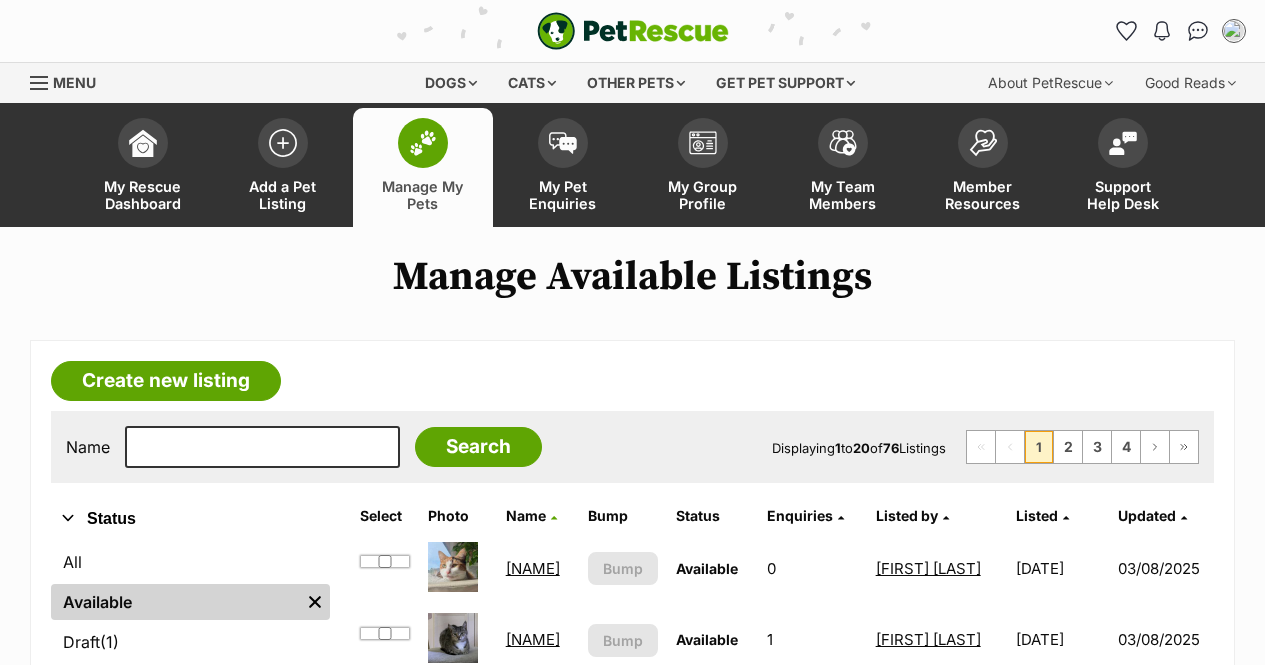 scroll, scrollTop: 1700, scrollLeft: 0, axis: vertical 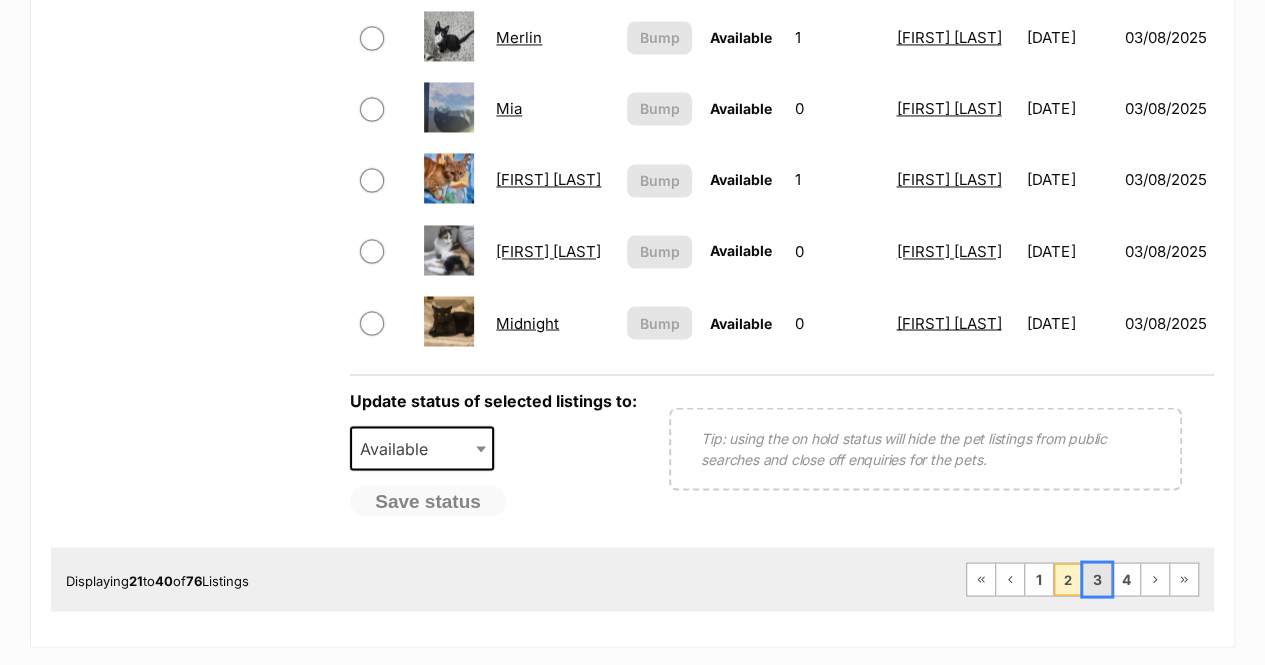 click on "3" at bounding box center [1097, 579] 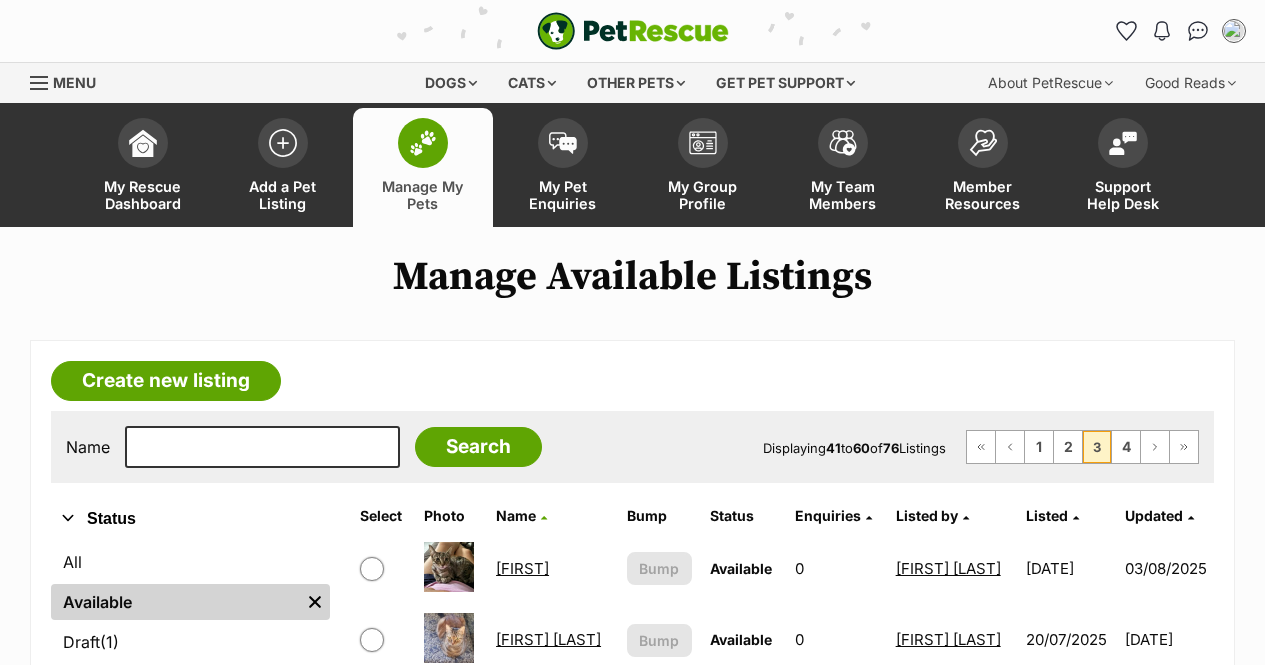 scroll, scrollTop: 0, scrollLeft: 0, axis: both 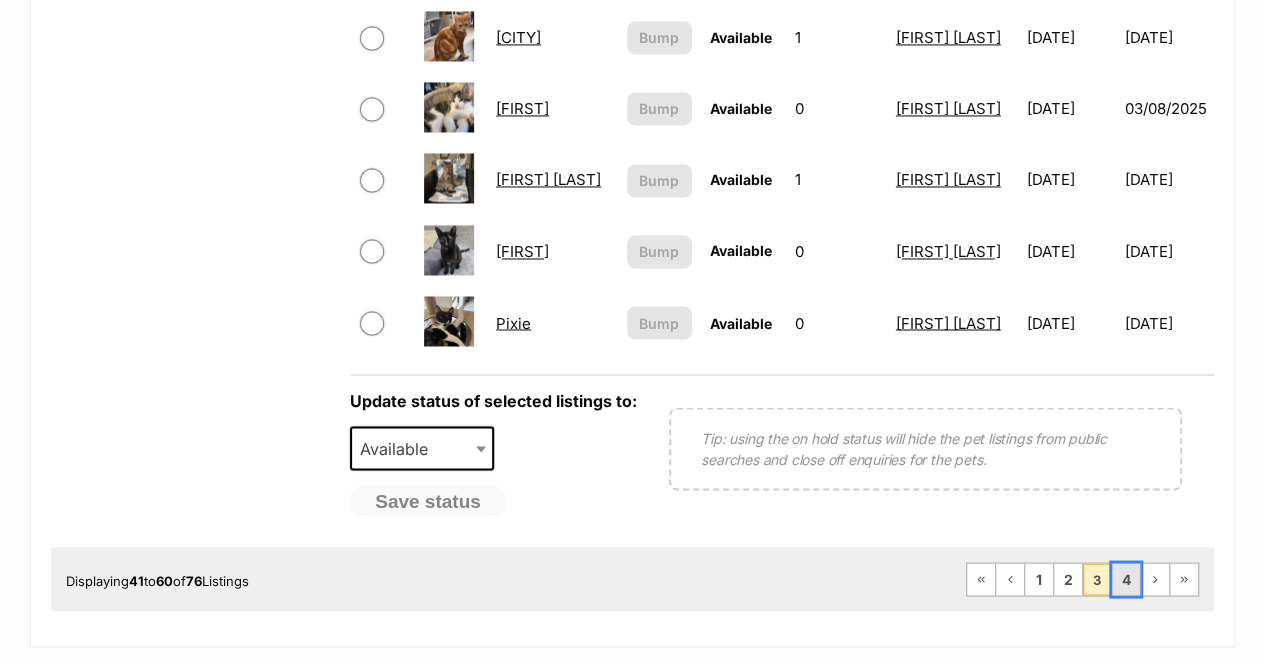 click on "4" at bounding box center (1126, 579) 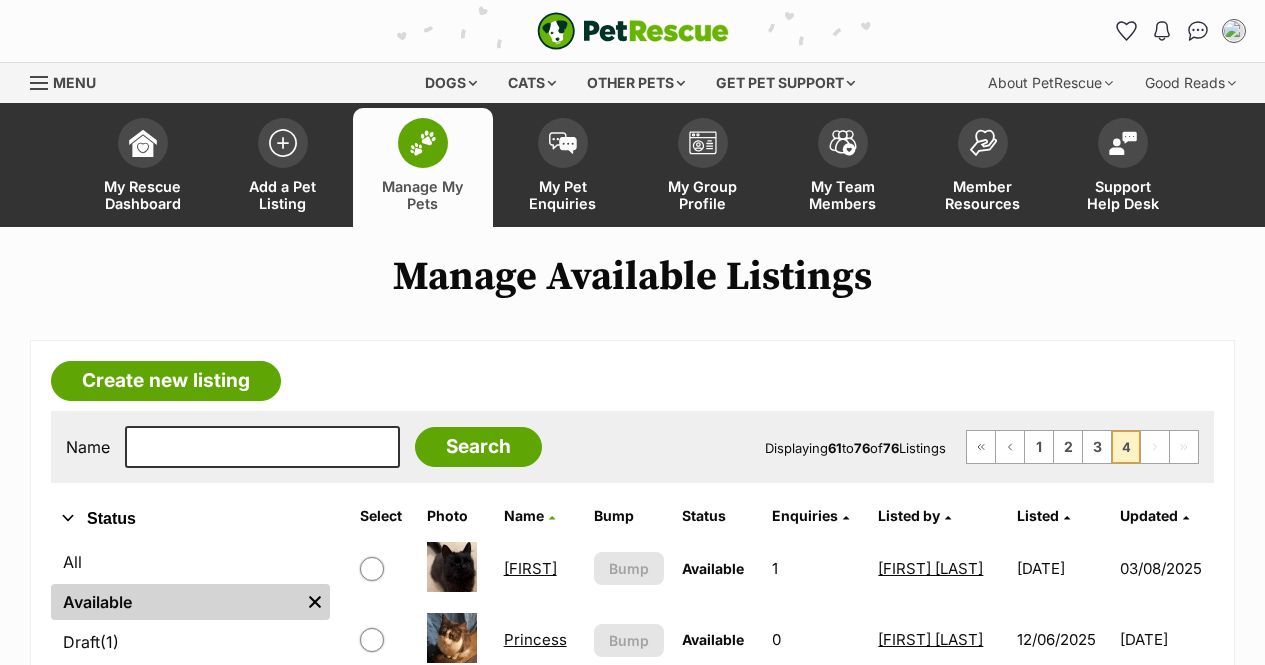 scroll, scrollTop: 0, scrollLeft: 0, axis: both 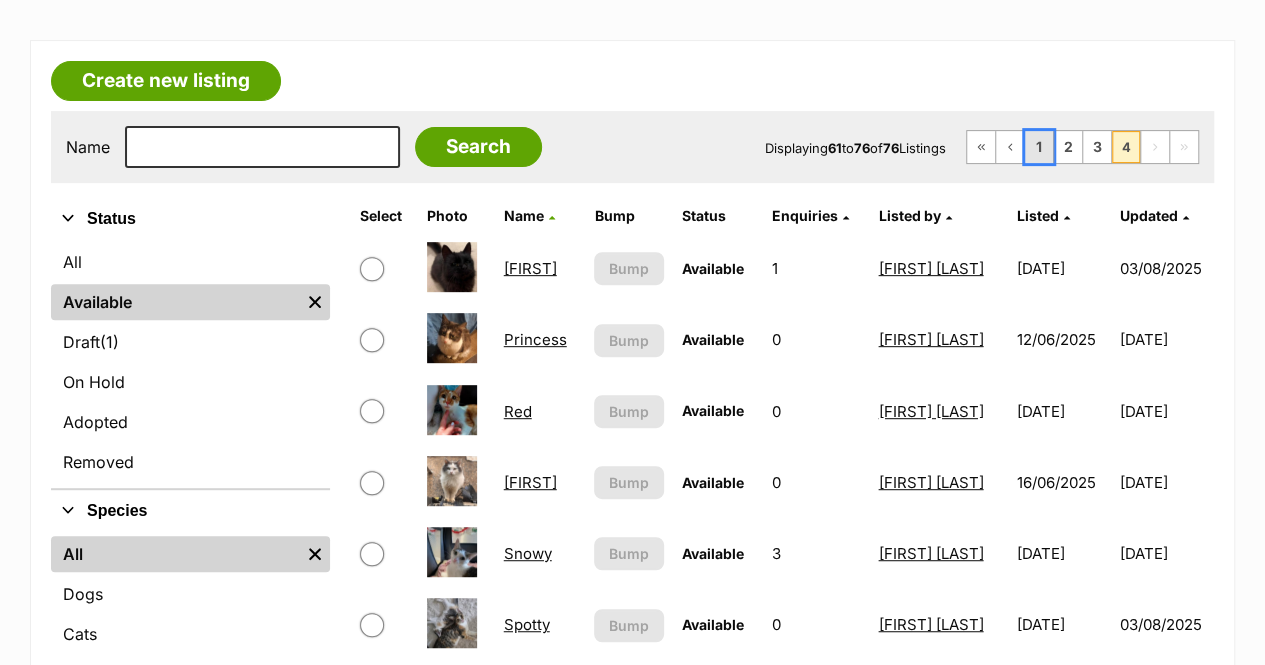 click on "1" at bounding box center [1039, 147] 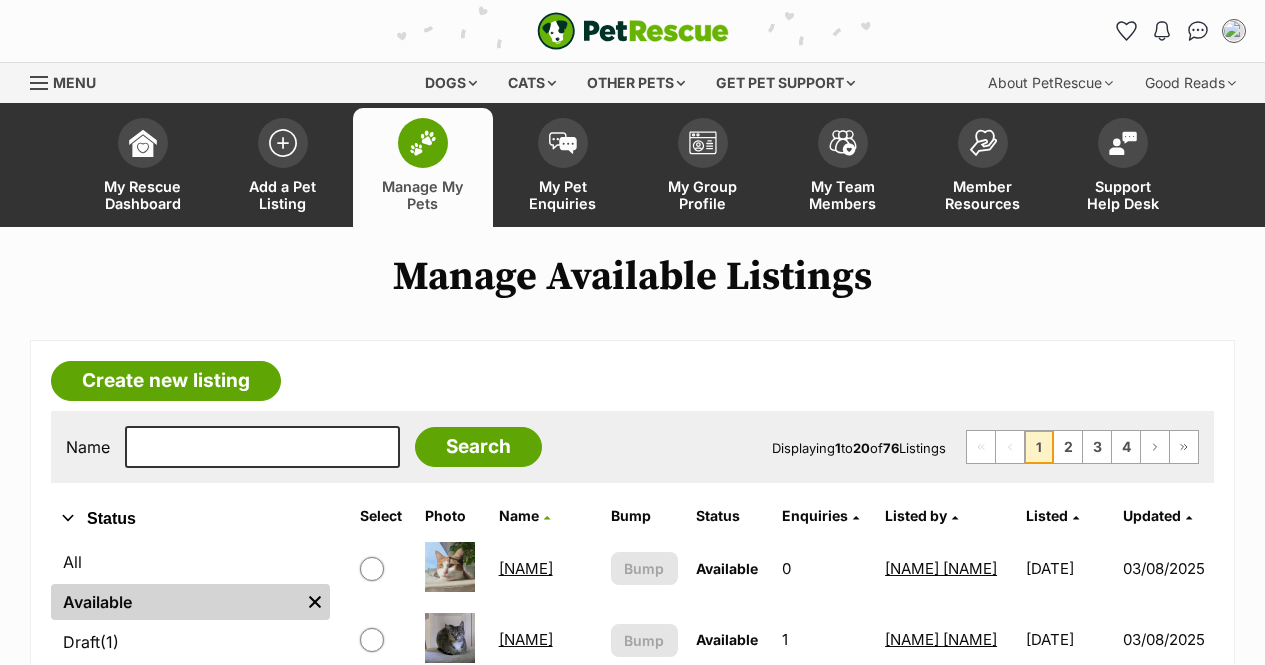 scroll, scrollTop: 0, scrollLeft: 0, axis: both 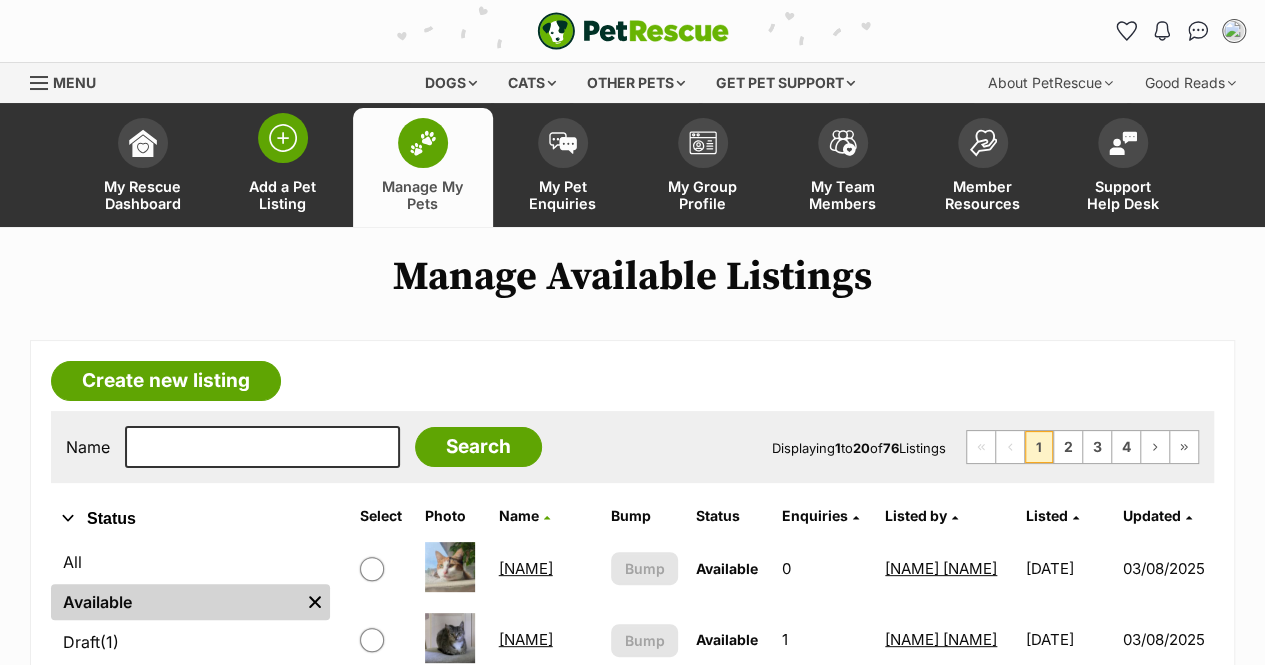 click on "Add a Pet Listing" at bounding box center (283, 167) 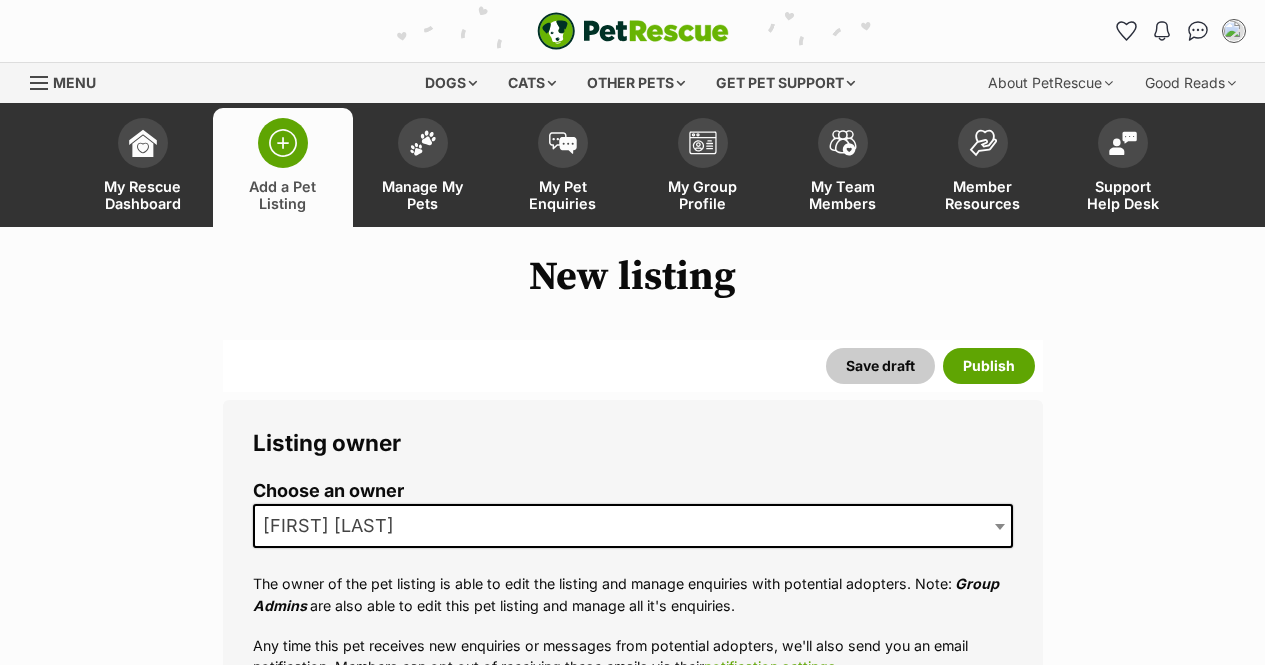 scroll, scrollTop: 0, scrollLeft: 0, axis: both 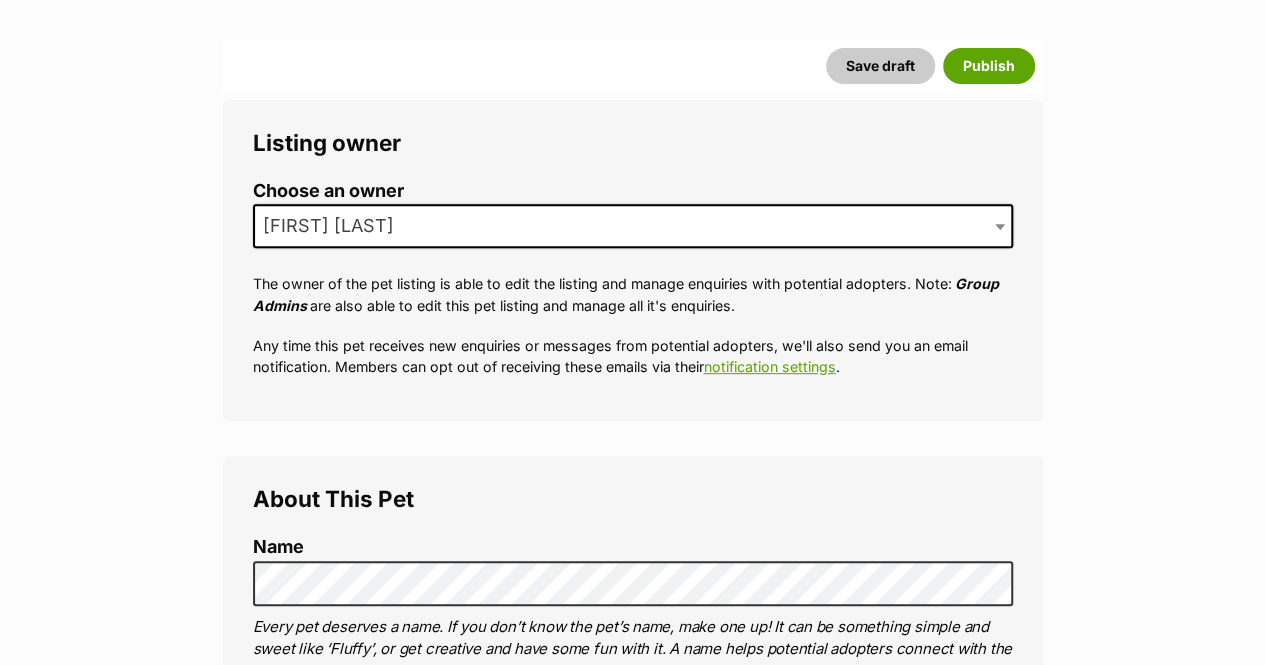 click on "[FIRST] [LAST]" at bounding box center [633, 226] 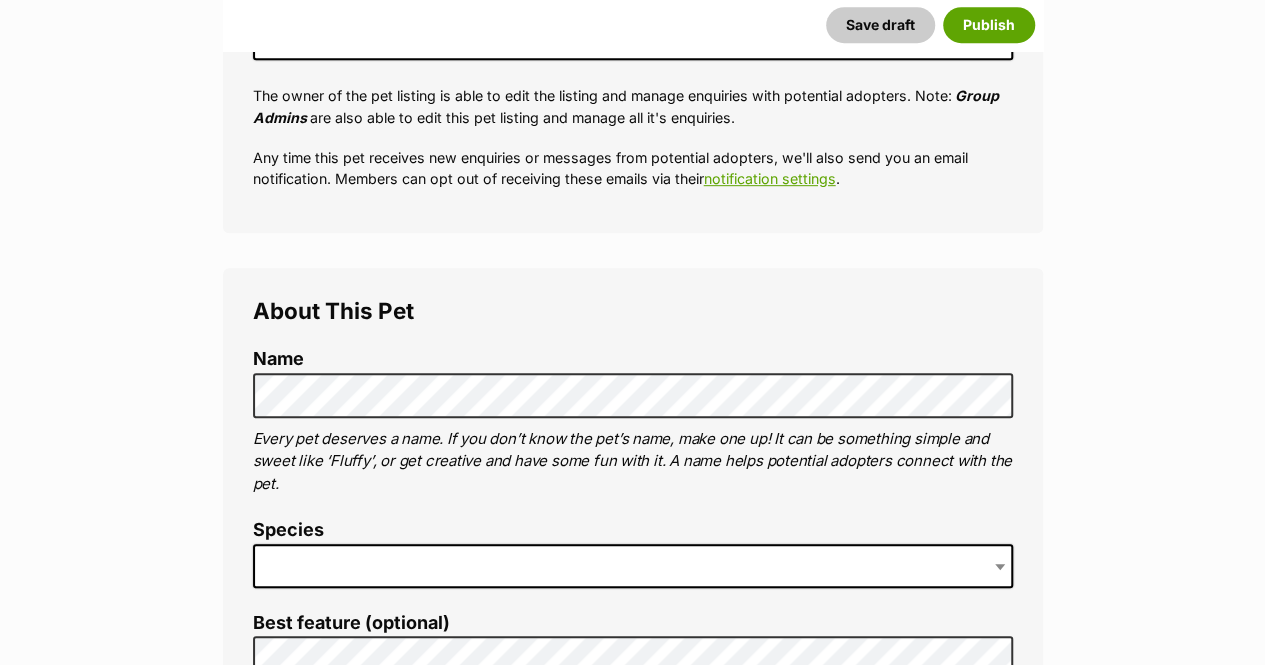 scroll, scrollTop: 500, scrollLeft: 0, axis: vertical 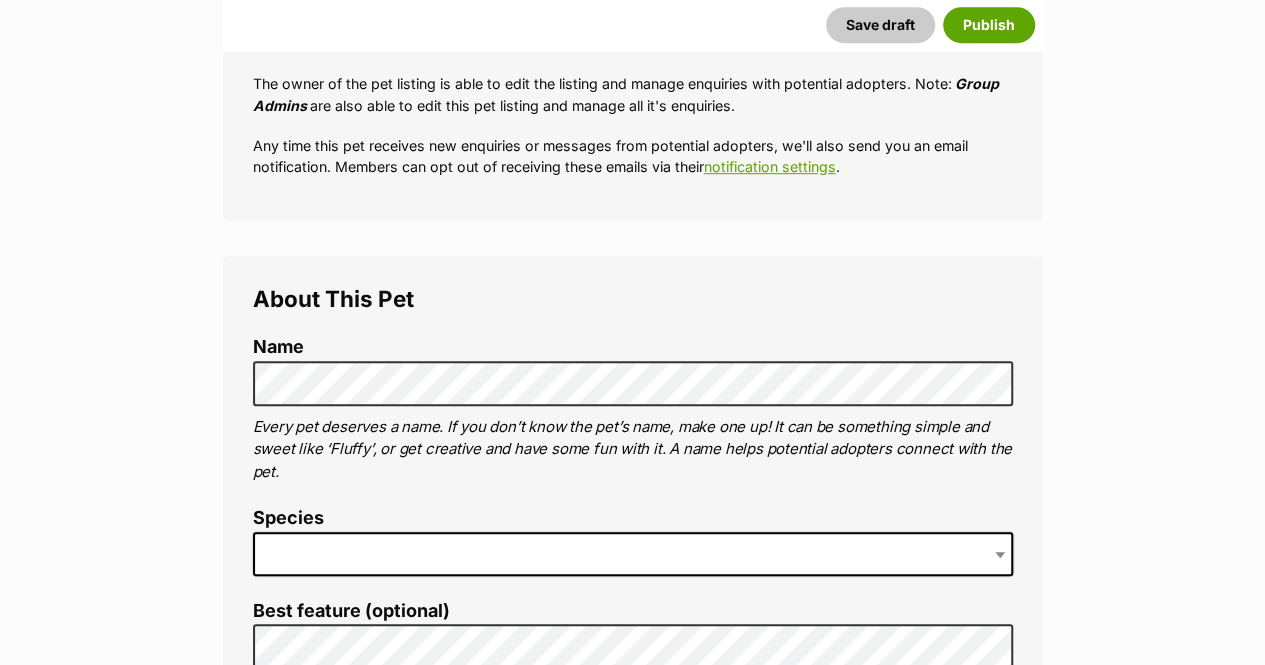 click on "New listing
Listing owner Choose an owner Naomi Sampol
The owner of the pet listing is able to edit the listing and manage enquiries with potential adopters. Note:
Group Admins
are also able to edit this pet listing and manage all it's enquiries.
Any time this pet receives new enquiries or messages from potential adopters, we'll also send you an email notification. Members can opt out of receiving these emails via their
notification settings .
About This Pet Name
Henlo there, it looks like you might be using the pet name field to indicate that this pet is now on hold - we recommend updating the status to on hold from the listing page instead!
Every pet deserves a name. If you don’t know the pet’s name, make one up! It can be something simple and sweet like ‘Fluffy’, or get creative and have some fun with it. A name helps potential adopters connect with the pet.
Species
Best feature (optional)
Personality 8000  characters remaining
Beta" at bounding box center [632, 3710] 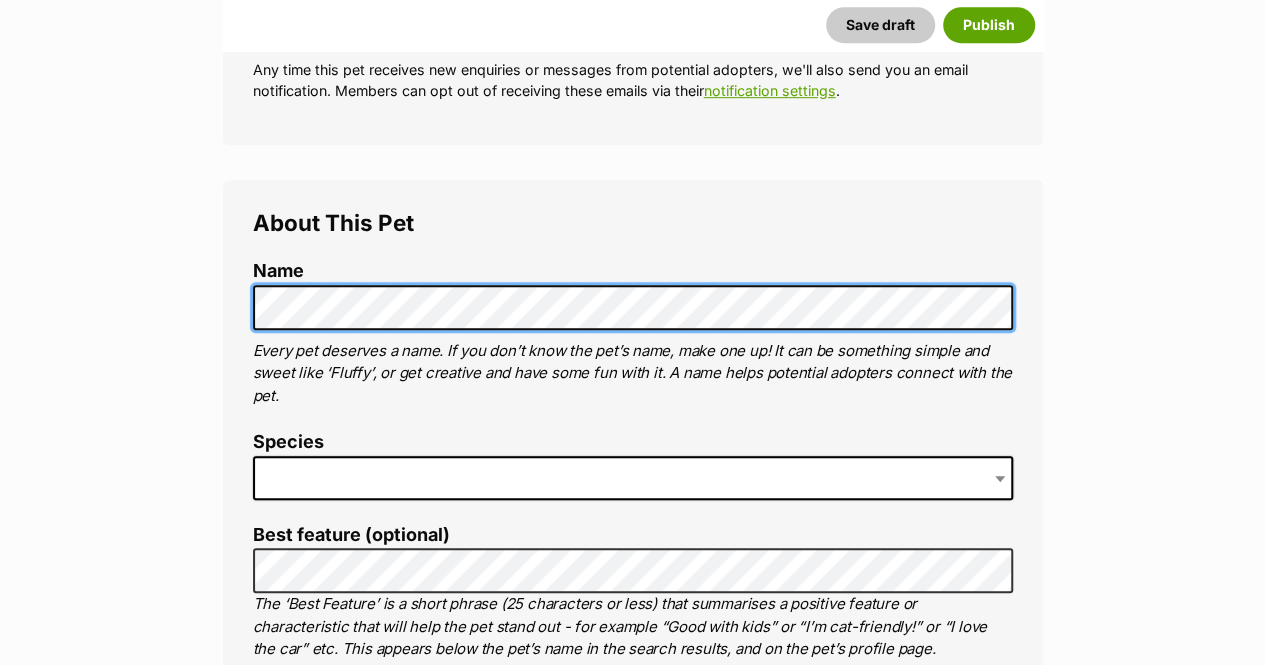 scroll, scrollTop: 700, scrollLeft: 0, axis: vertical 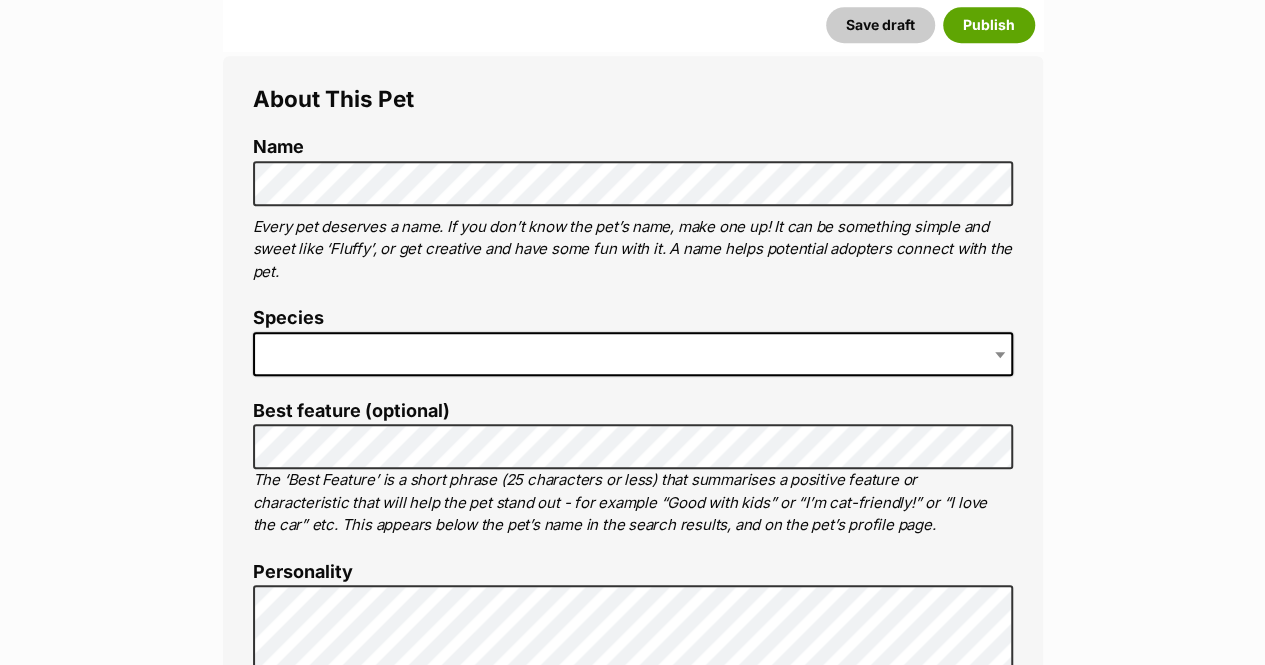 click at bounding box center [633, 354] 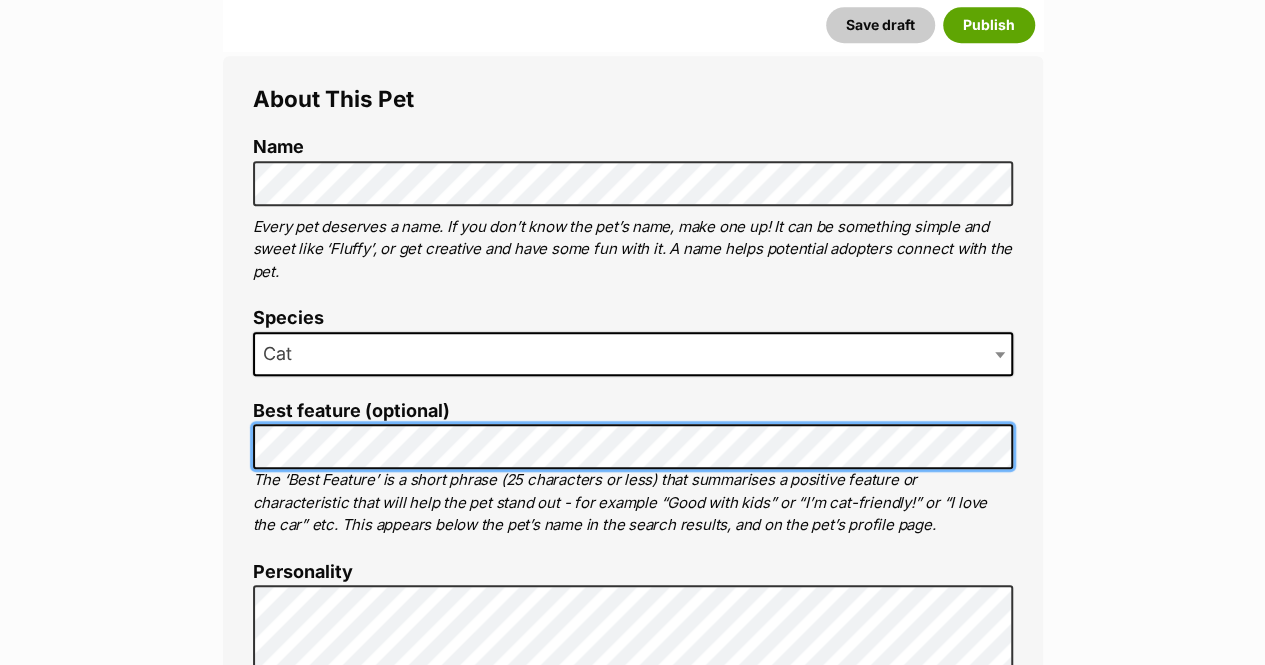 click on "New listing
Listing owner Choose an owner Naomi Sampol
The owner of the pet listing is able to edit the listing and manage enquiries with potential adopters. Note:
Group Admins
are also able to edit this pet listing and manage all it's enquiries.
Any time this pet receives new enquiries or messages from potential adopters, we'll also send you an email notification. Members can opt out of receiving these emails via their
notification settings .
About This Pet Name
Henlo there, it looks like you might be using the pet name field to indicate that this pet is now on hold - we recommend updating the status to on hold from the listing page instead!
Every pet deserves a name. If you don’t know the pet’s name, make one up! It can be something simple and sweet like ‘Fluffy’, or get creative and have some fun with it. A name helps potential adopters connect with the pet.
Species Cat
Best feature (optional)
Personality 8000  characters remaining" at bounding box center [632, 3867] 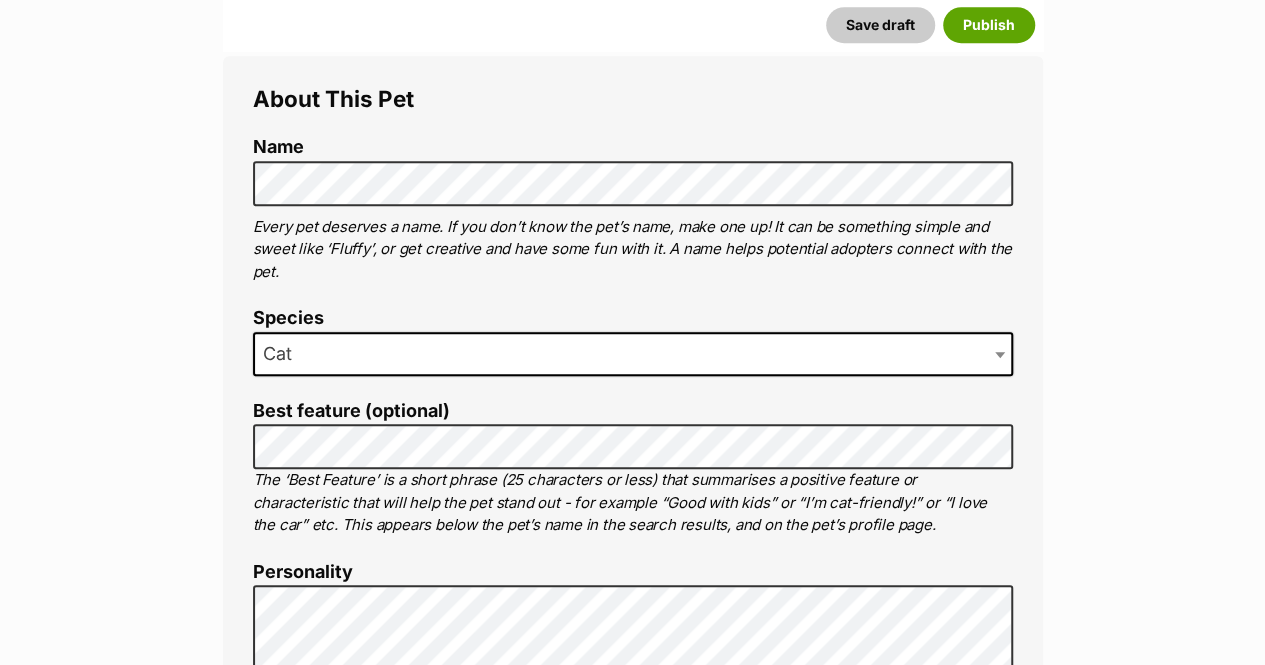 click on "Name
Henlo there, it looks like you might be using the pet name field to indicate that this pet is now on hold - we recommend updating the status to on hold from the listing page instead!
Every pet deserves a name. If you don’t know the pet’s name, make one up! It can be something simple and sweet like ‘Fluffy’, or get creative and have some fun with it. A name helps potential adopters connect with the pet.
Species Cat
Best feature (optional)
The ‘Best Feature’ is a short phrase (25 characters or less) that summarises a positive feature or characteristic that will help the pet stand out - for example “Good with kids” or “I’m cat-friendly!” or “I love the car” etc. This appears below the pet’s name in the search results, and on the pet’s profile page.
Personality 8000  characters remaining
How to write a great pet profile  for more tips and our  Pet Listing Rules  for more info.
Generate a profile using AI
Beta
- Good with other dogs" at bounding box center [633, 919] 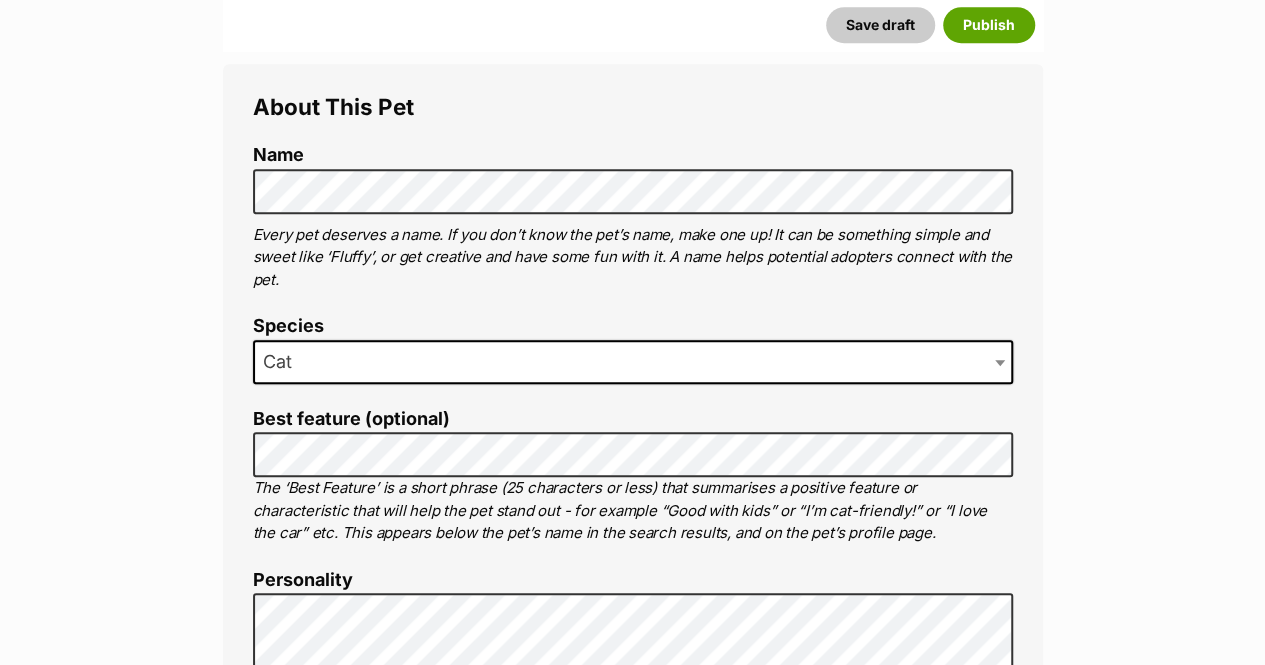 scroll, scrollTop: 700, scrollLeft: 0, axis: vertical 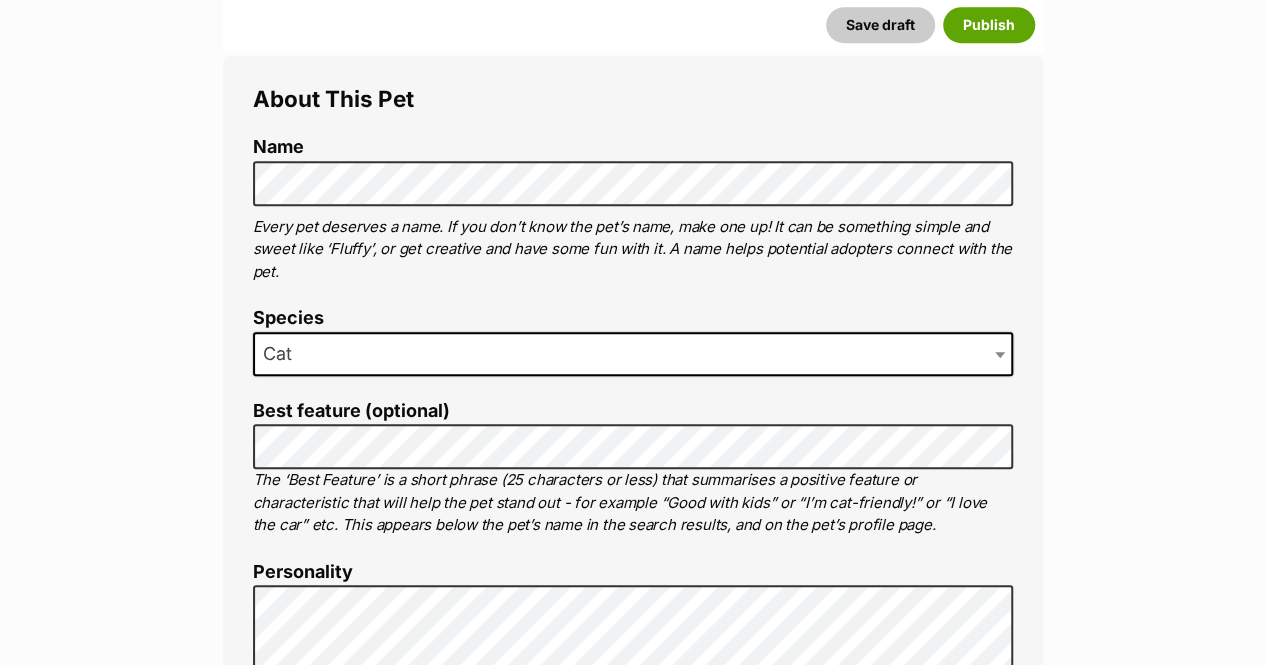 click on "New listing
Listing owner Choose an owner Naomi Sampol
The owner of the pet listing is able to edit the listing and manage enquiries with potential adopters. Note:
Group Admins
are also able to edit this pet listing and manage all it's enquiries.
Any time this pet receives new enquiries or messages from potential adopters, we'll also send you an email notification. Members can opt out of receiving these emails via their
notification settings .
About This Pet Name
Henlo there, it looks like you might be using the pet name field to indicate that this pet is now on hold - we recommend updating the status to on hold from the listing page instead!
Every pet deserves a name. If you don’t know the pet’s name, make one up! It can be something simple and sweet like ‘Fluffy’, or get creative and have some fun with it. A name helps potential adopters connect with the pet.
Species Cat
Best feature (optional)
Personality 8000  characters remaining" at bounding box center [632, 3867] 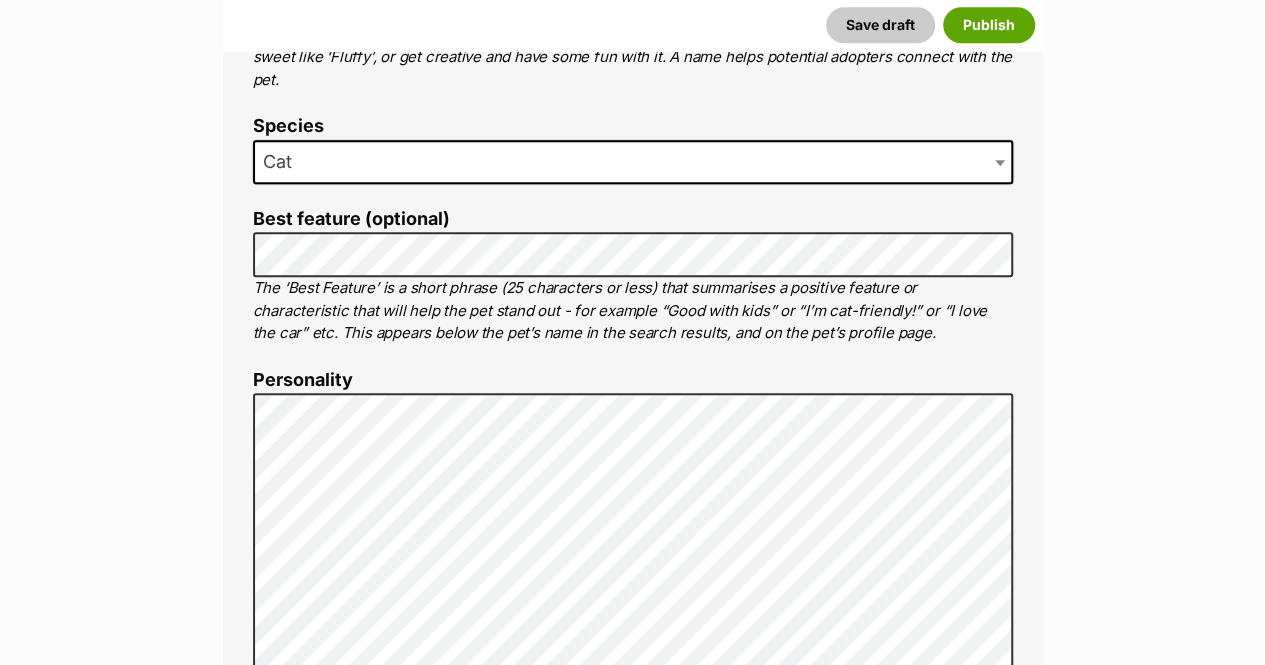 scroll, scrollTop: 1000, scrollLeft: 0, axis: vertical 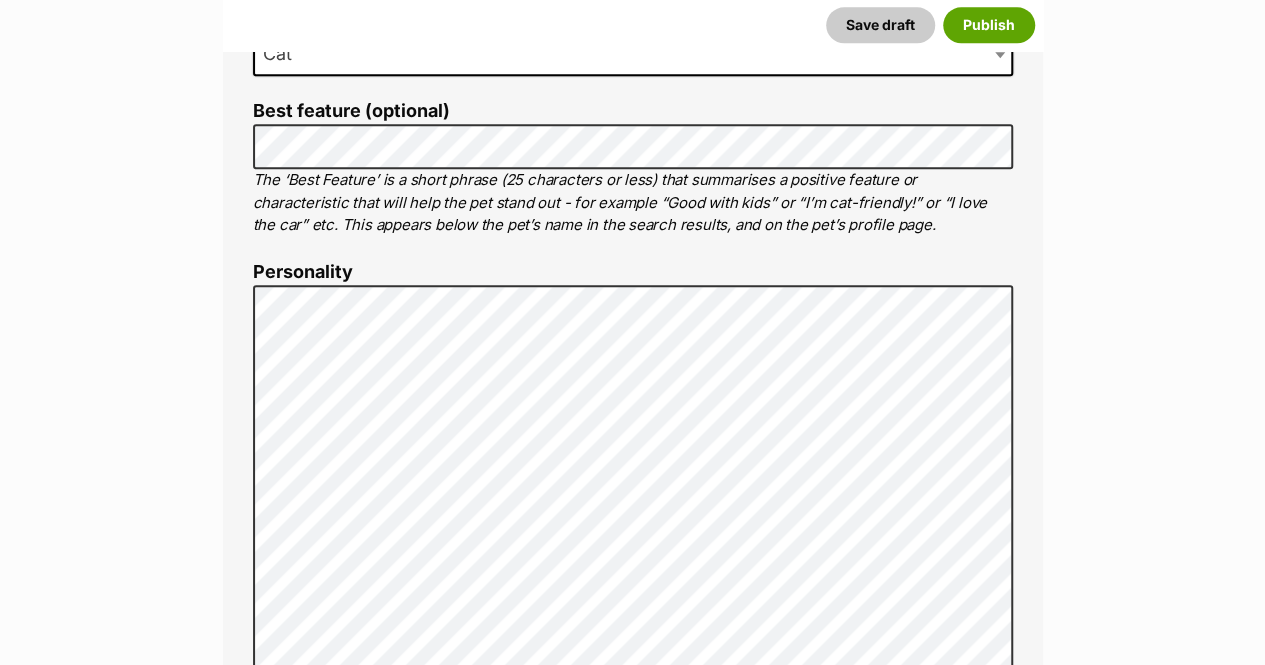 click on "New listing
Listing owner Choose an owner Naomi Sampol
The owner of the pet listing is able to edit the listing and manage enquiries with potential adopters. Note:
Group Admins
are also able to edit this pet listing and manage all it's enquiries.
Any time this pet receives new enquiries or messages from potential adopters, we'll also send you an email notification. Members can opt out of receiving these emails via their
notification settings .
About This Pet Name
Henlo there, it looks like you might be using the pet name field to indicate that this pet is now on hold - we recommend updating the status to on hold from the listing page instead!
Every pet deserves a name. If you don’t know the pet’s name, make one up! It can be something simple and sweet like ‘Fluffy’, or get creative and have some fun with it. A name helps potential adopters connect with the pet.
Species Cat
Best feature (optional)
Personality 7419  characters remaining" at bounding box center [632, 3567] 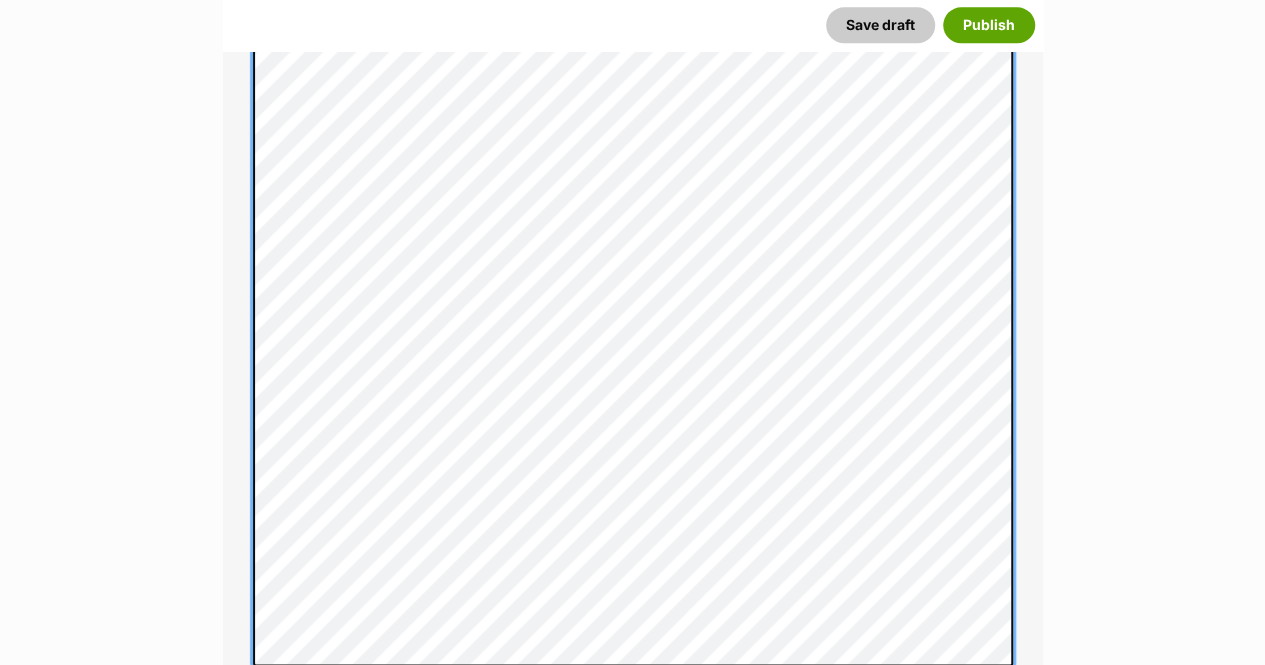 scroll, scrollTop: 1174, scrollLeft: 0, axis: vertical 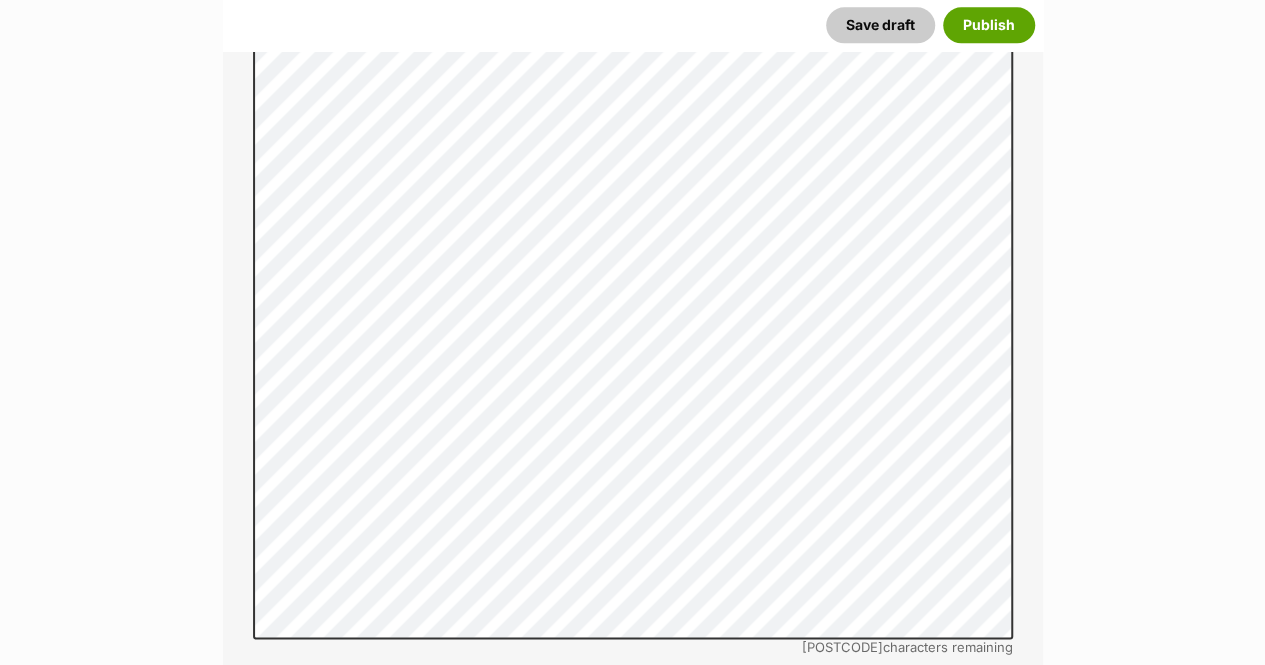 click on "New listing
Listing owner Choose an owner Naomi Sampol
The owner of the pet listing is able to edit the listing and manage enquiries with potential adopters. Note:
Group Admins
are also able to edit this pet listing and manage all it's enquiries.
Any time this pet receives new enquiries or messages from potential adopters, we'll also send you an email notification. Members can opt out of receiving these emails via their
notification settings .
About This Pet Name
Henlo there, it looks like you might be using the pet name field to indicate that this pet is now on hold - we recommend updating the status to on hold from the listing page instead!
Every pet deserves a name. If you don’t know the pet’s name, make one up! It can be something simple and sweet like ‘Fluffy’, or get creative and have some fun with it. A name helps potential adopters connect with the pet.
Species Cat
Best feature (optional)
Personality 6579  characters remaining" at bounding box center [632, 3338] 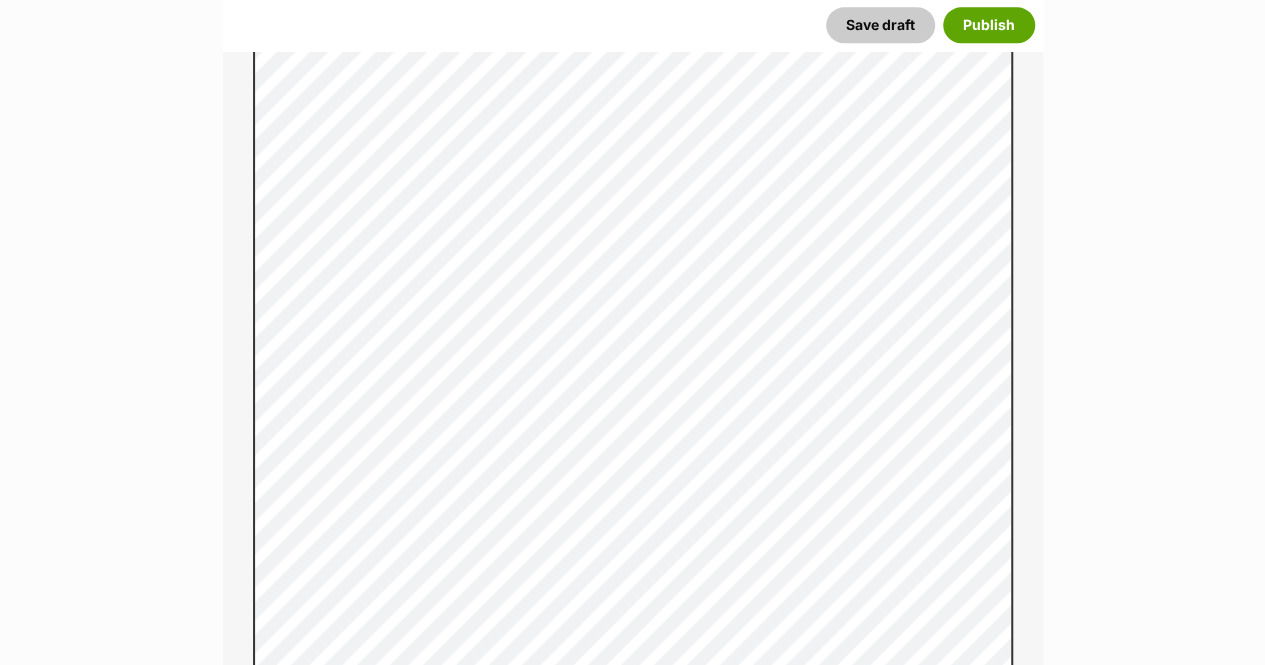 scroll, scrollTop: 1374, scrollLeft: 0, axis: vertical 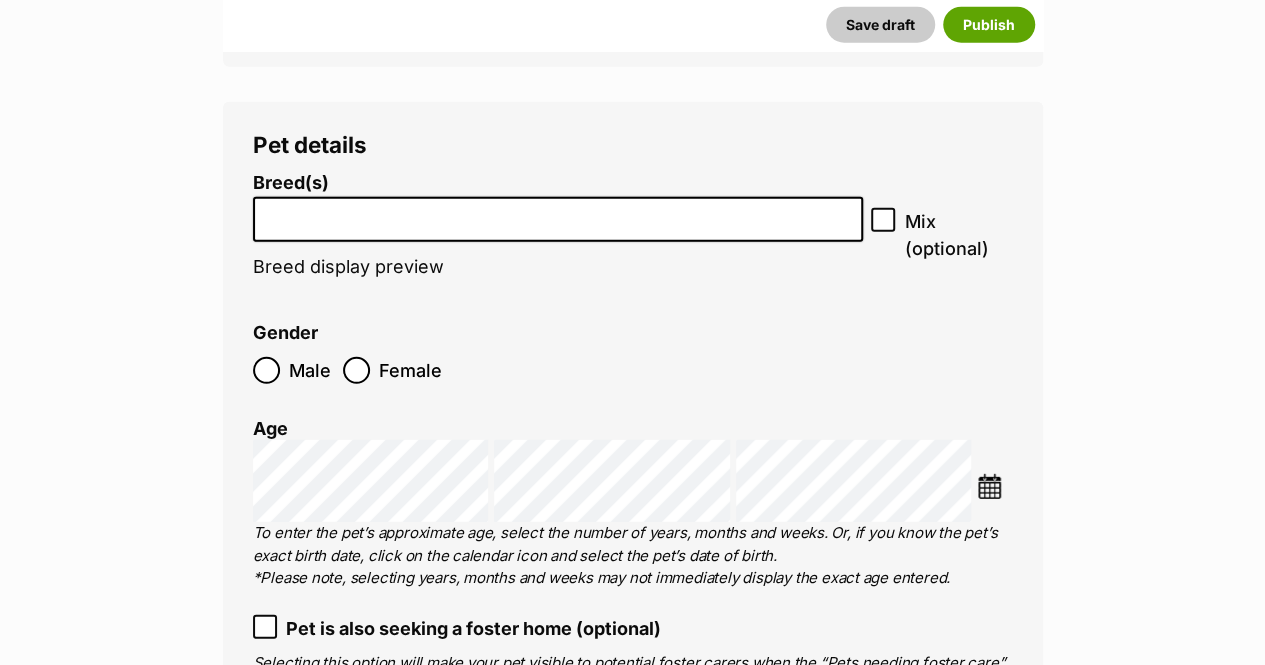 click at bounding box center [558, 219] 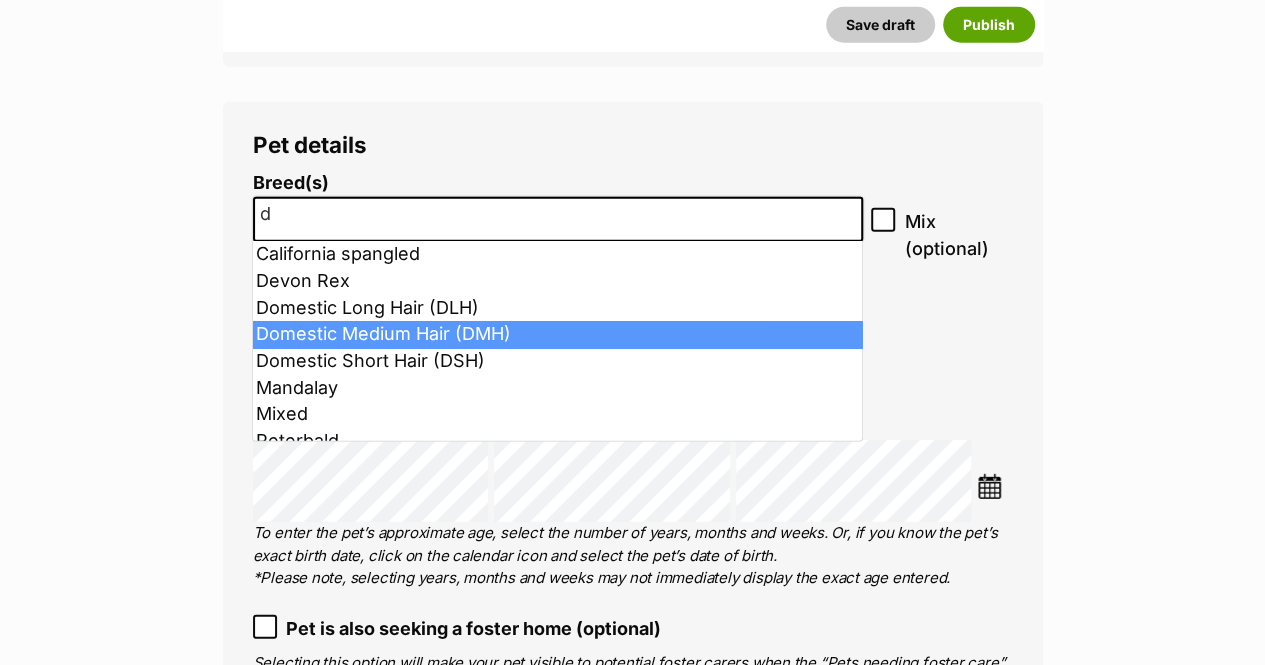 type on "d" 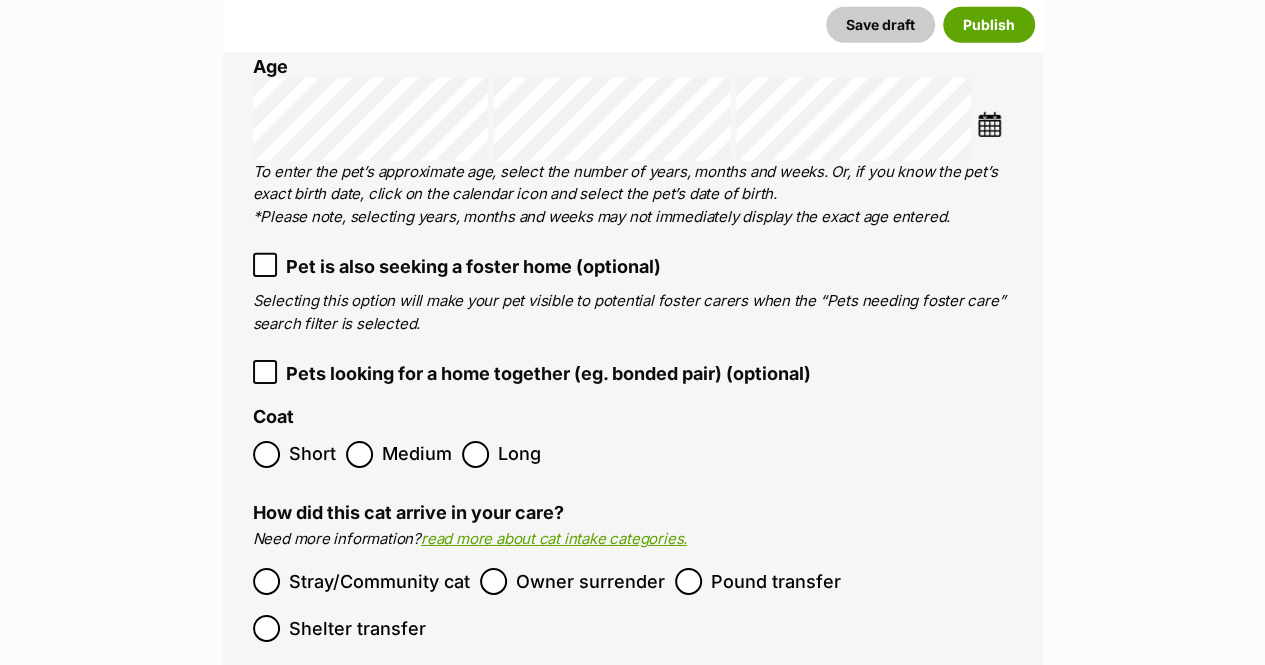 scroll, scrollTop: 3074, scrollLeft: 0, axis: vertical 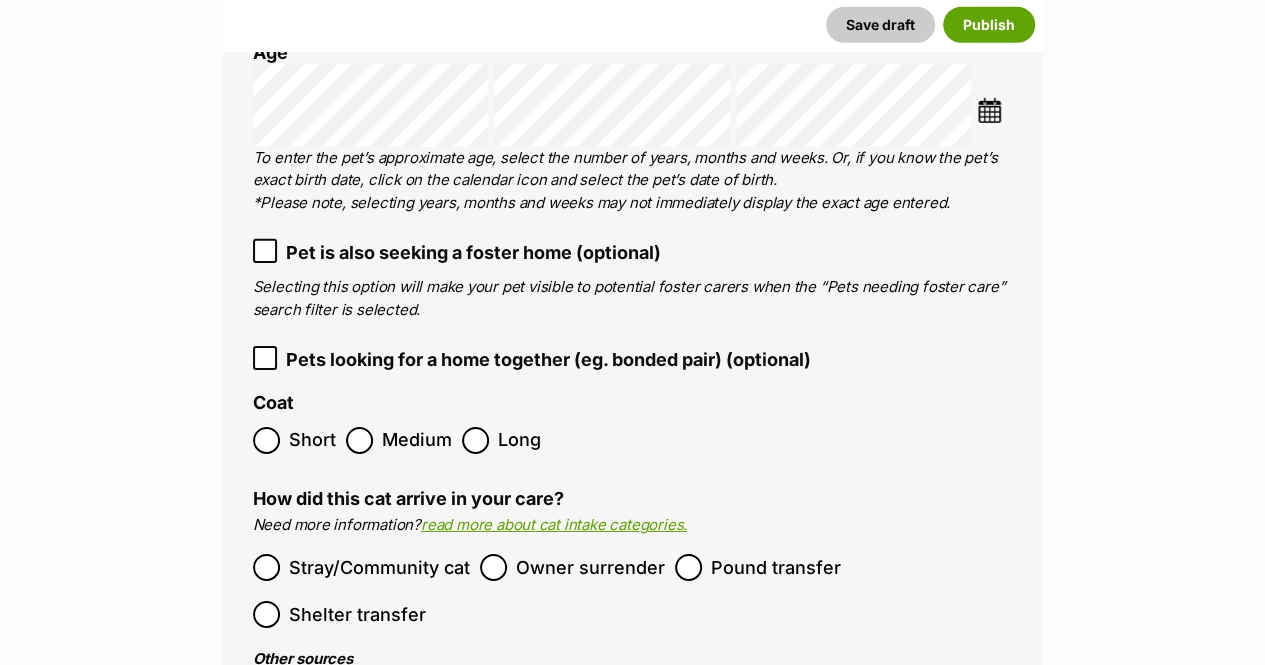 click on "Pets looking for a home together (eg. bonded pair) (optional)" at bounding box center [548, 359] 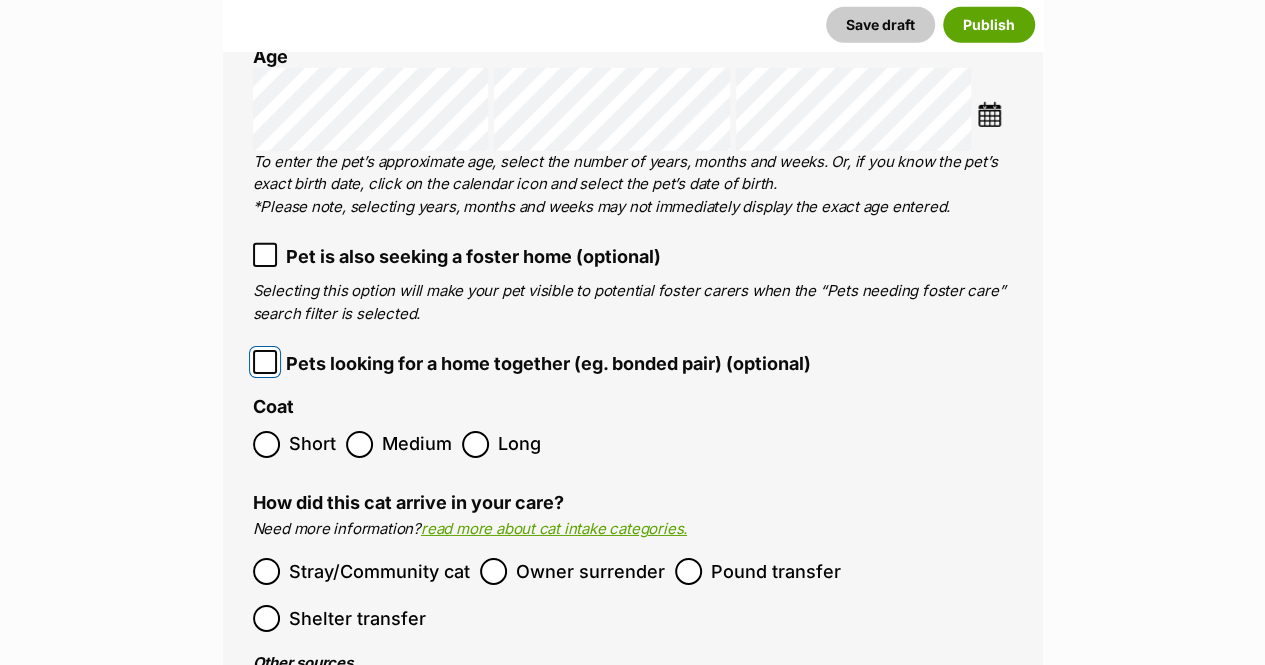 scroll, scrollTop: 3174, scrollLeft: 0, axis: vertical 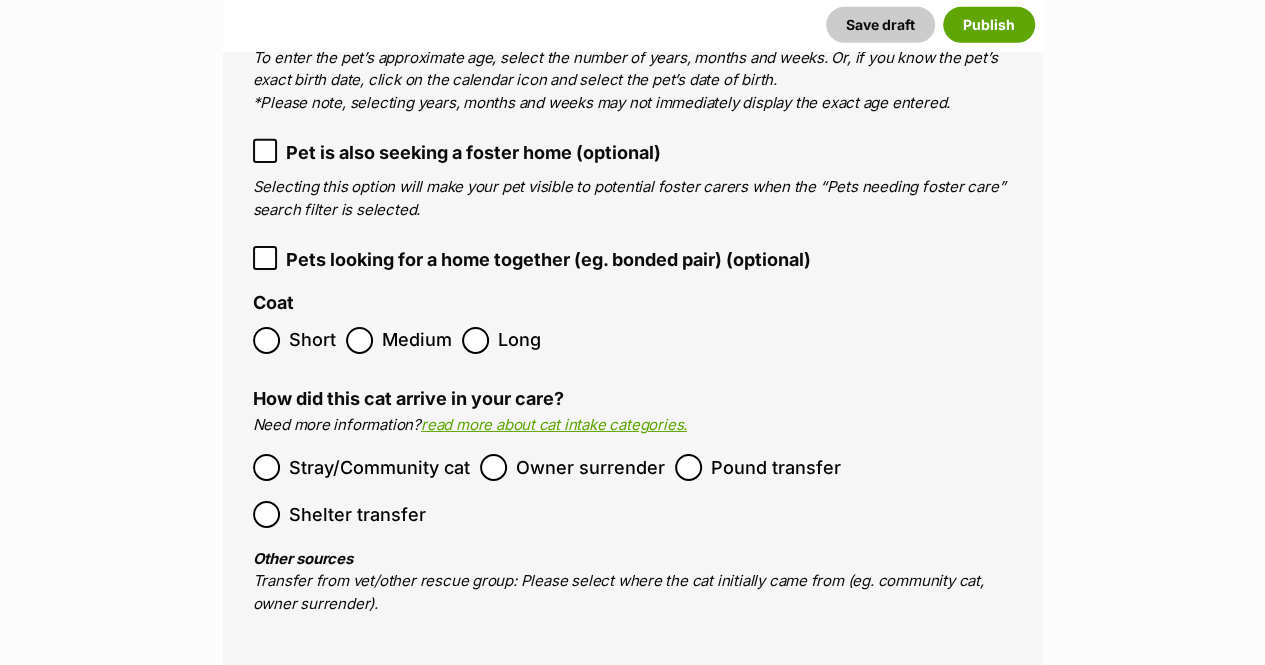 drag, startPoint x: 412, startPoint y: 342, endPoint x: 440, endPoint y: 347, distance: 28.442924 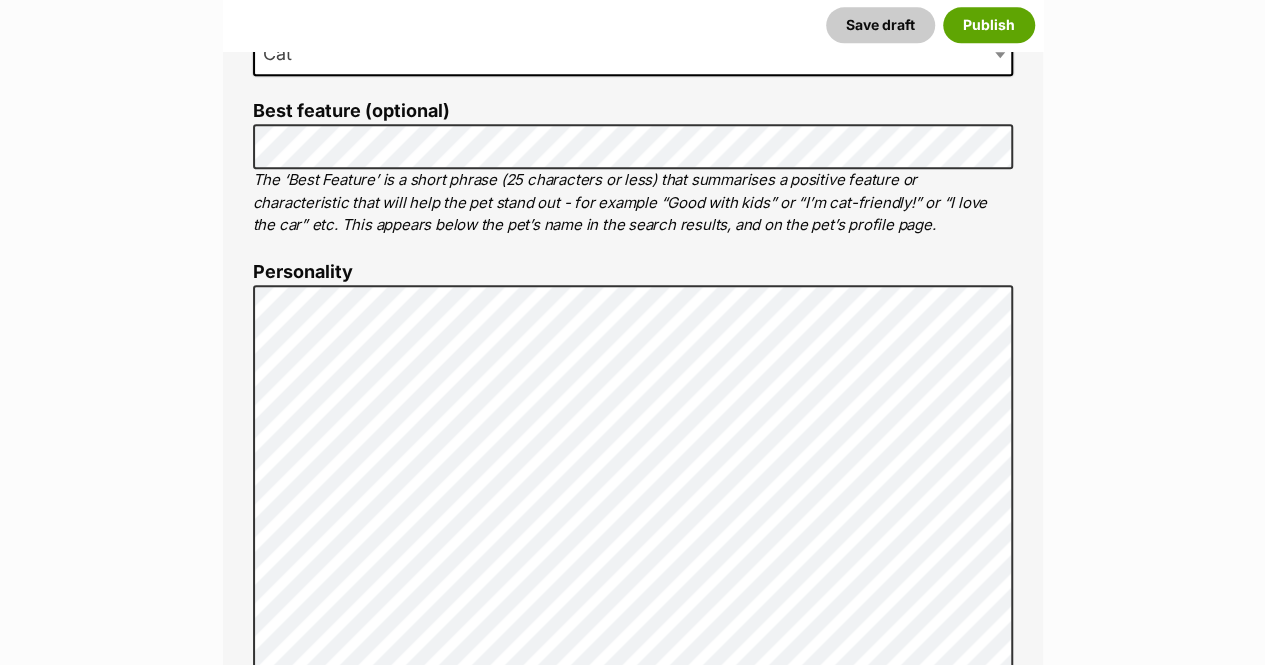 scroll, scrollTop: 700, scrollLeft: 0, axis: vertical 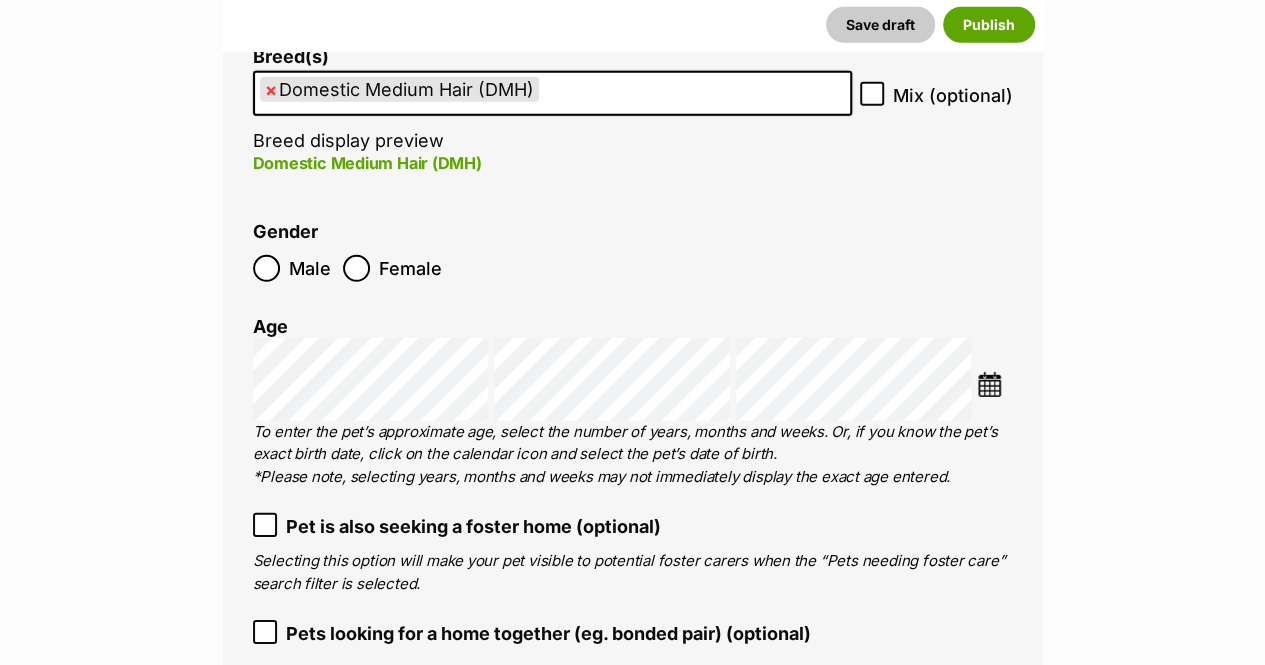 click on "New listing
Listing owner Choose an owner Naomi Sampol
The owner of the pet listing is able to edit the listing and manage enquiries with potential adopters. Note:
Group Admins
are also able to edit this pet listing and manage all it's enquiries.
Any time this pet receives new enquiries or messages from potential adopters, we'll also send you an email notification. Members can opt out of receiving these emails via their
notification settings .
About This Pet Name
Henlo there, it looks like you might be using the pet name field to indicate that this pet is now on hold - we recommend updating the status to on hold from the listing page instead!
Every pet deserves a name. If you don’t know the pet’s name, make one up! It can be something simple and sweet like ‘Fluffy’, or get creative and have some fun with it. A name helps potential adopters connect with the pet.
Species Cat
Best feature (optional)
Personality 6579  characters remaining" at bounding box center (632, 1934) 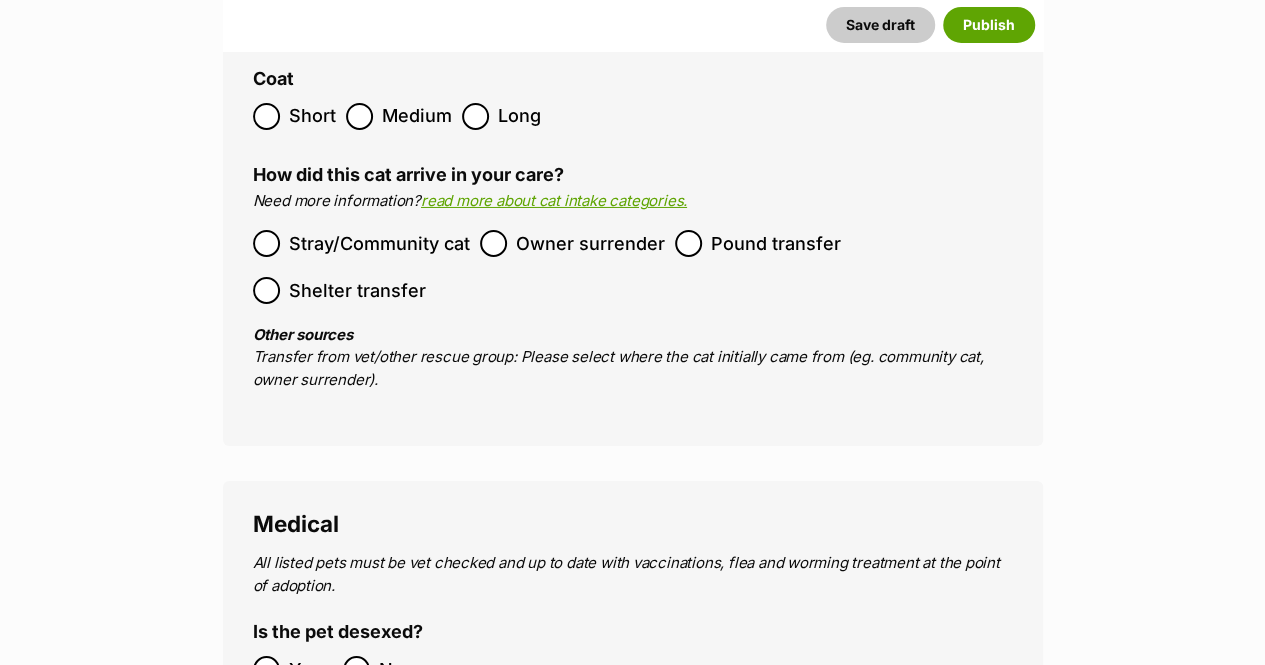scroll, scrollTop: 3400, scrollLeft: 0, axis: vertical 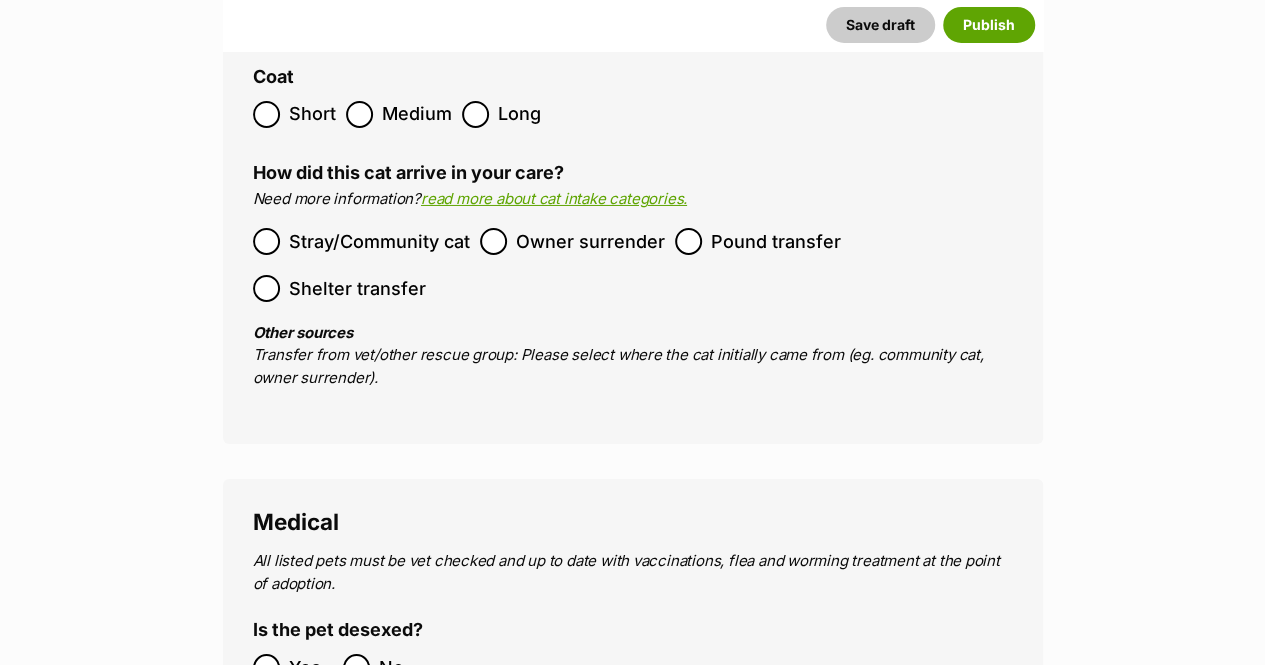 click on "Stray/Community cat" at bounding box center (379, 241) 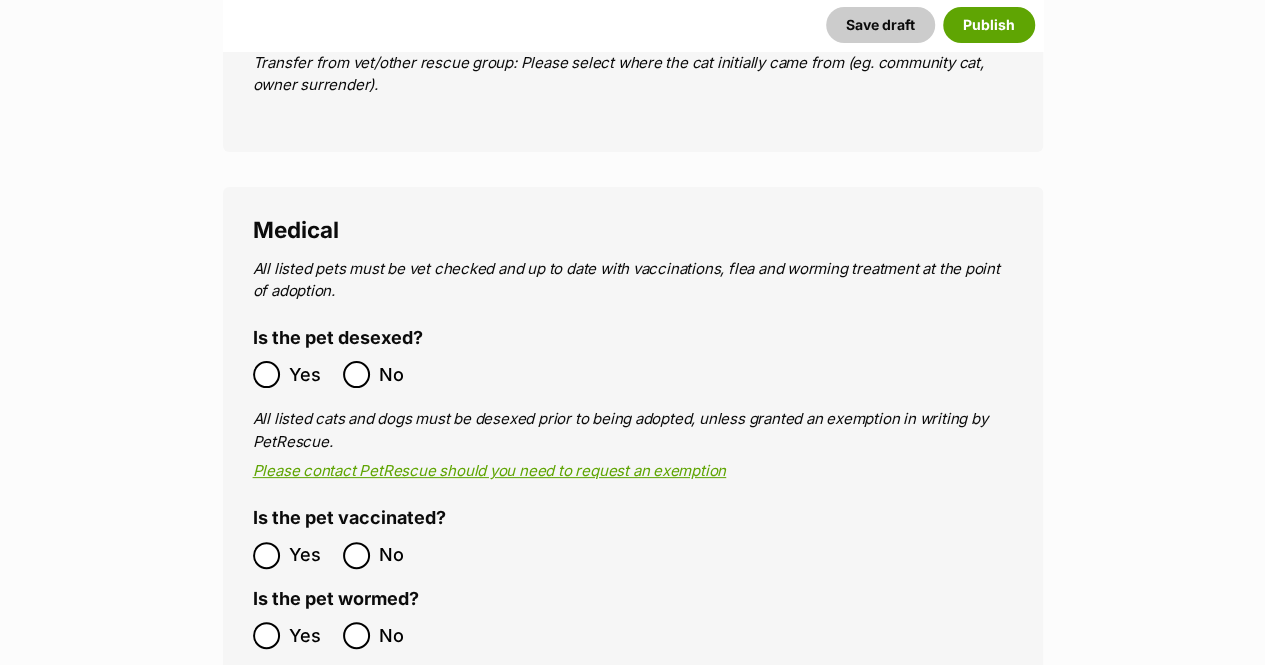 scroll, scrollTop: 3900, scrollLeft: 0, axis: vertical 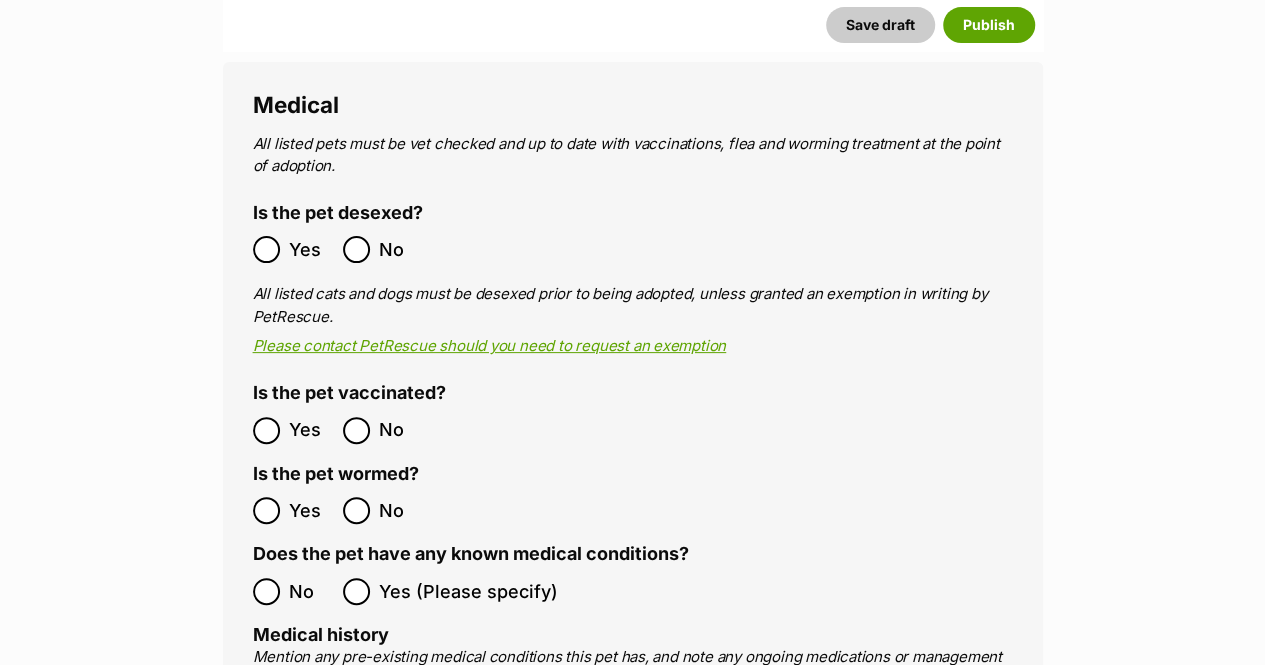 click on "Yes" at bounding box center [293, 249] 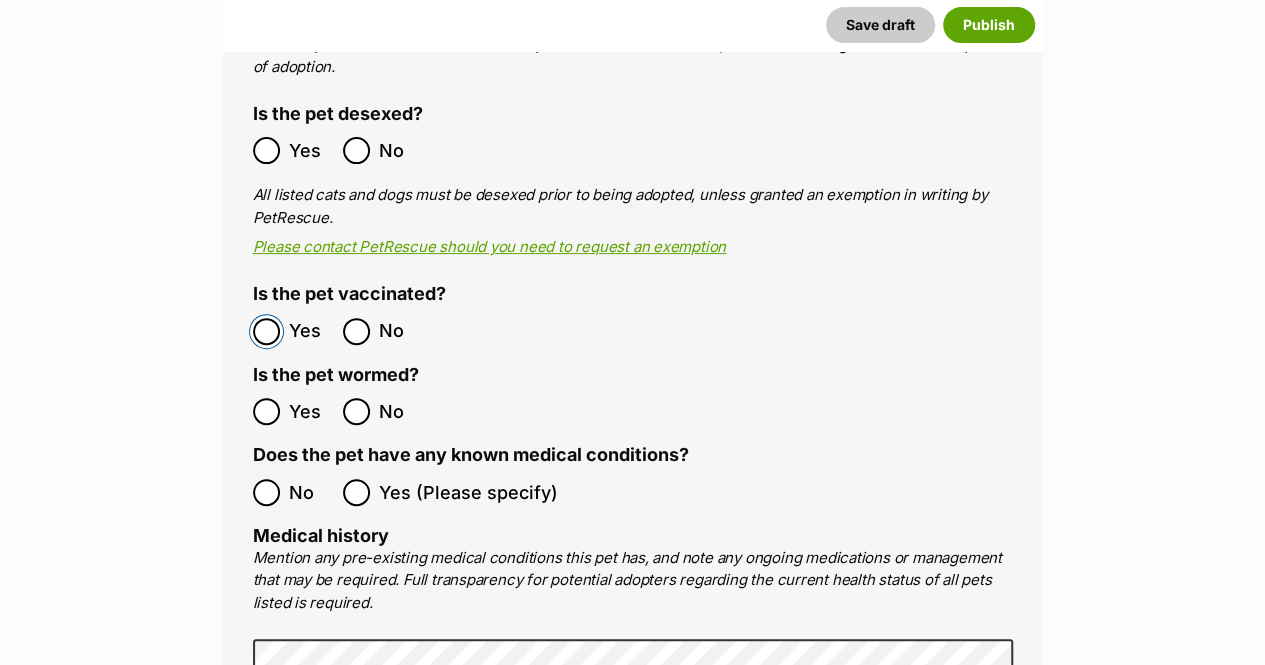 scroll, scrollTop: 4100, scrollLeft: 0, axis: vertical 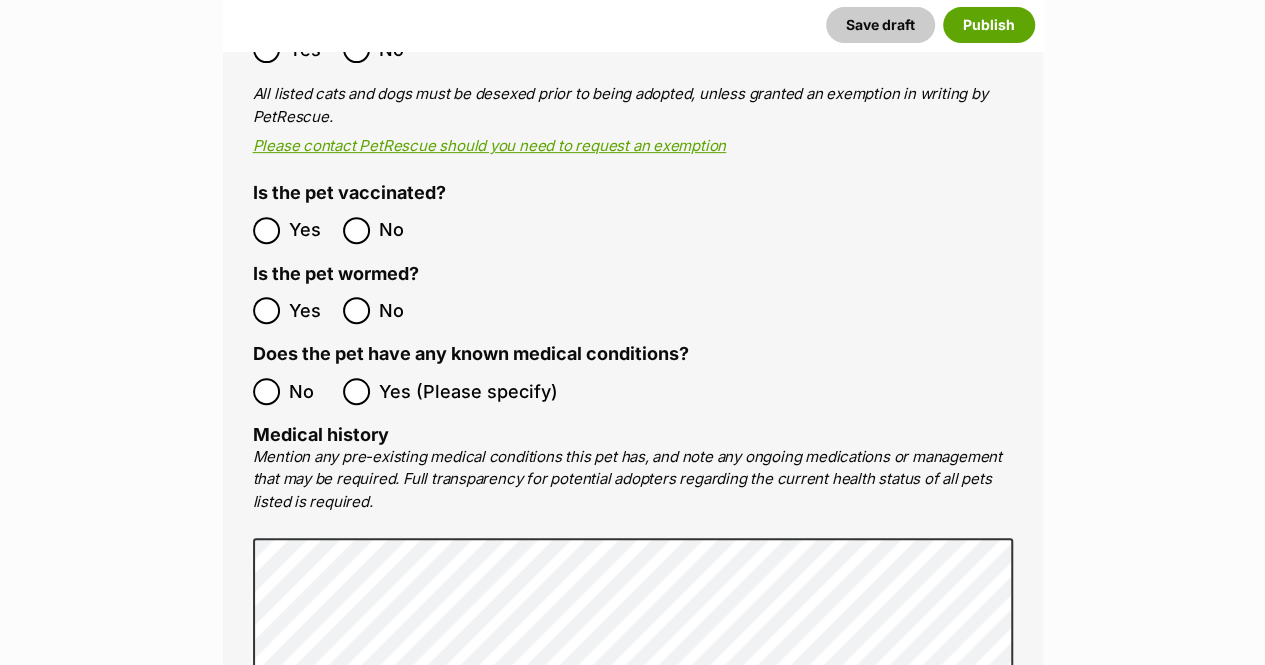 click on "Yes" at bounding box center (311, 310) 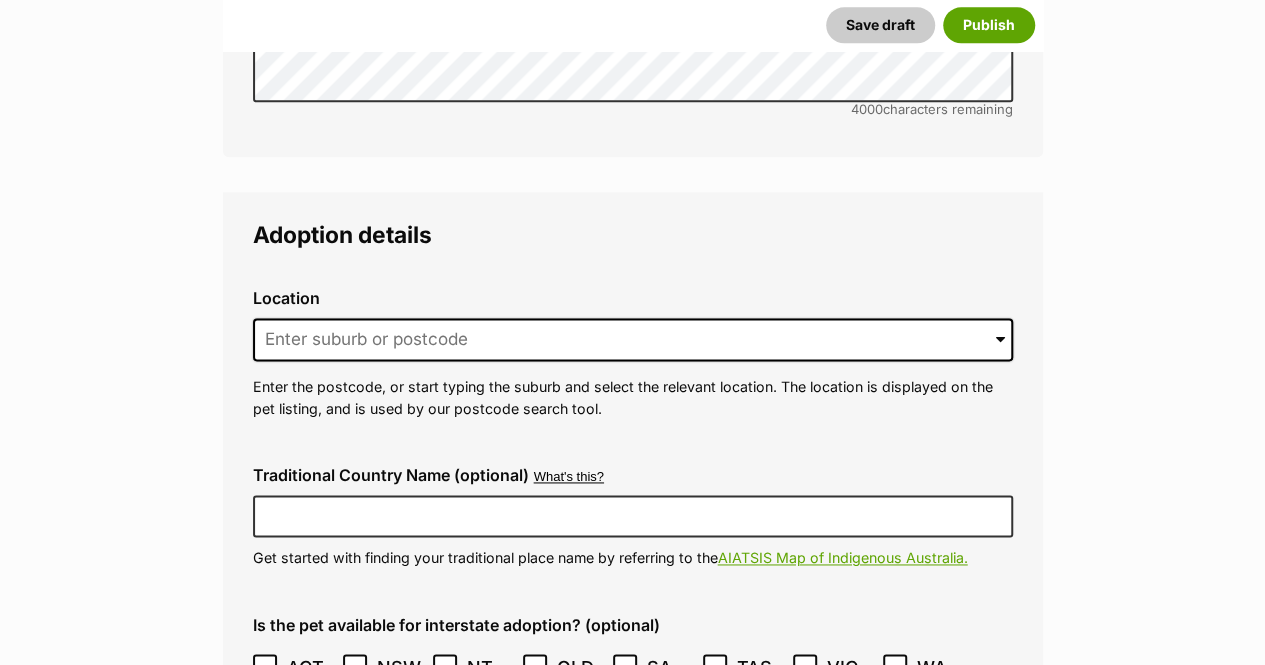 scroll, scrollTop: 5000, scrollLeft: 0, axis: vertical 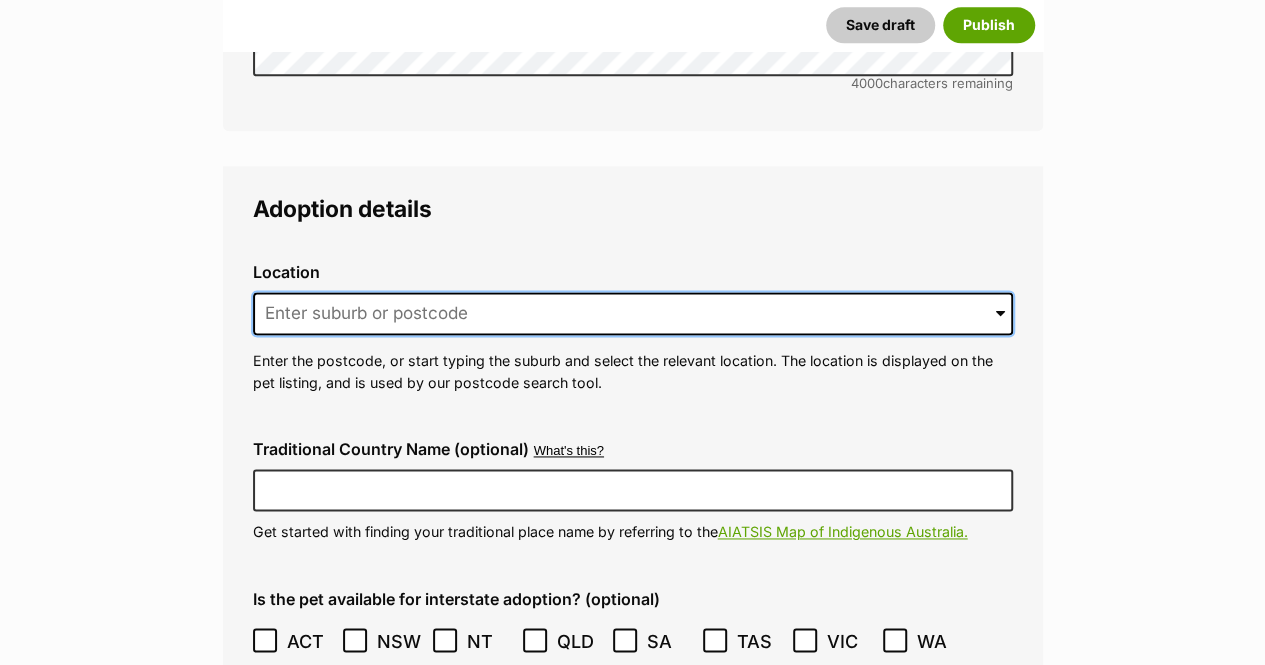 drag, startPoint x: 461, startPoint y: 309, endPoint x: 477, endPoint y: 315, distance: 17.088007 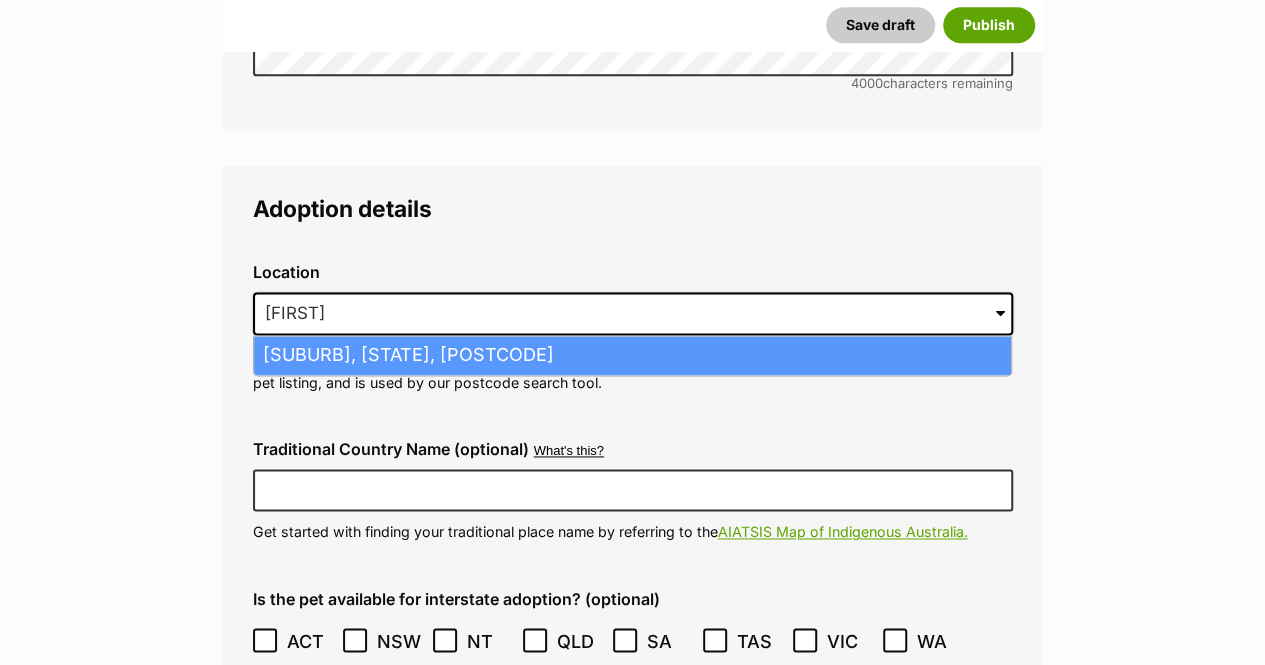 click on "Chester Hill, New South Wales, 2162" at bounding box center (632, 355) 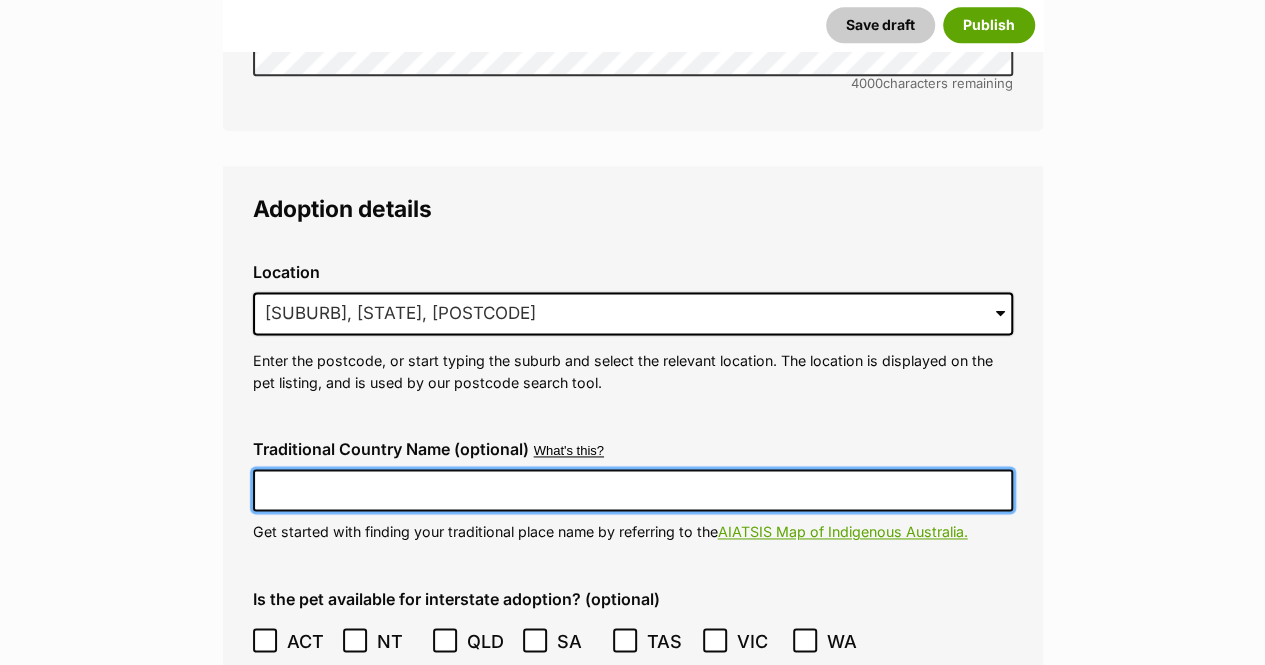 click on "Traditional Country Name (optional)" at bounding box center [633, 490] 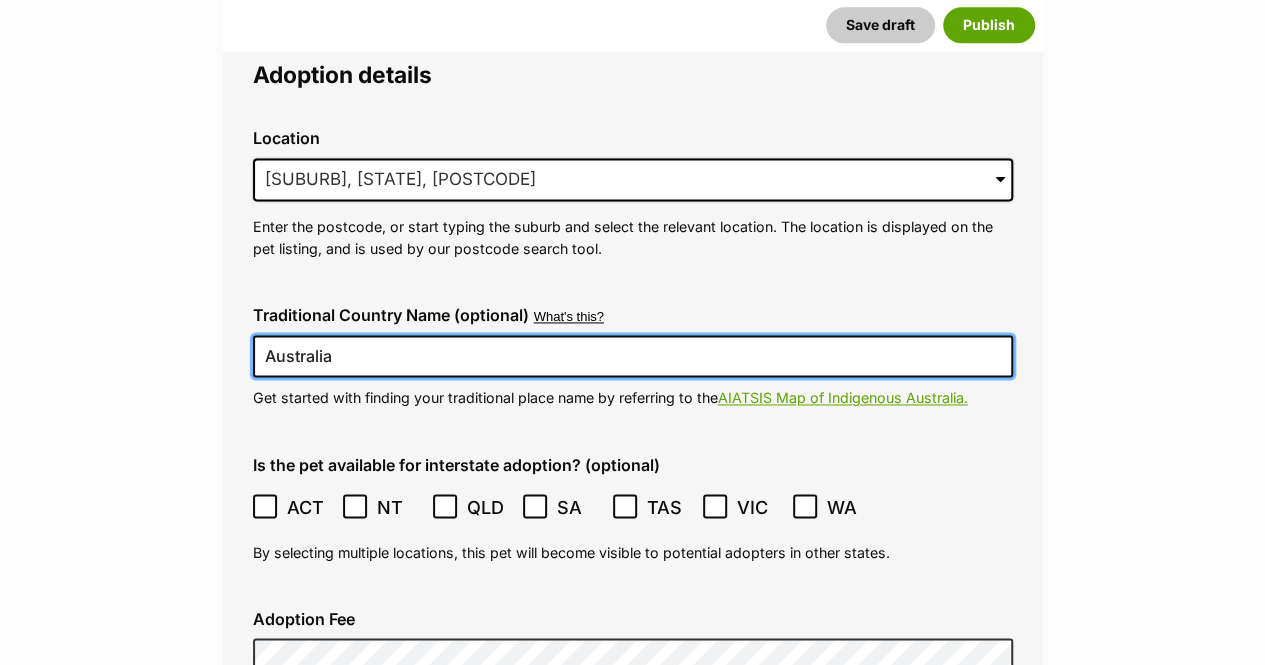 scroll, scrollTop: 5300, scrollLeft: 0, axis: vertical 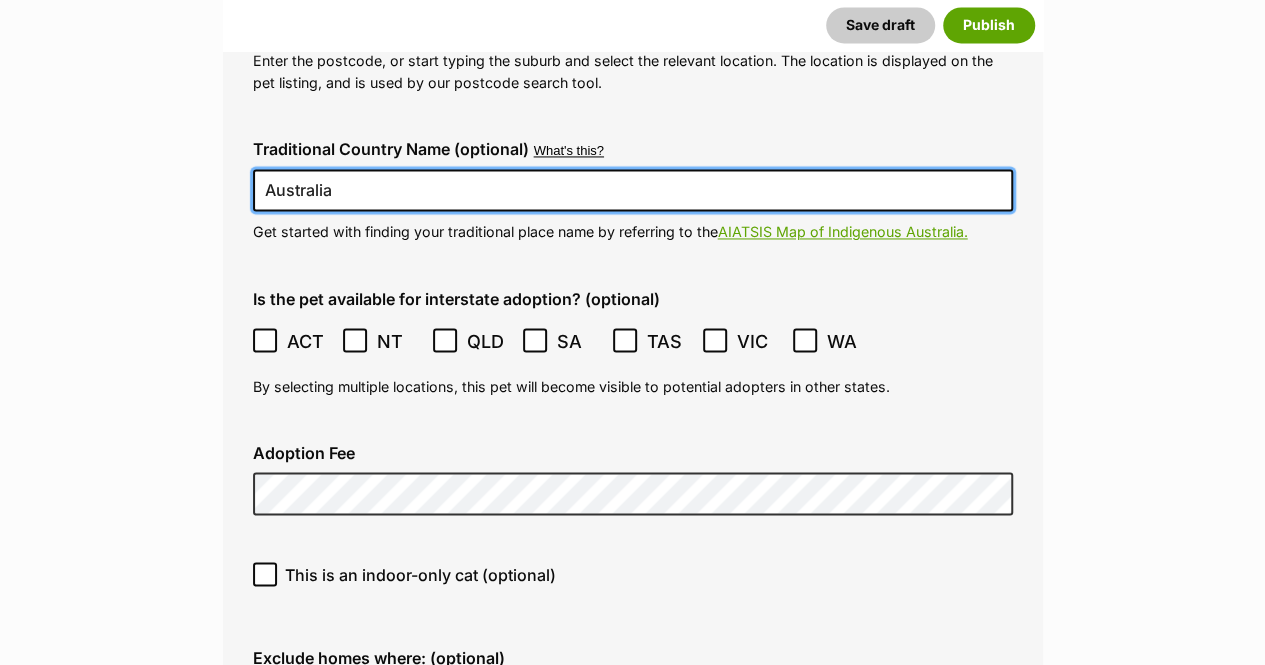 type on "Australia" 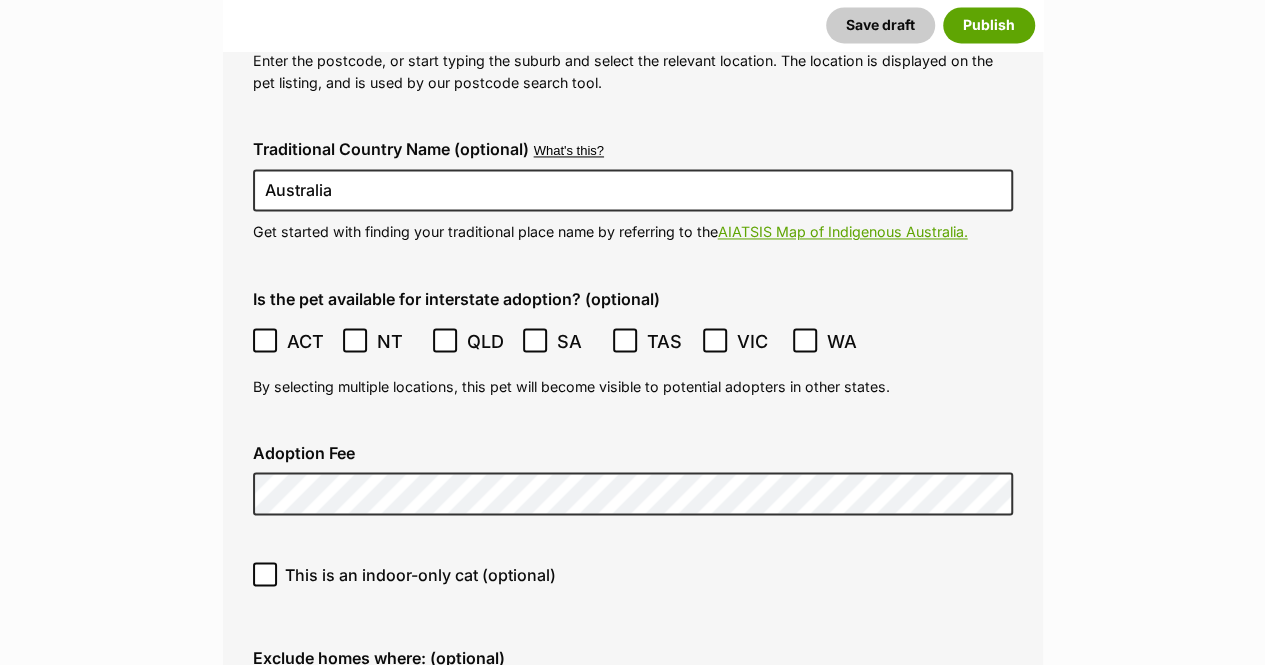 click on "New listing
Listing owner Choose an owner Naomi Sampol
The owner of the pet listing is able to edit the listing and manage enquiries with potential adopters. Note:
Group Admins
are also able to edit this pet listing and manage all it's enquiries.
Any time this pet receives new enquiries or messages from potential adopters, we'll also send you an email notification. Members can opt out of receiving these emails via their
notification settings .
About This Pet Name
Henlo there, it looks like you might be using the pet name field to indicate that this pet is now on hold - we recommend updating the status to on hold from the listing page instead!
Every pet deserves a name. If you don’t know the pet’s name, make one up! It can be something simple and sweet like ‘Fluffy’, or get creative and have some fun with it. A name helps potential adopters connect with the pet.
Species Cat
Best feature (optional)
Personality 6579  characters remaining" at bounding box center (632, -360) 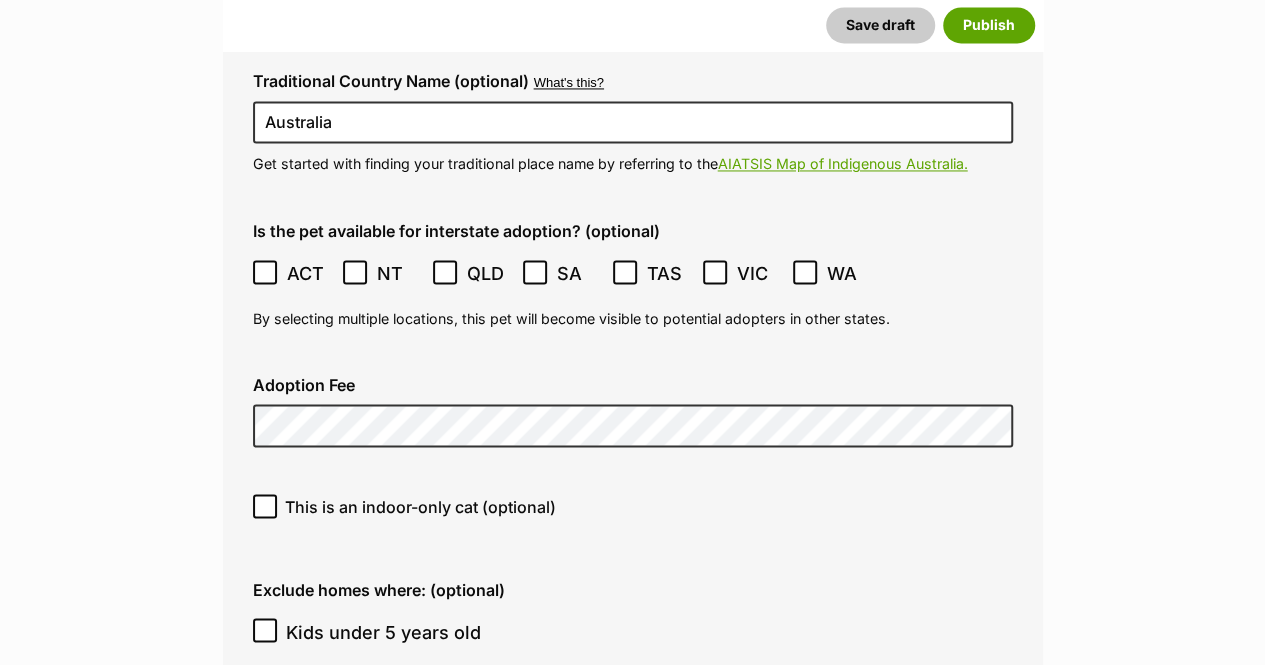 scroll, scrollTop: 5400, scrollLeft: 0, axis: vertical 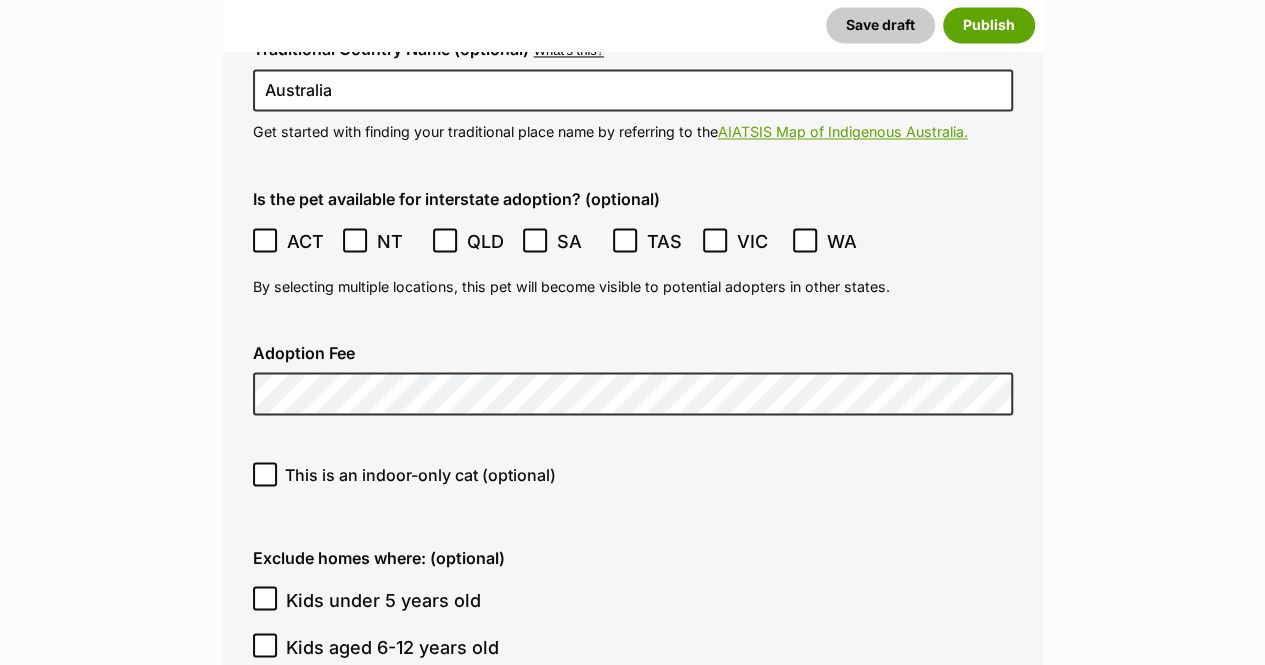 click on "This is an indoor-only cat (optional)" at bounding box center (420, 474) 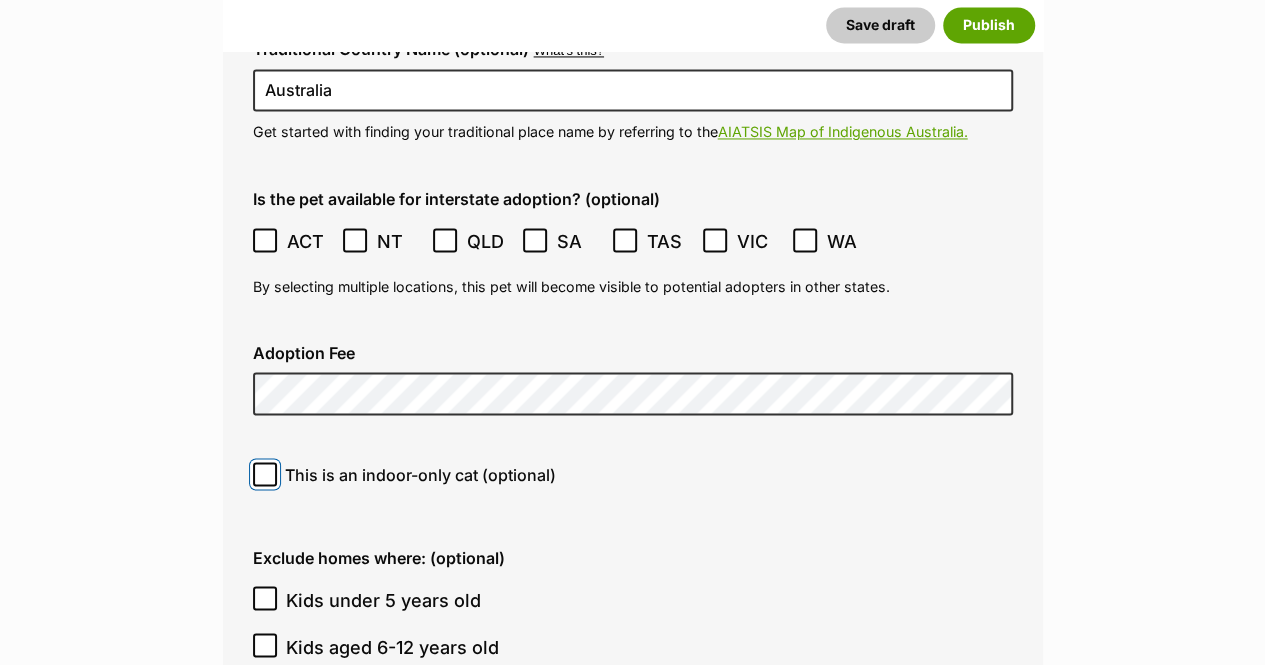 click on "This is an indoor-only cat (optional)" at bounding box center [265, 474] 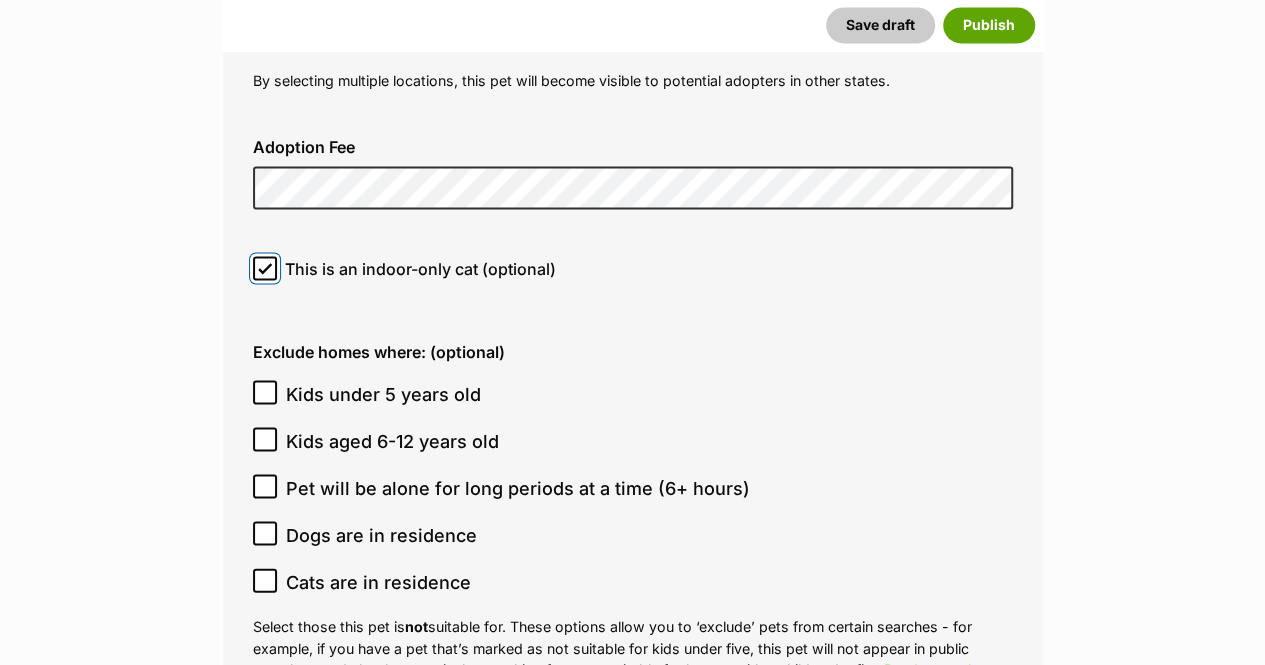 scroll, scrollTop: 5700, scrollLeft: 0, axis: vertical 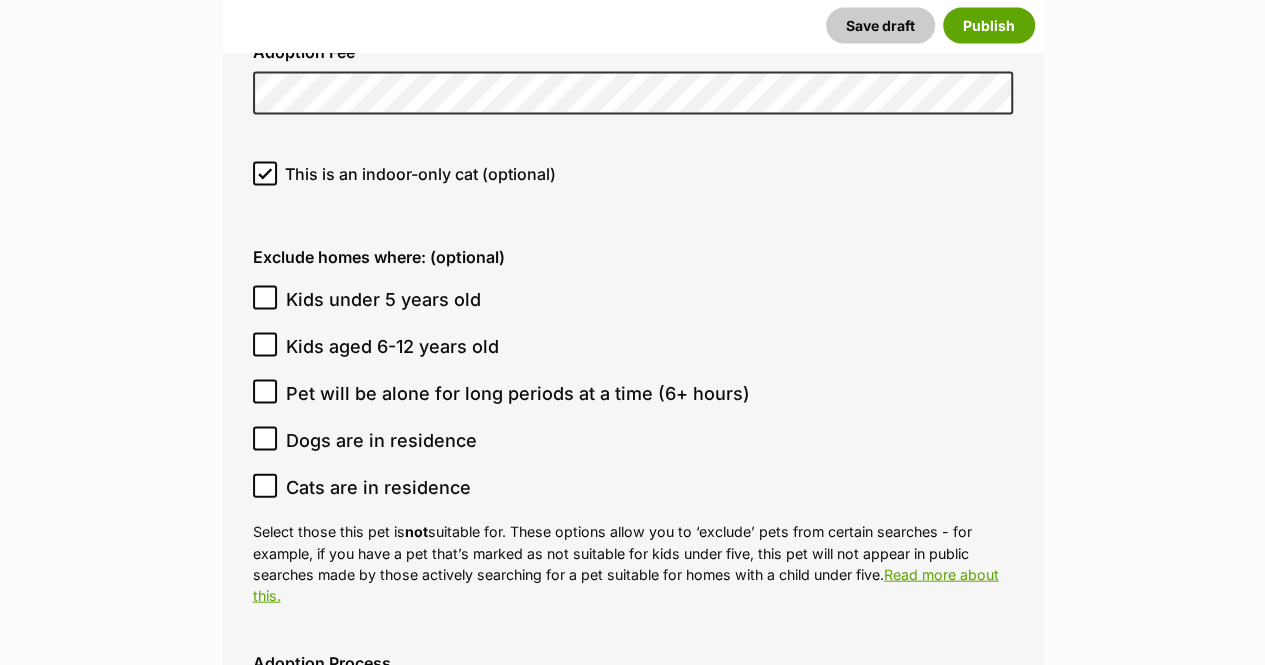 click on "Kids under 5 years old" at bounding box center (383, 299) 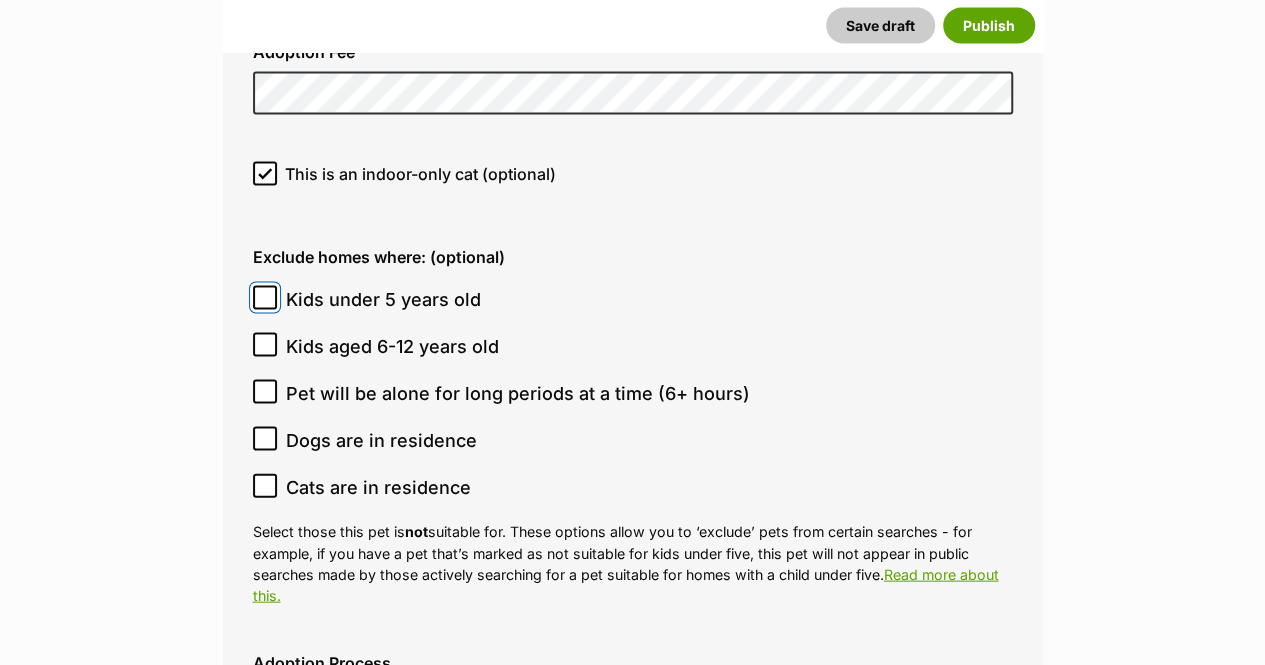 click on "Kids under 5 years old" at bounding box center (265, 298) 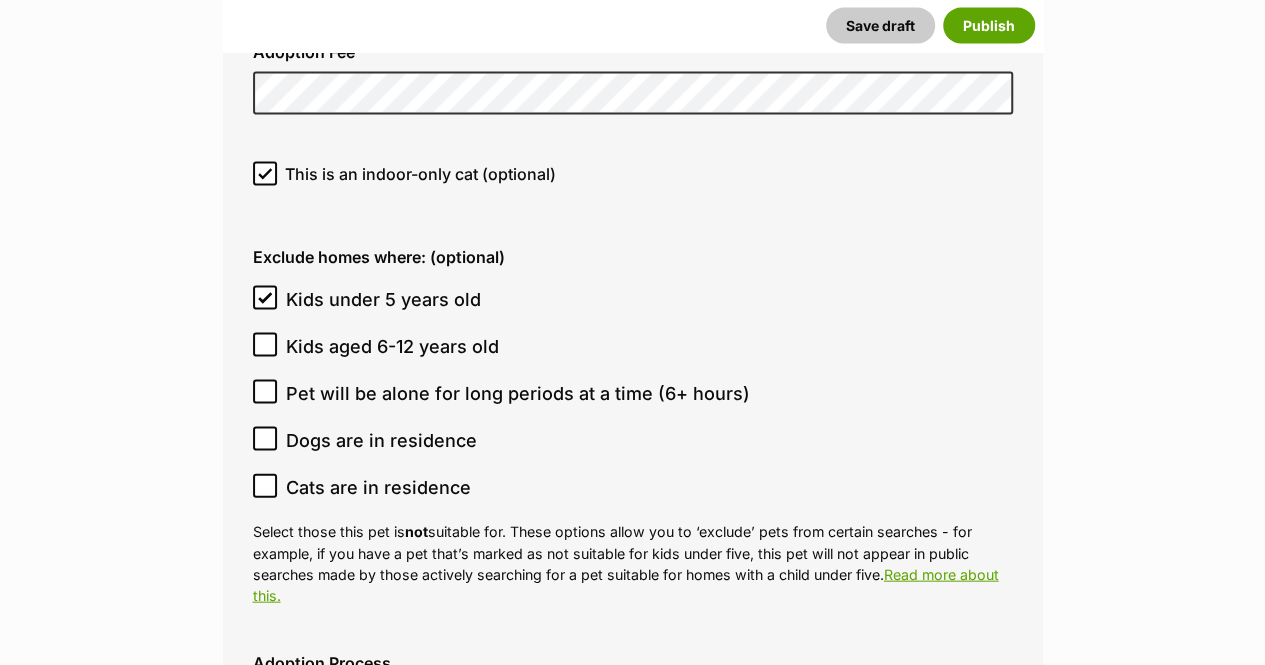 click on "Dogs are in residence" at bounding box center [381, 440] 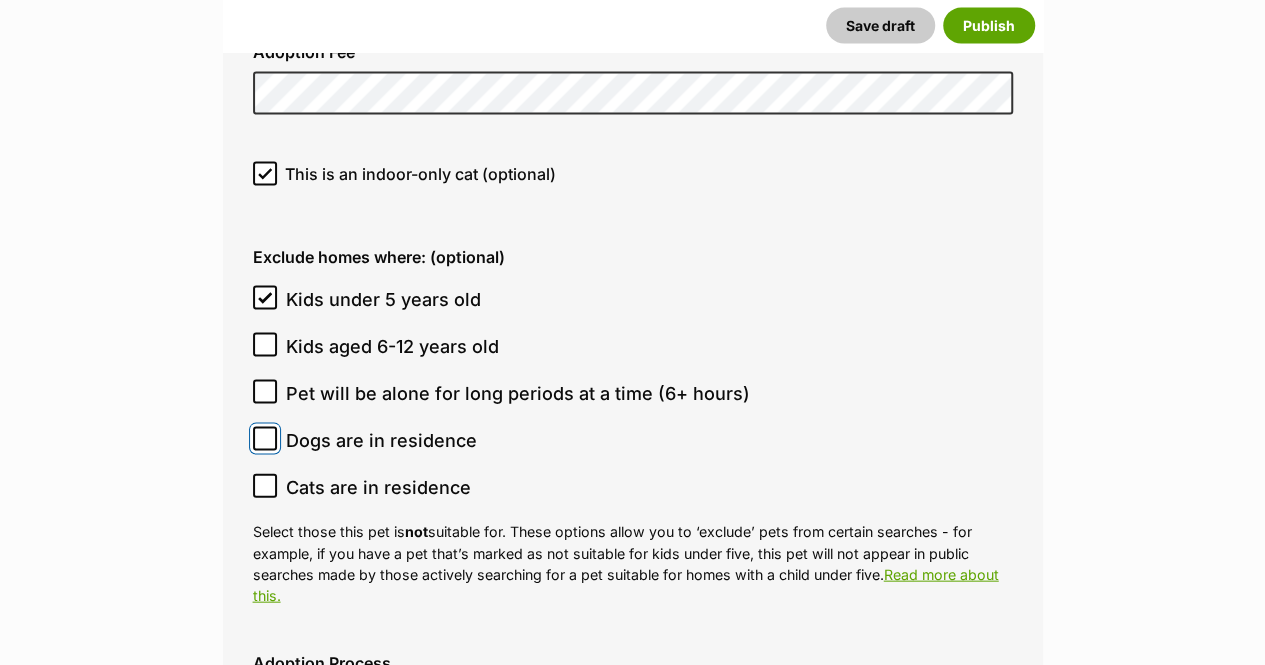 click on "Dogs are in residence" at bounding box center [265, 439] 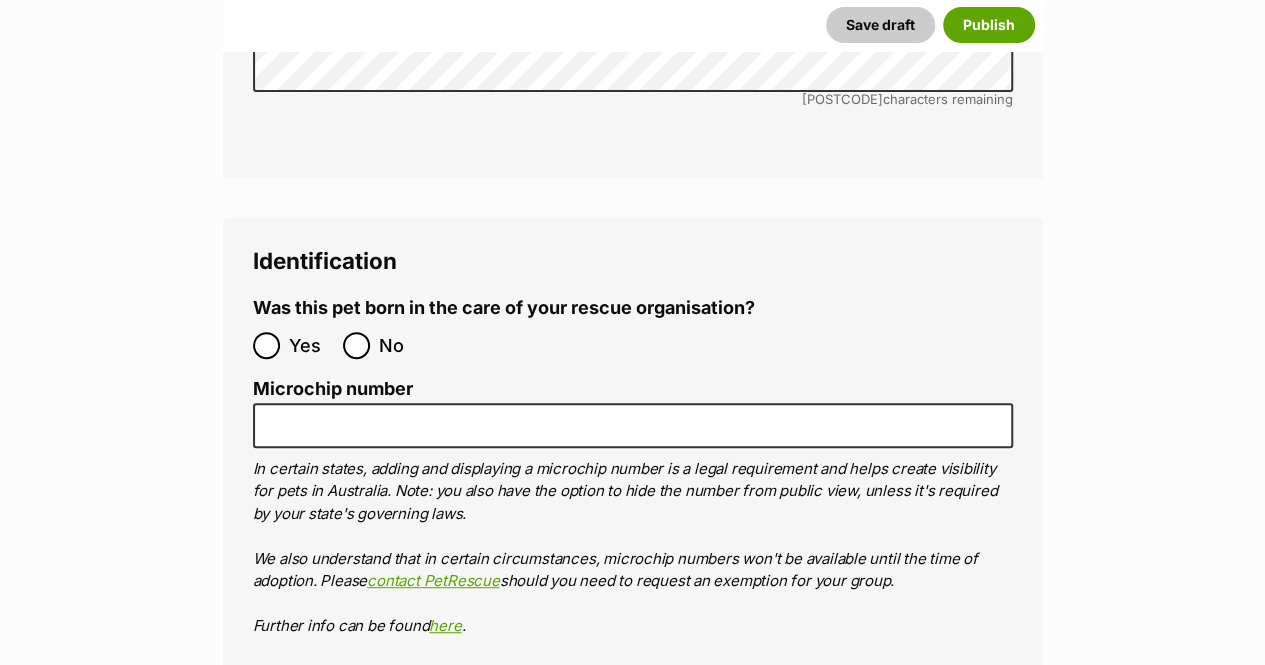 scroll, scrollTop: 7900, scrollLeft: 0, axis: vertical 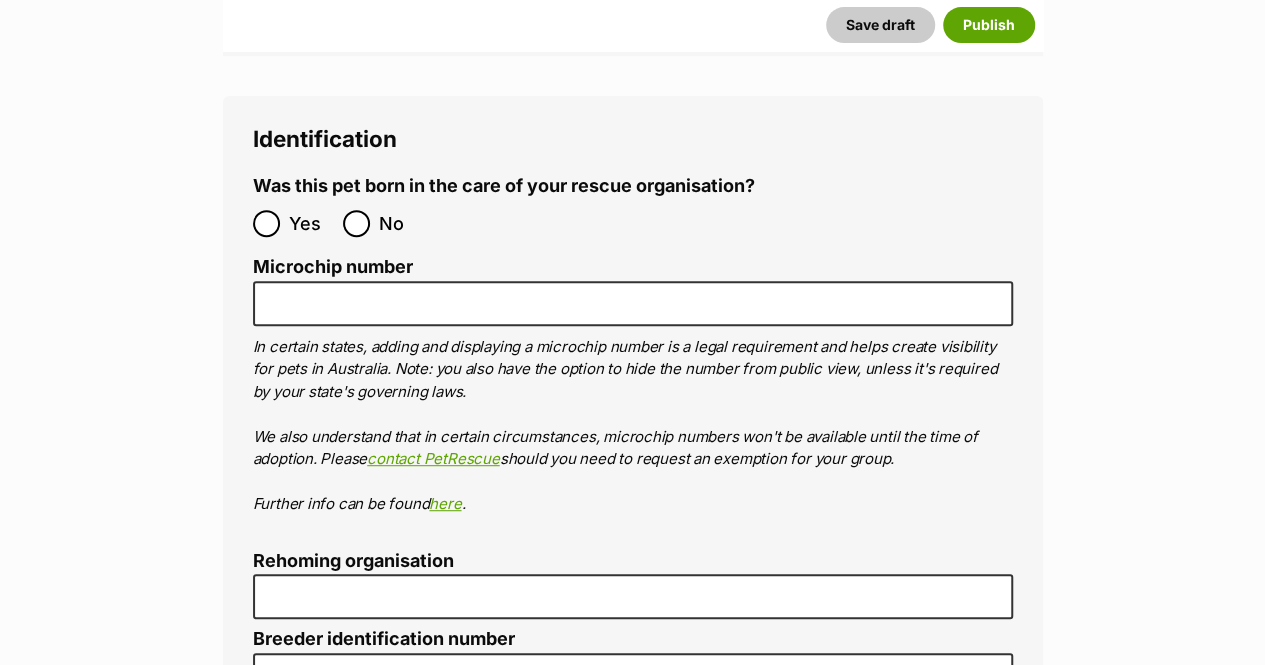 click on "No" at bounding box center [401, 223] 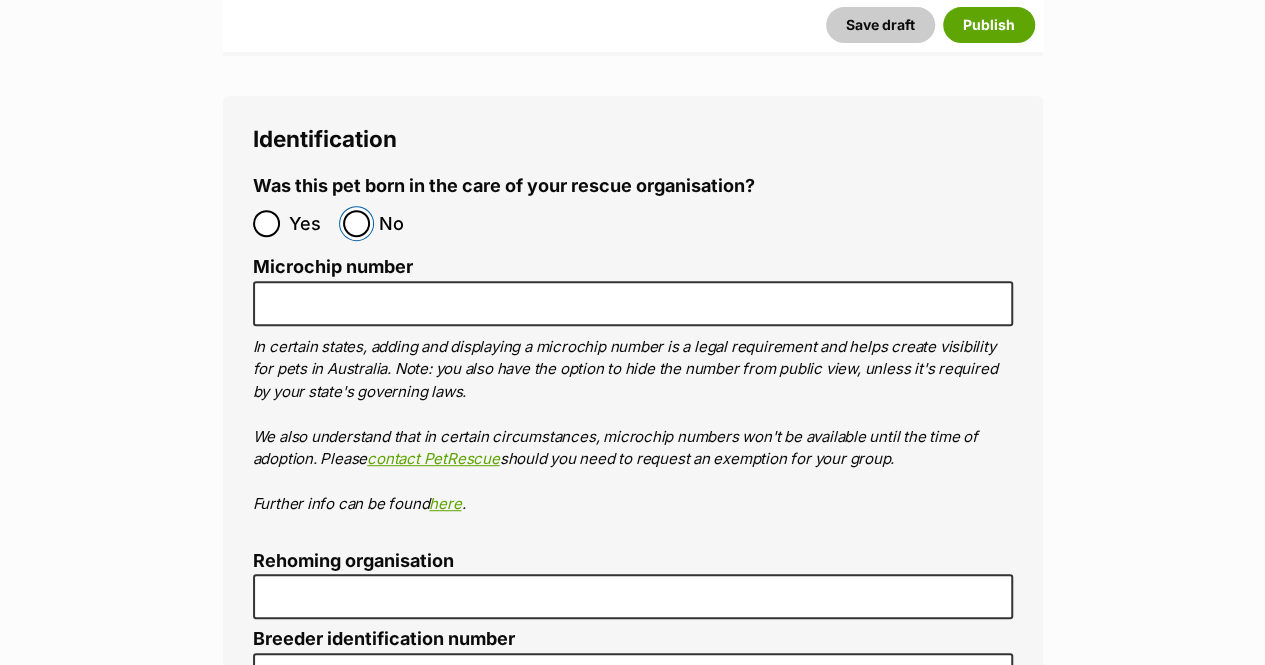click on "No" at bounding box center (356, 223) 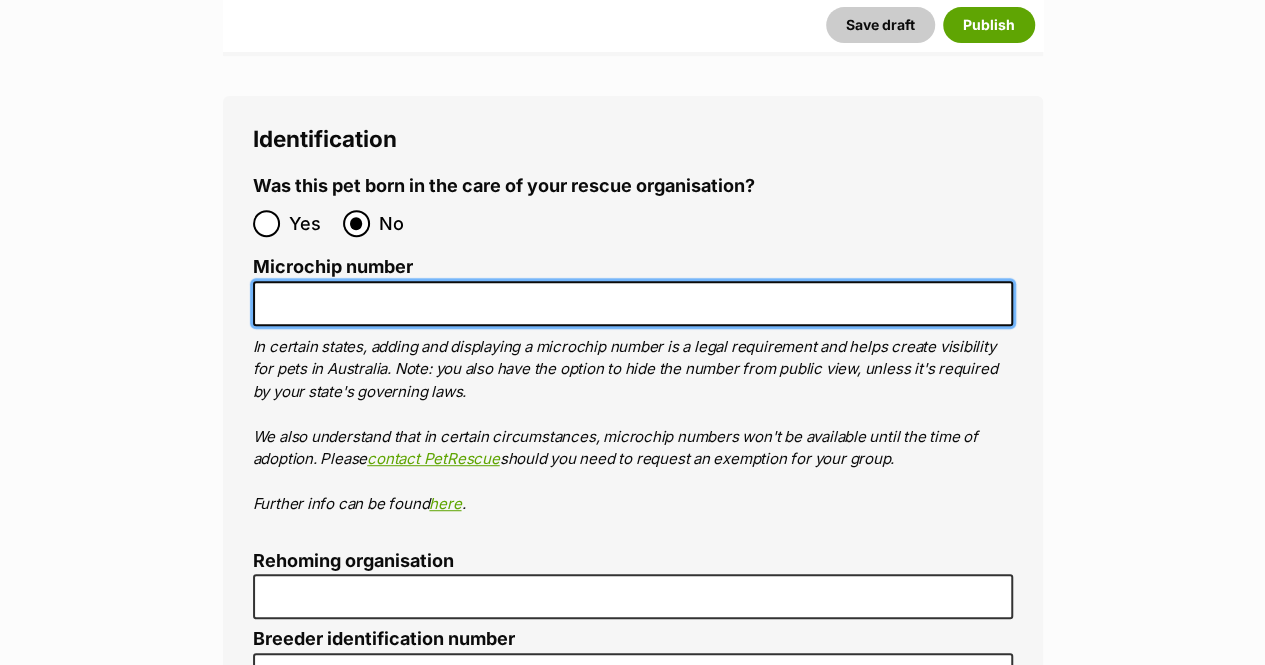 paste on "Microchip: [NUMBER]" 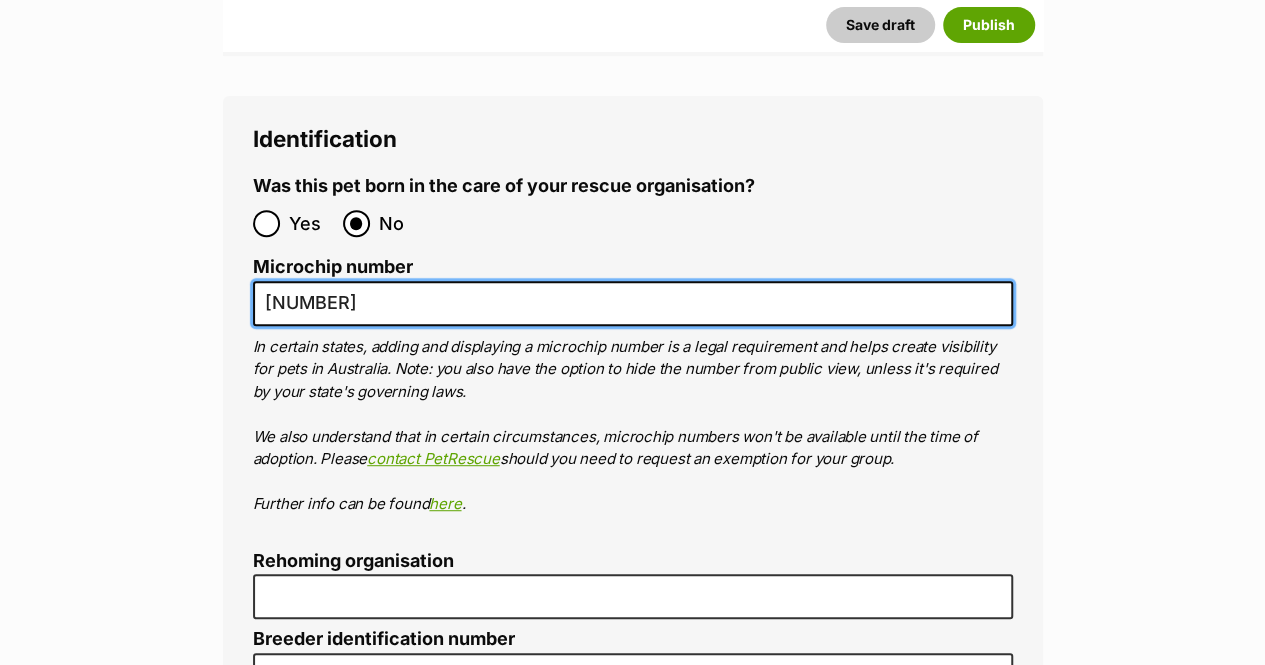 scroll, scrollTop: 8100, scrollLeft: 0, axis: vertical 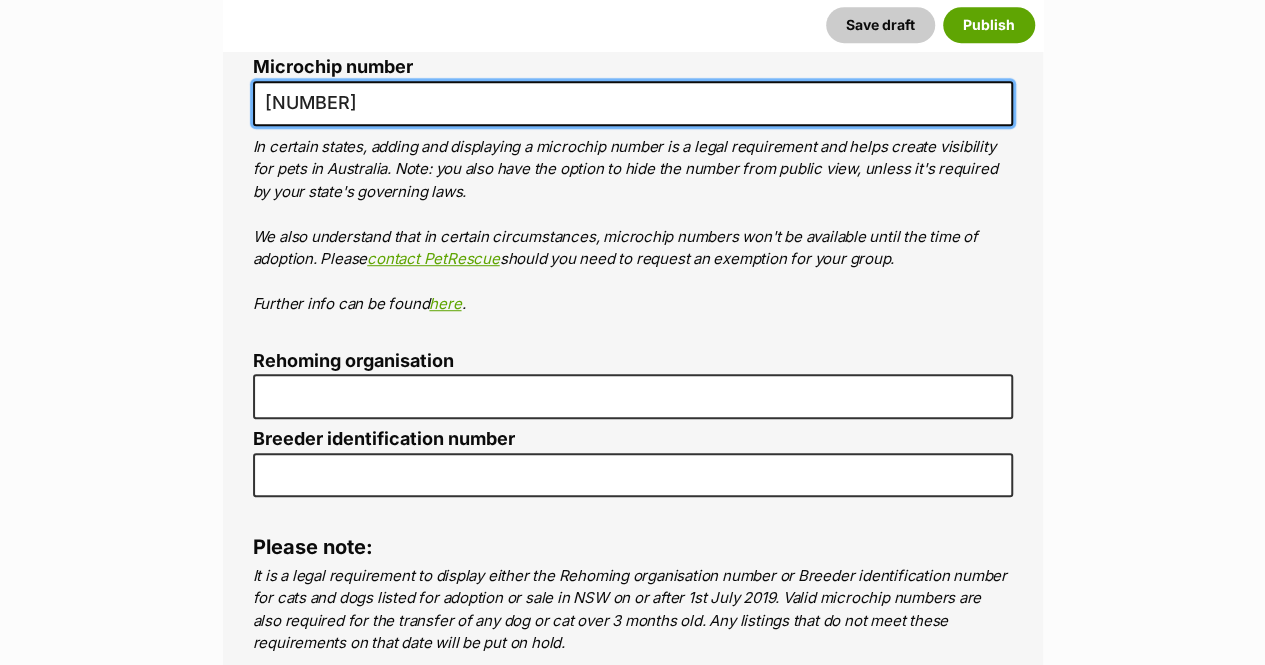 type on "Microchip: [NUMBER]" 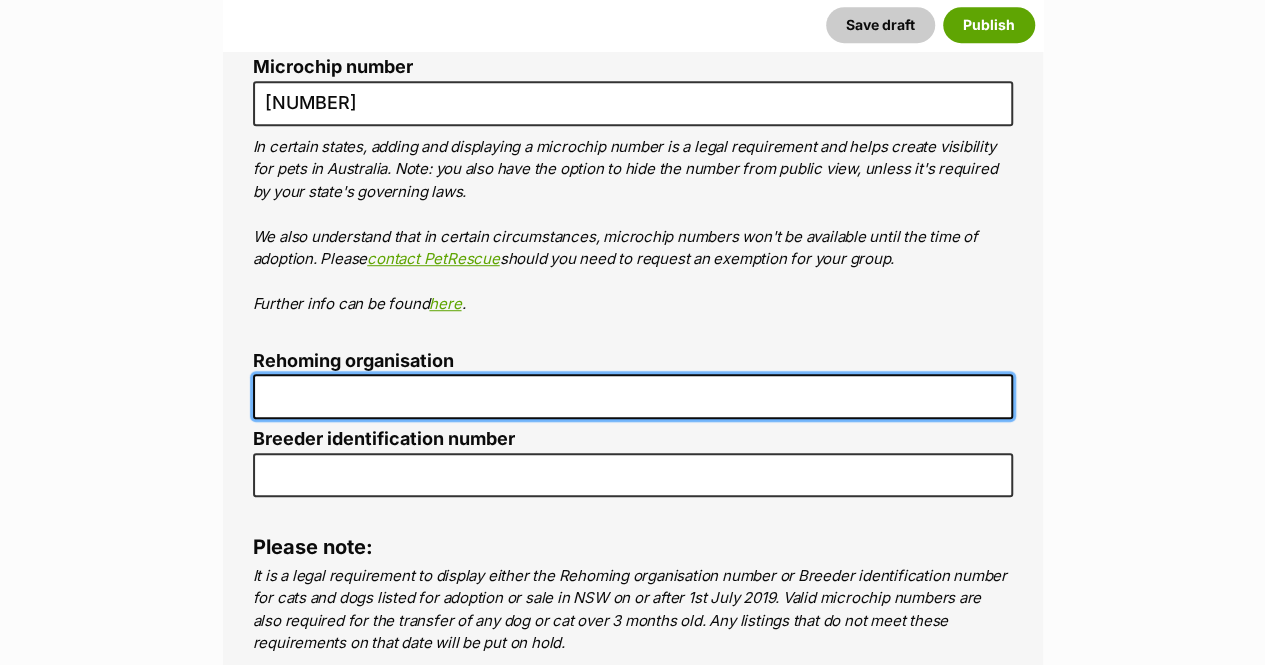 click on "Rehoming organisation" at bounding box center (633, 396) 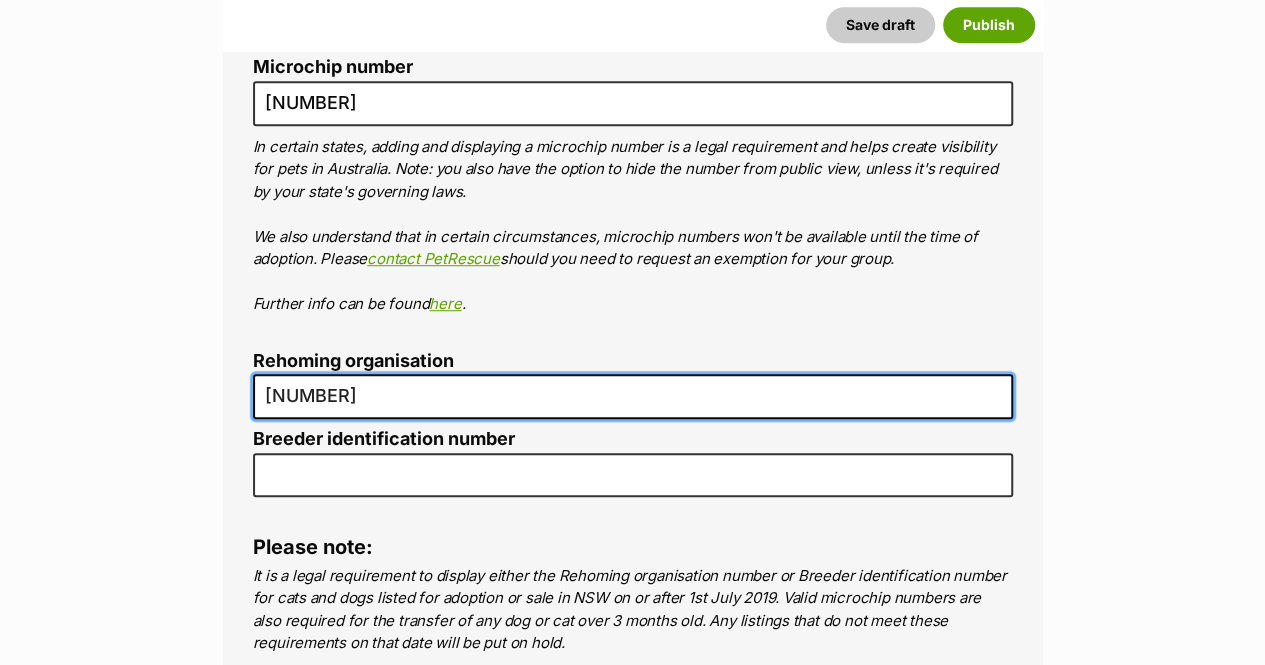 scroll, scrollTop: 0, scrollLeft: 0, axis: both 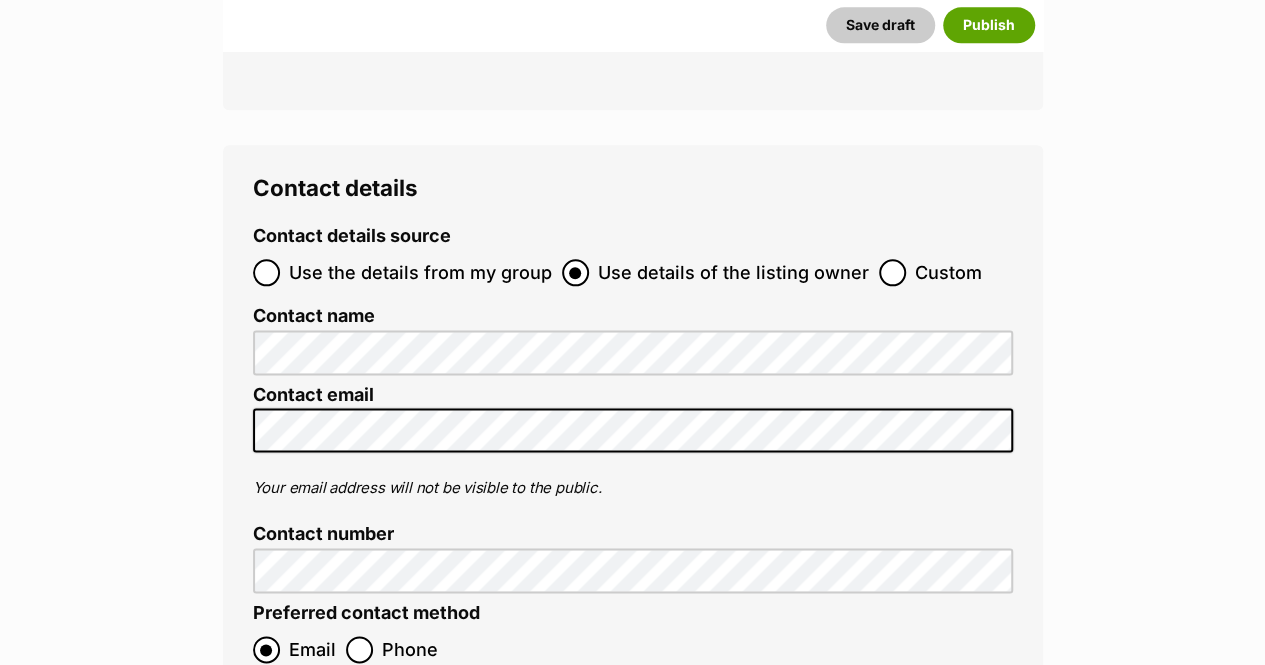 type on "R25100267" 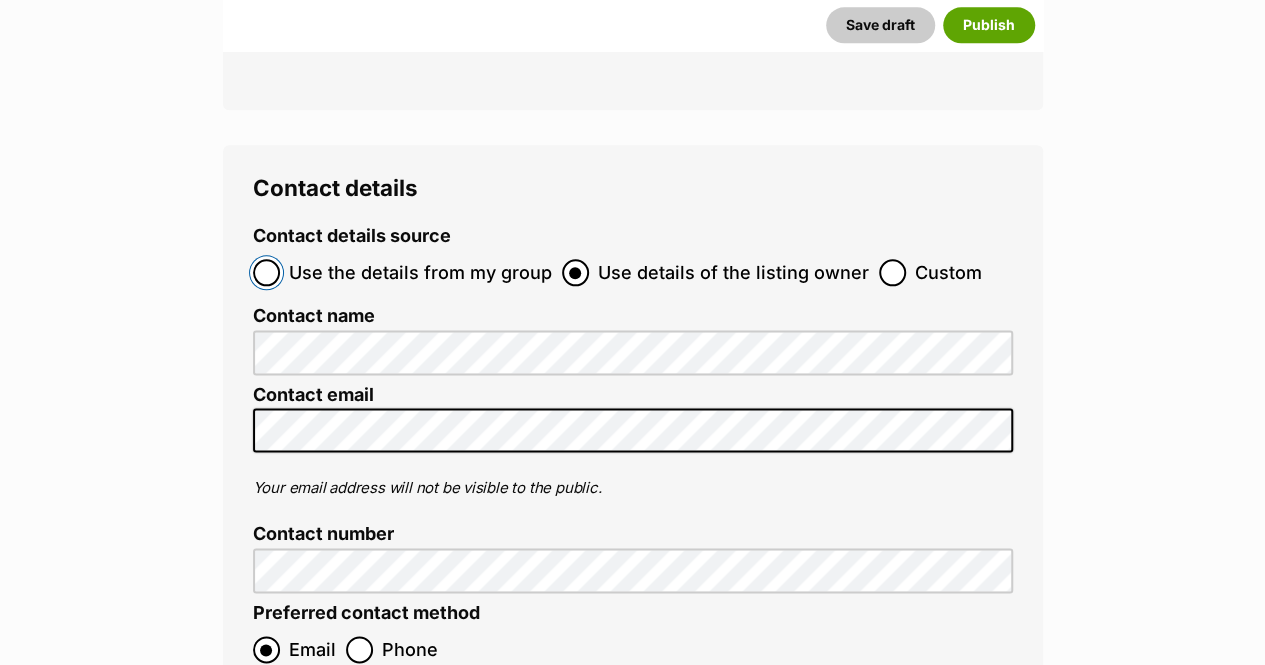 click on "Use the details from my group" at bounding box center (266, 272) 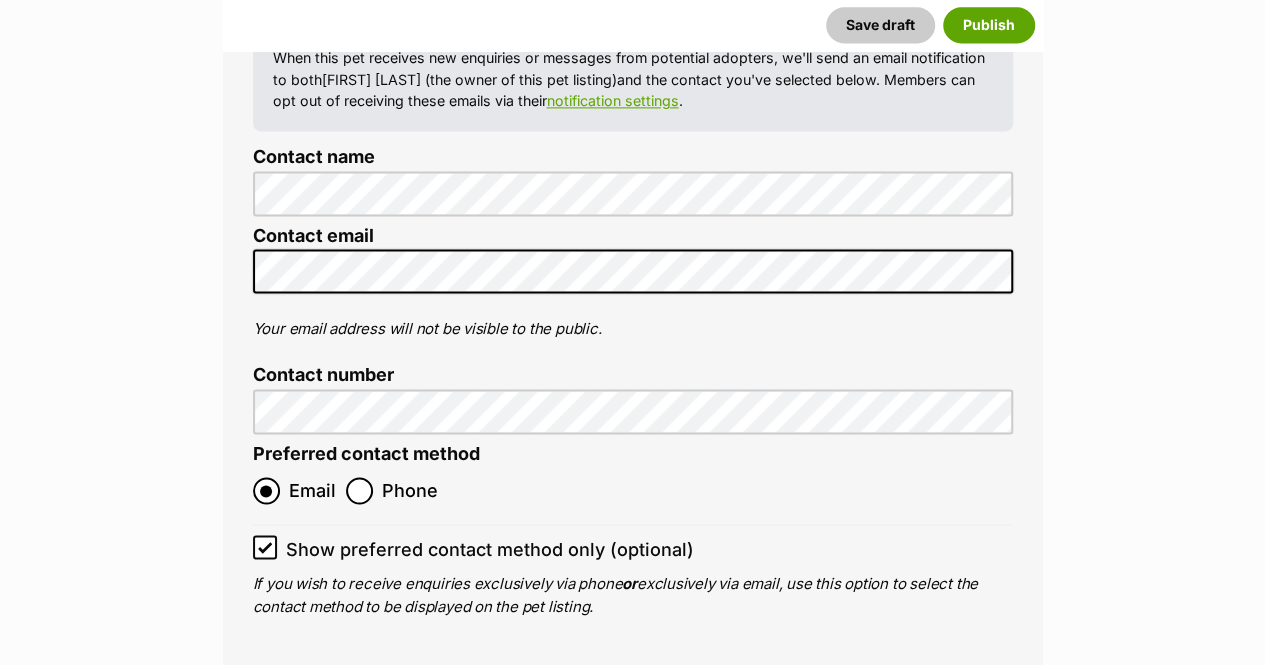 scroll, scrollTop: 9100, scrollLeft: 0, axis: vertical 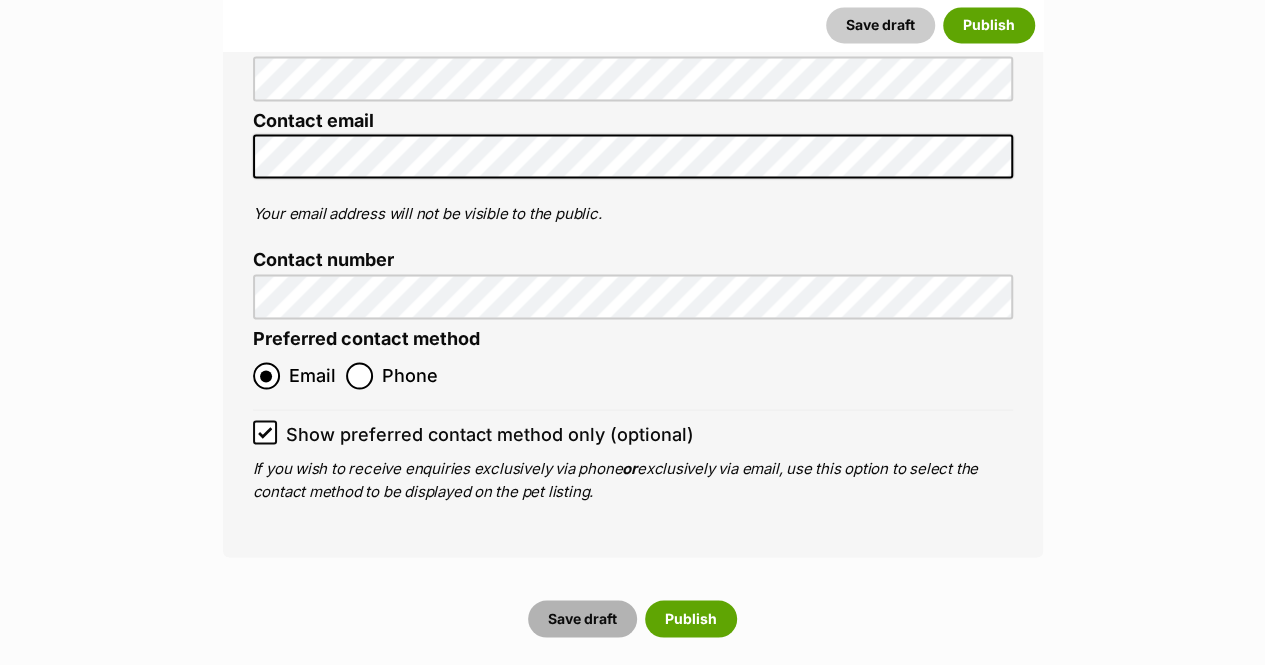 click on "Save draft" at bounding box center (582, 618) 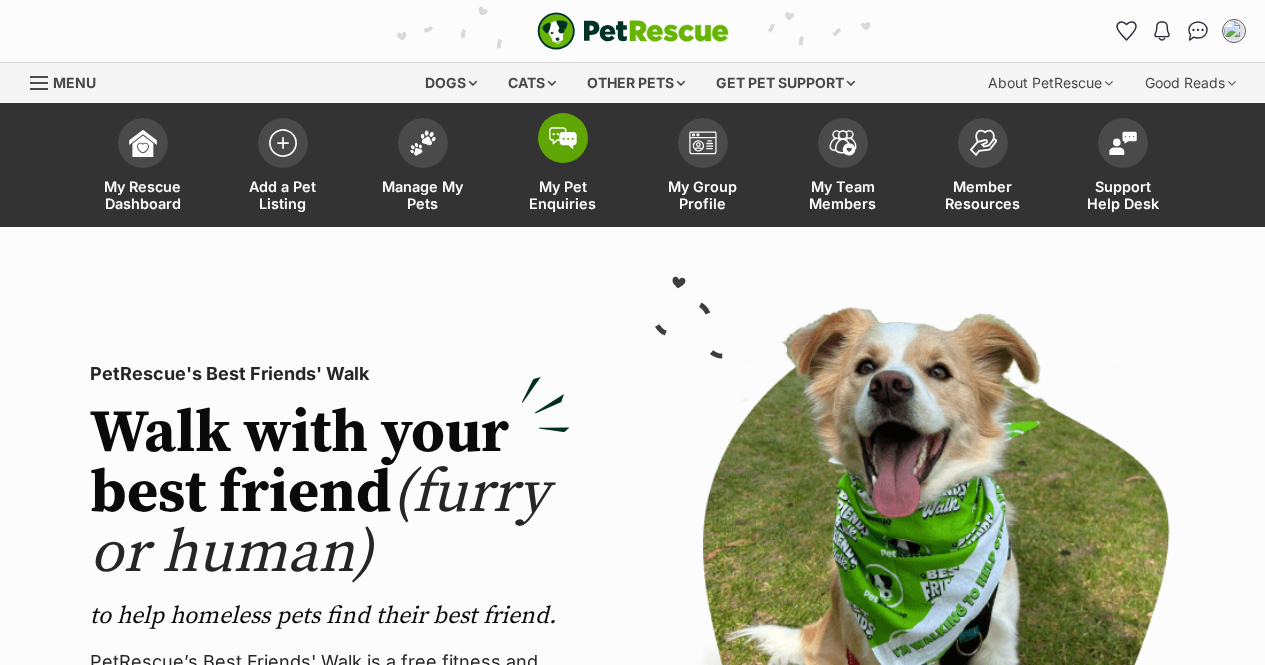 scroll, scrollTop: 0, scrollLeft: 0, axis: both 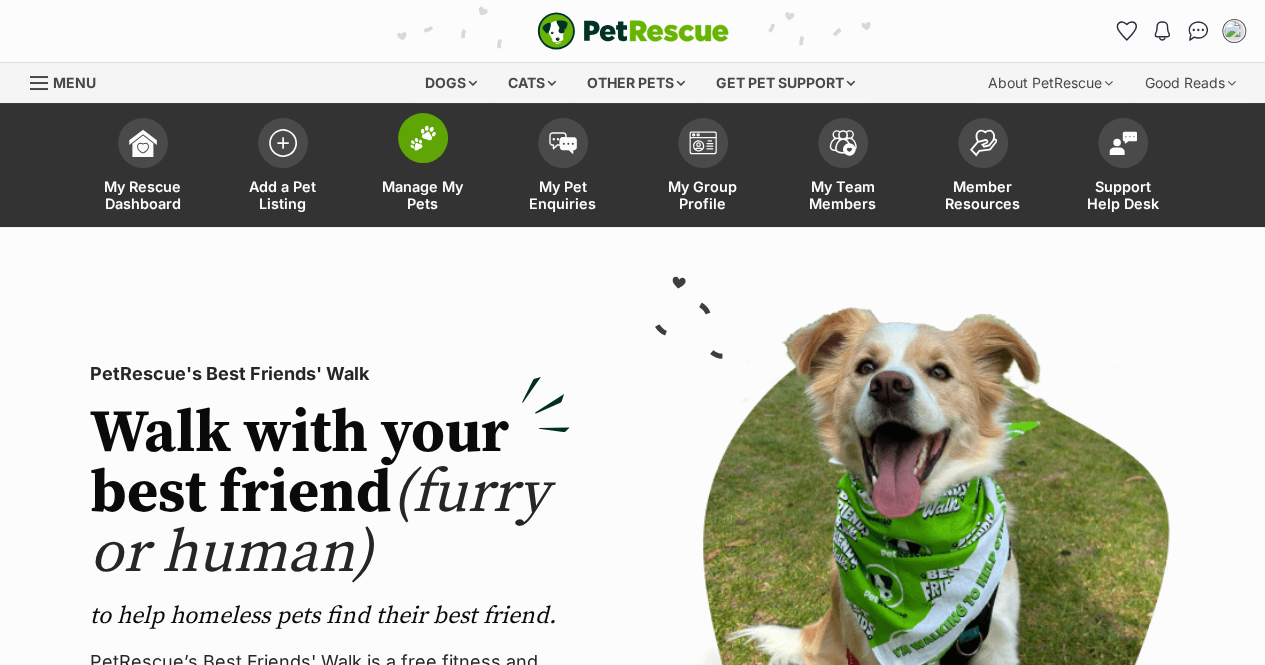 click at bounding box center (423, 138) 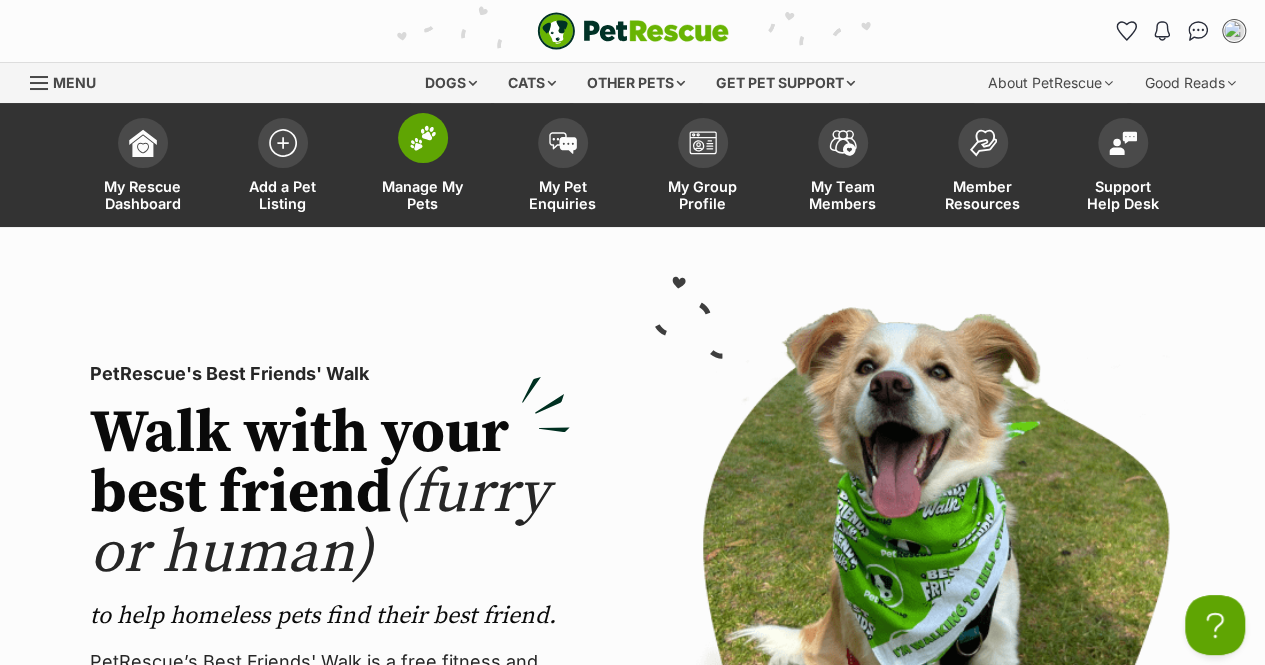 scroll, scrollTop: 0, scrollLeft: 0, axis: both 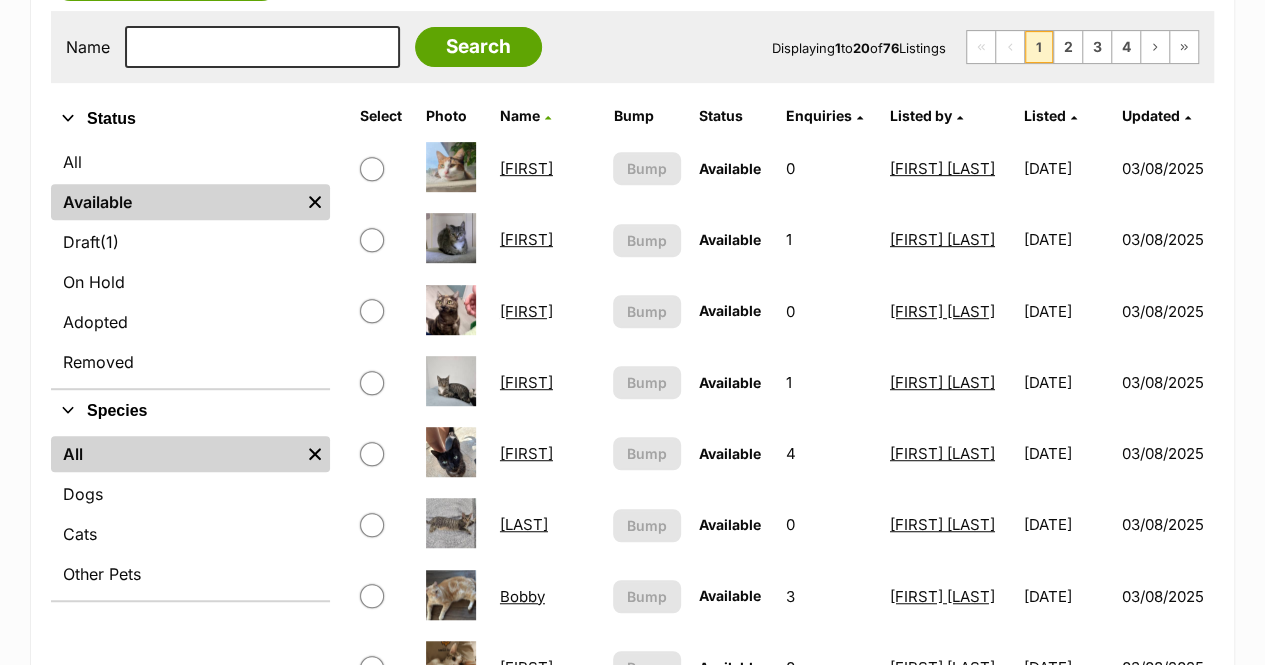 click on "Akona" at bounding box center (526, 168) 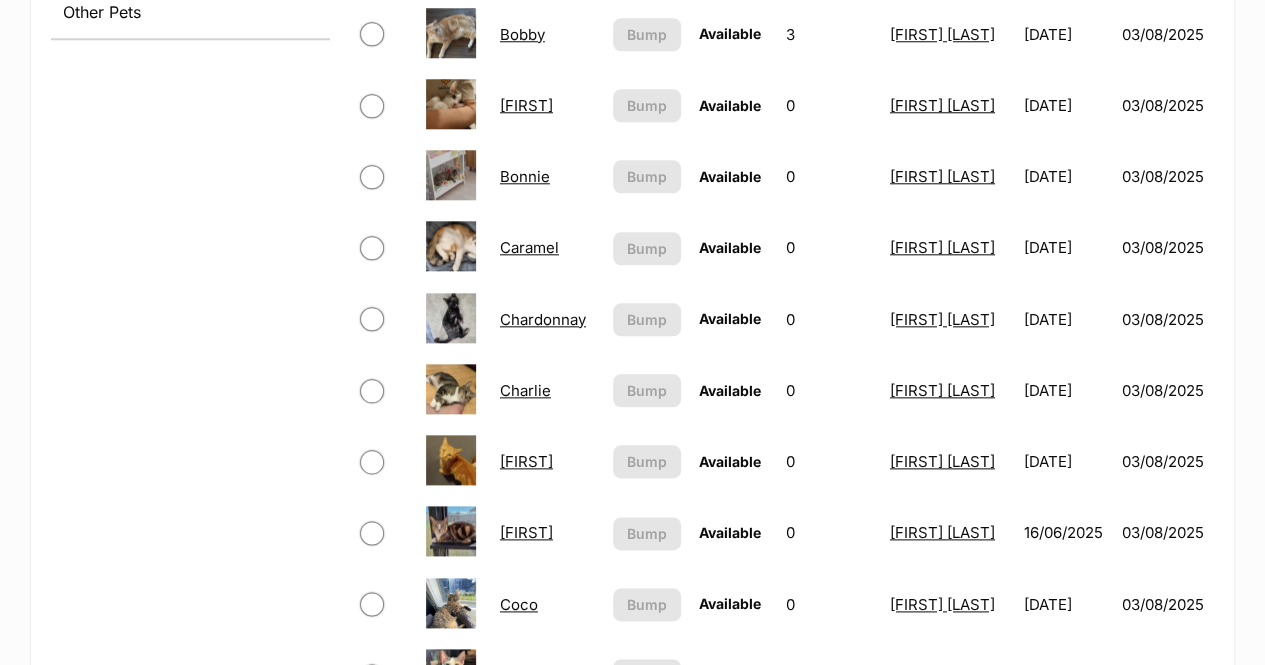 scroll, scrollTop: 1000, scrollLeft: 0, axis: vertical 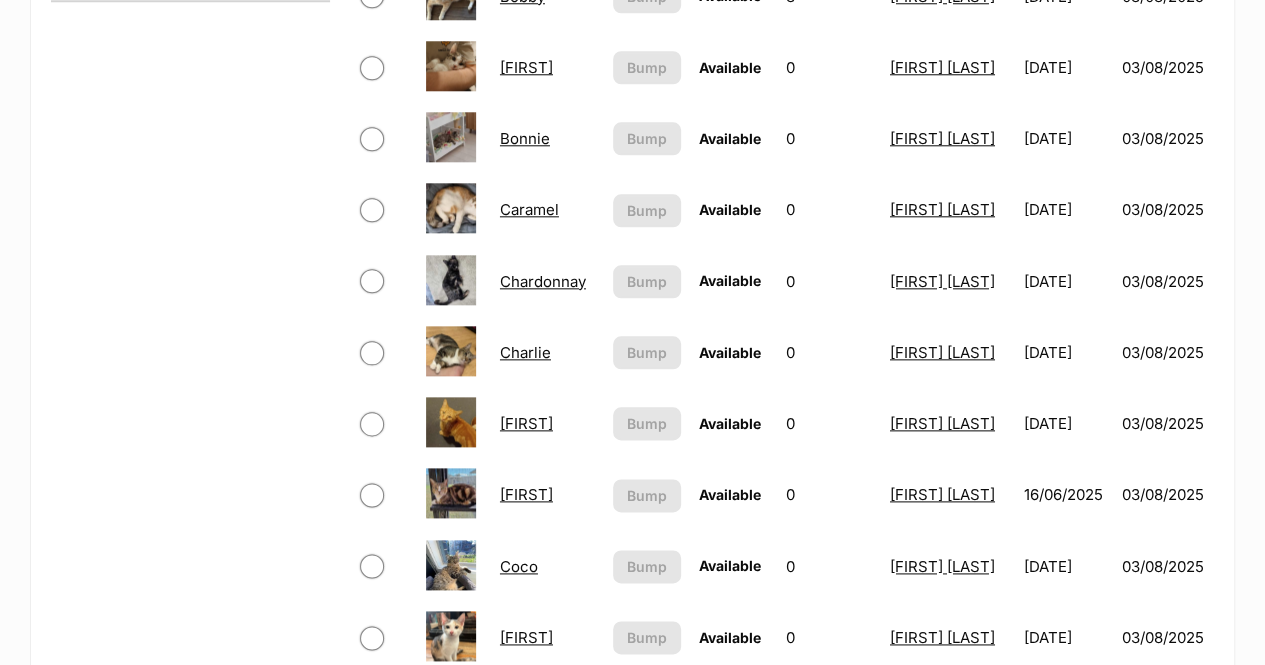 click on "Charlie" at bounding box center [525, 352] 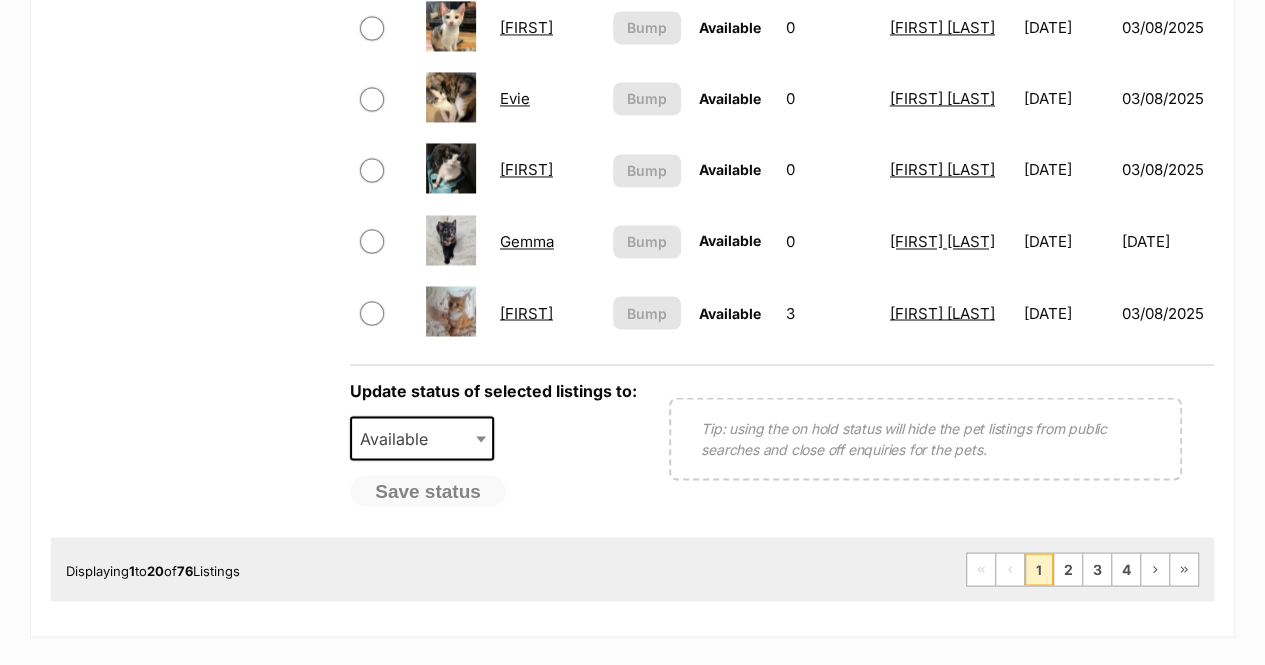 scroll, scrollTop: 1700, scrollLeft: 0, axis: vertical 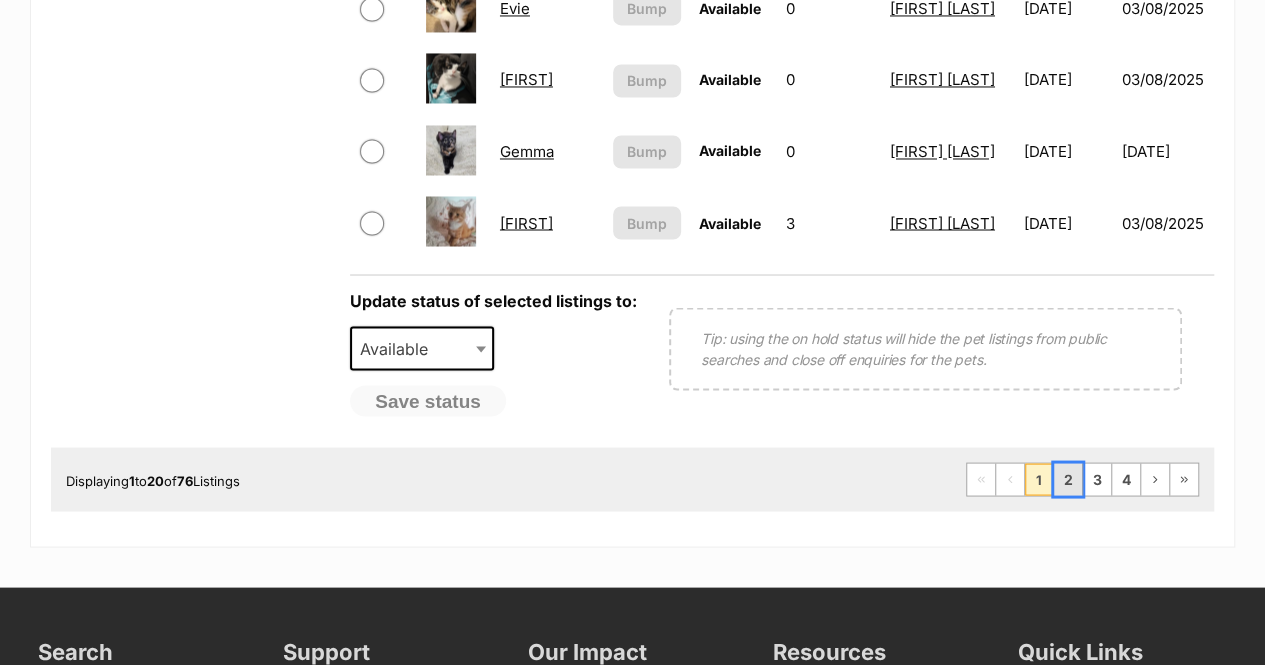 click on "2" at bounding box center (1068, 479) 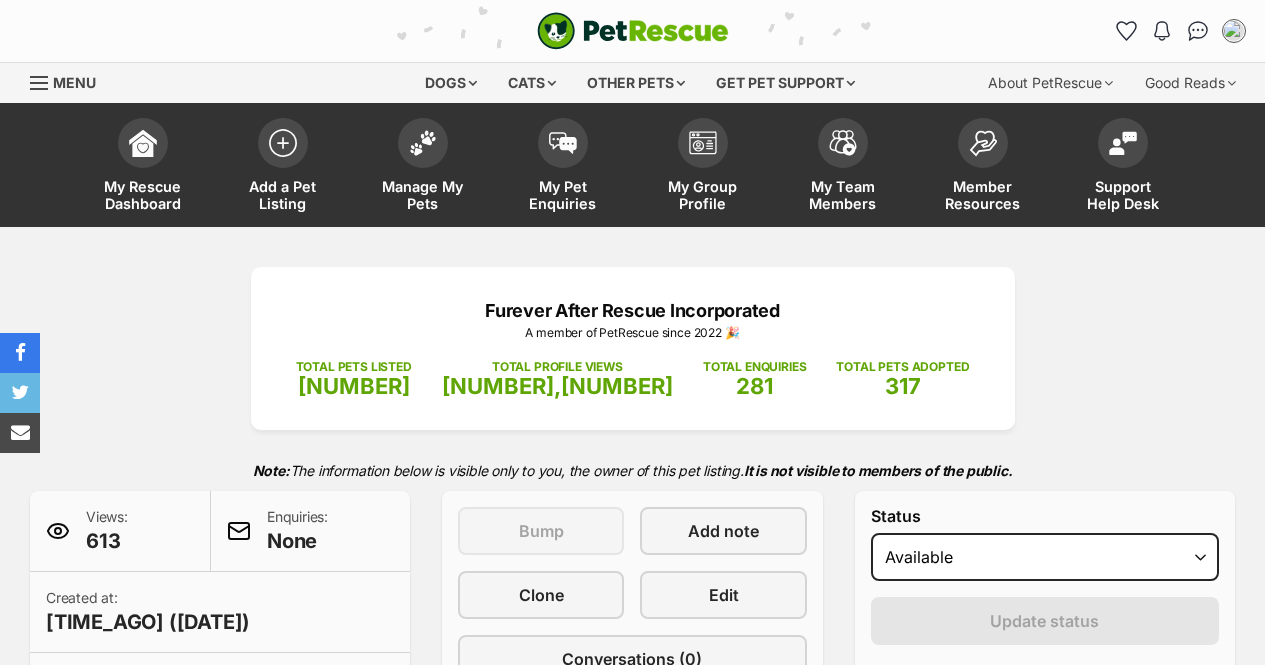 scroll, scrollTop: 0, scrollLeft: 0, axis: both 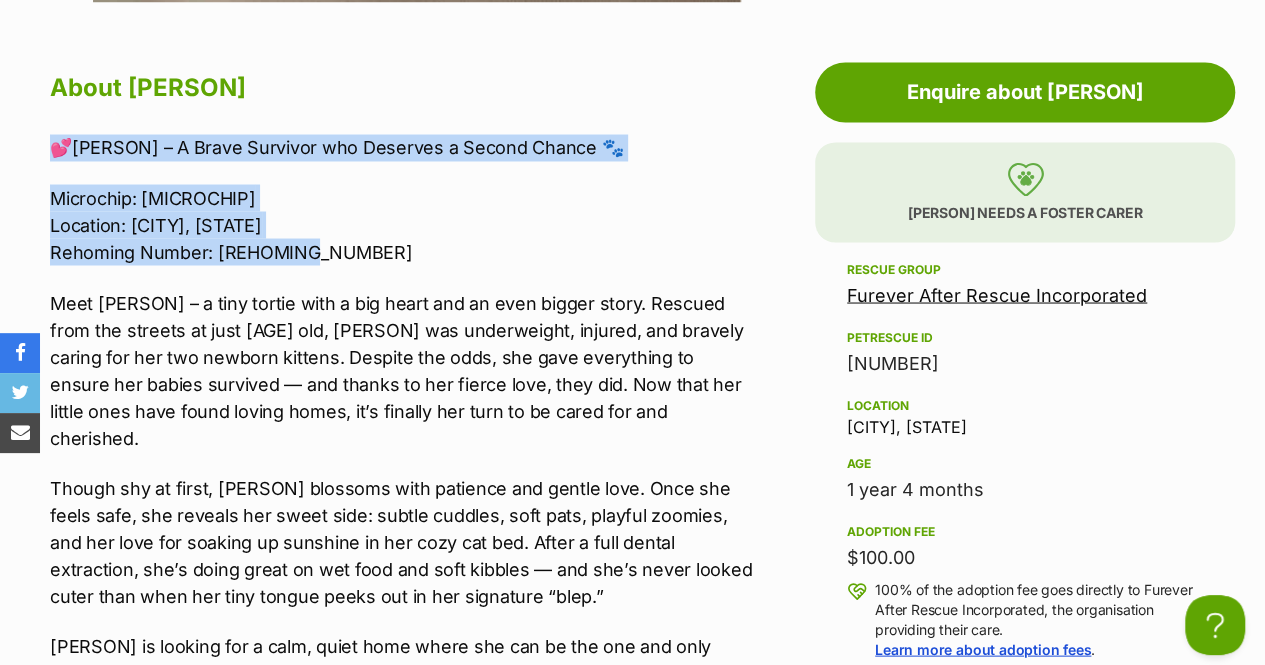 drag, startPoint x: 348, startPoint y: 257, endPoint x: 34, endPoint y: 156, distance: 329.8439 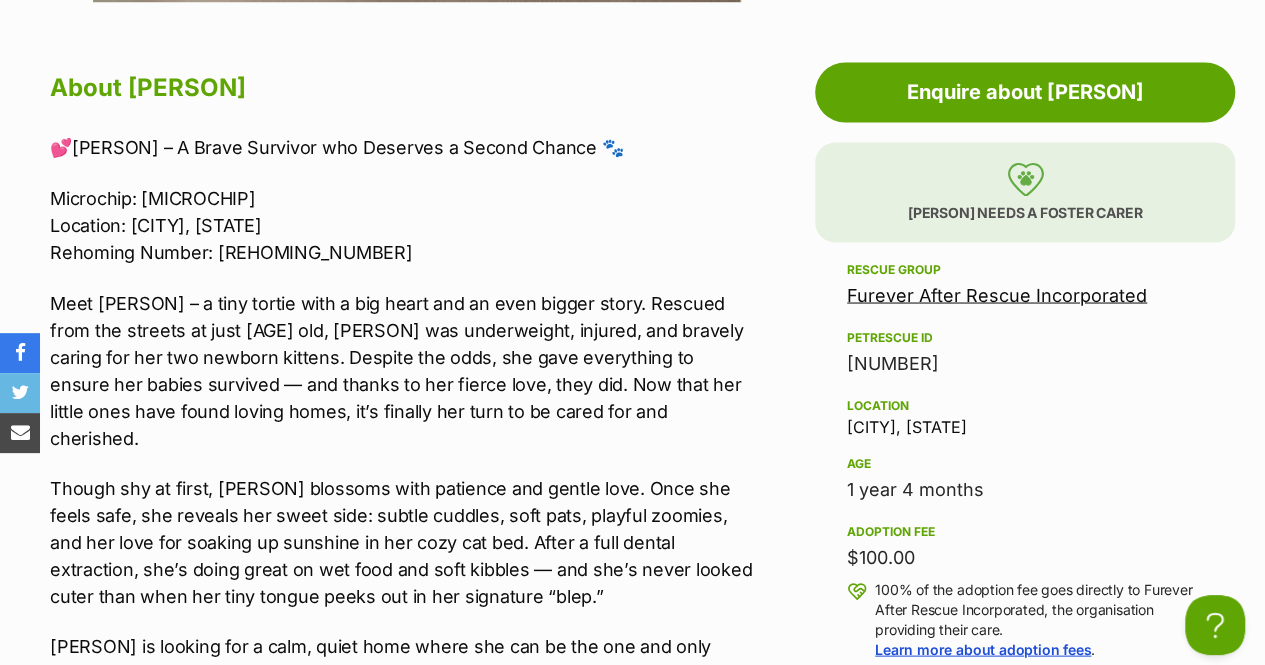 click on "Meet [PERSON] – a tiny tortie with a big heart and an even bigger story. Rescued from the streets at just [AGE] old, [PERSON] was underweight, injured, and bravely caring for her two newborn kittens. Despite the odds, she gave everything to ensure her babies survived — and thanks to her fierce love, they did. Now that her little ones have found loving homes, it’s finally her turn to be cared for and cherished." at bounding box center (401, 370) 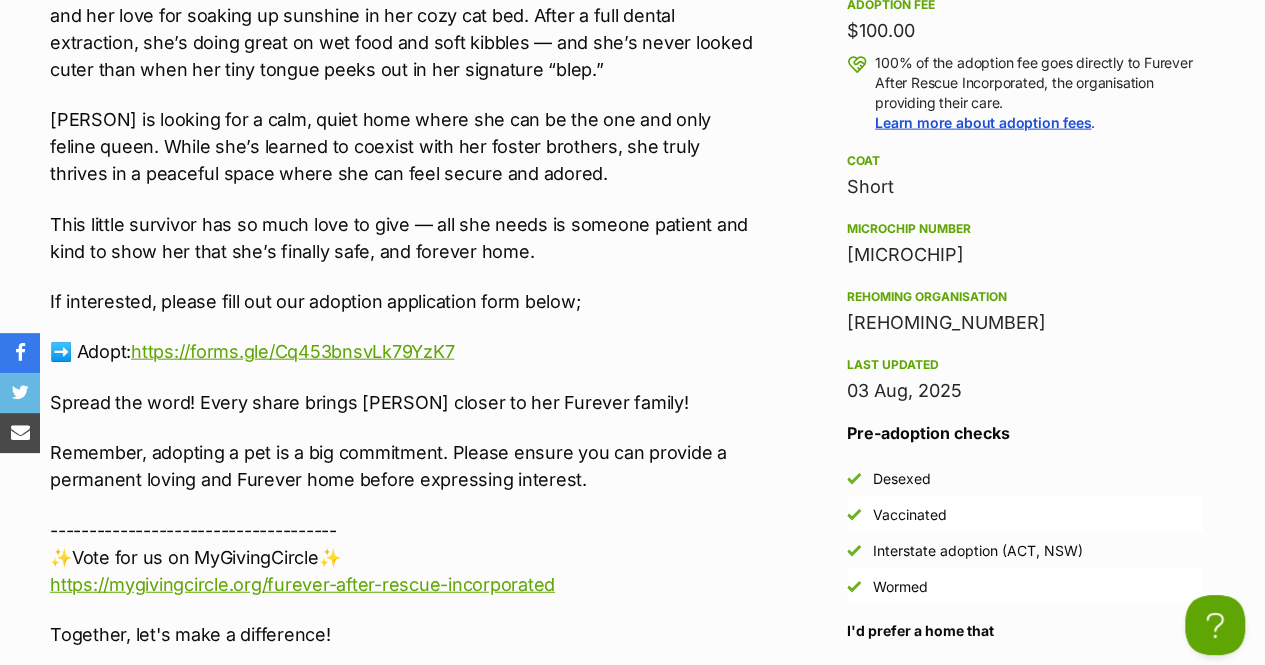 scroll, scrollTop: 2200, scrollLeft: 0, axis: vertical 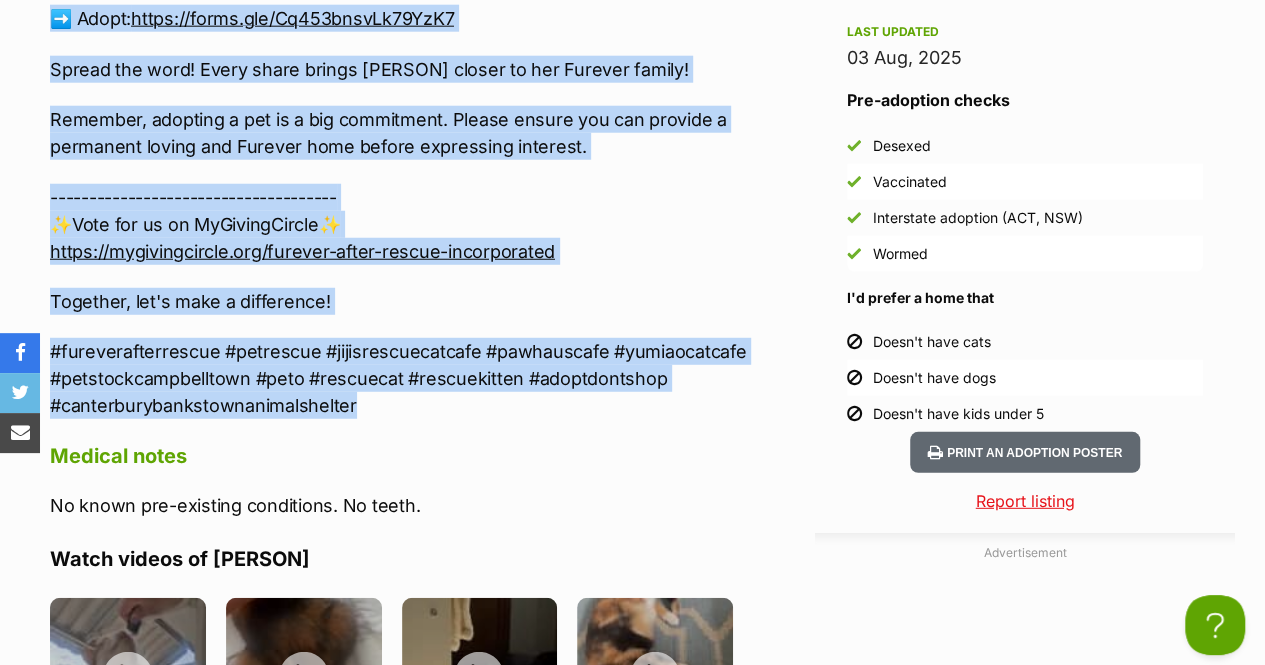 drag, startPoint x: 50, startPoint y: 302, endPoint x: 443, endPoint y: 381, distance: 400.86157 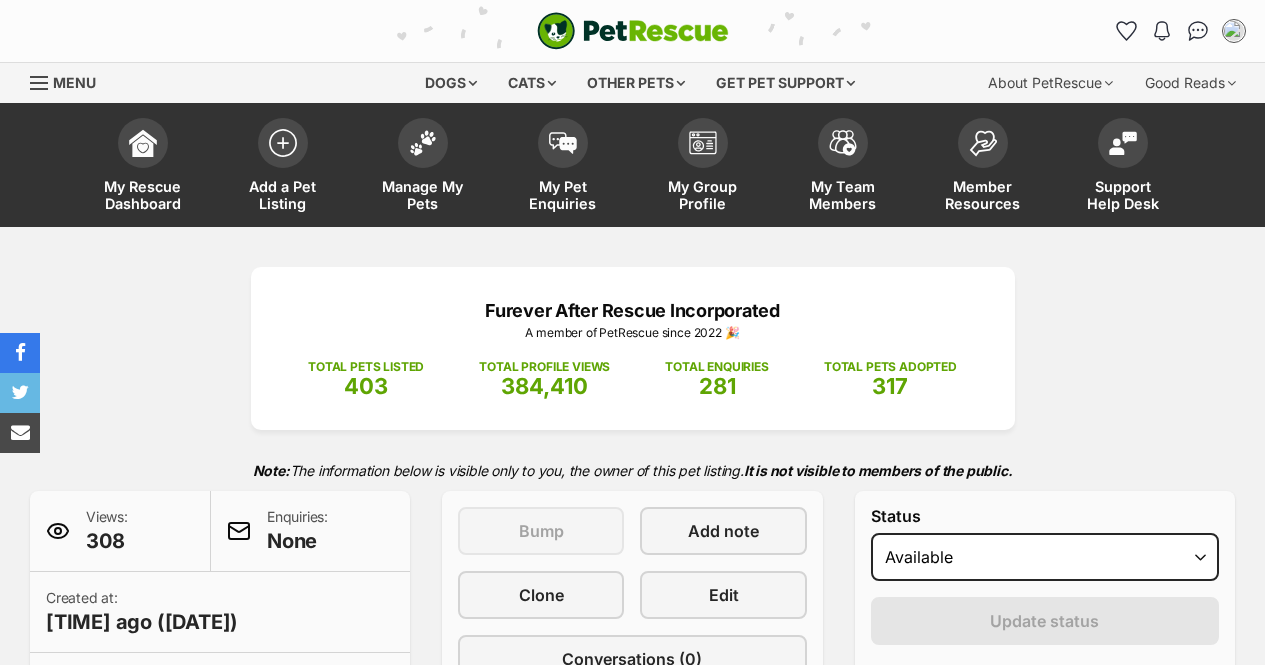 scroll, scrollTop: 398, scrollLeft: 0, axis: vertical 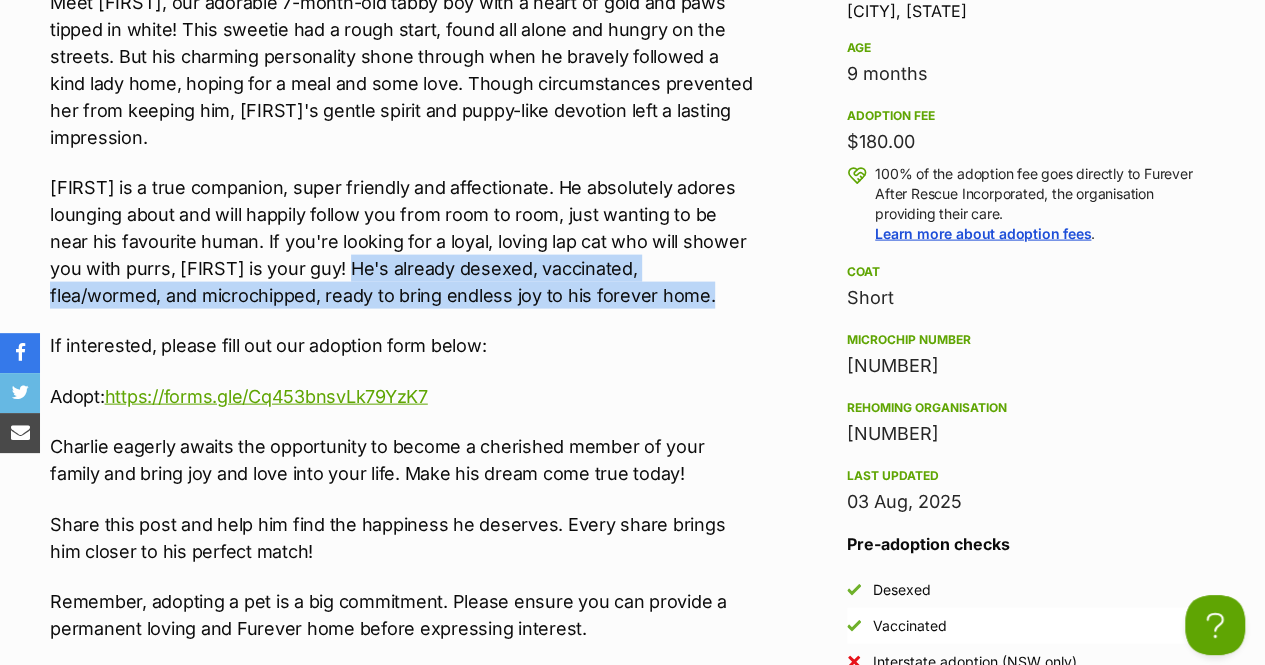 drag, startPoint x: 626, startPoint y: 297, endPoint x: 342, endPoint y: 275, distance: 284.85083 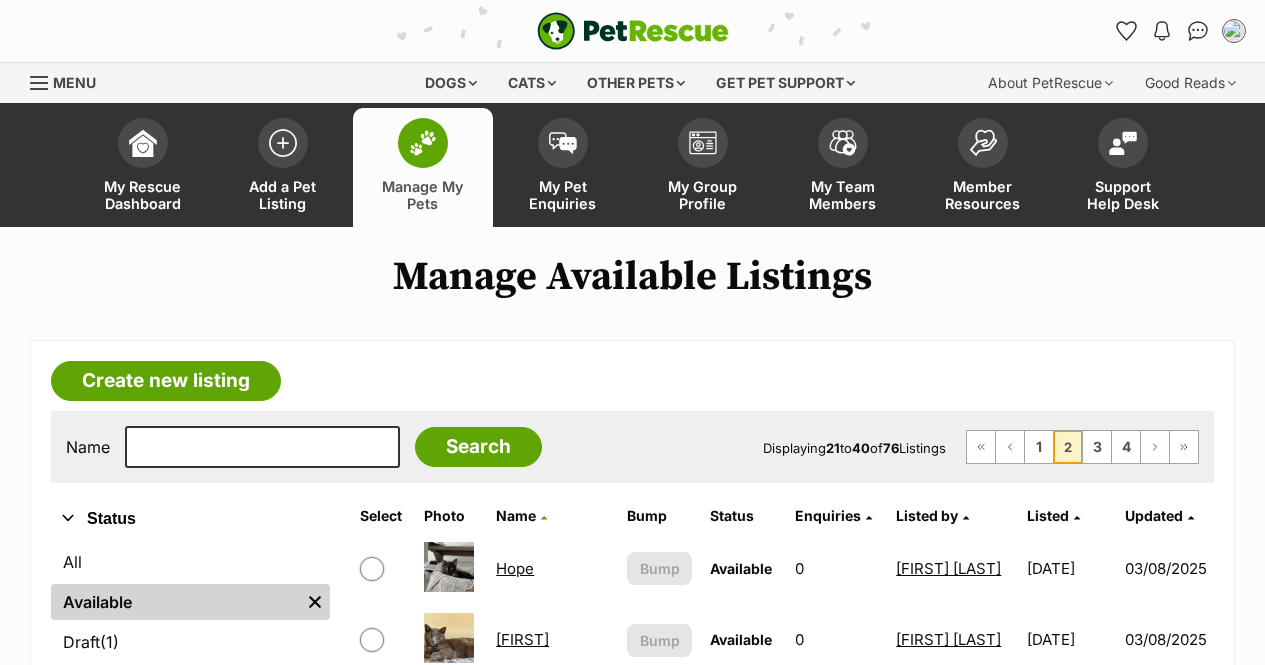 scroll, scrollTop: 400, scrollLeft: 0, axis: vertical 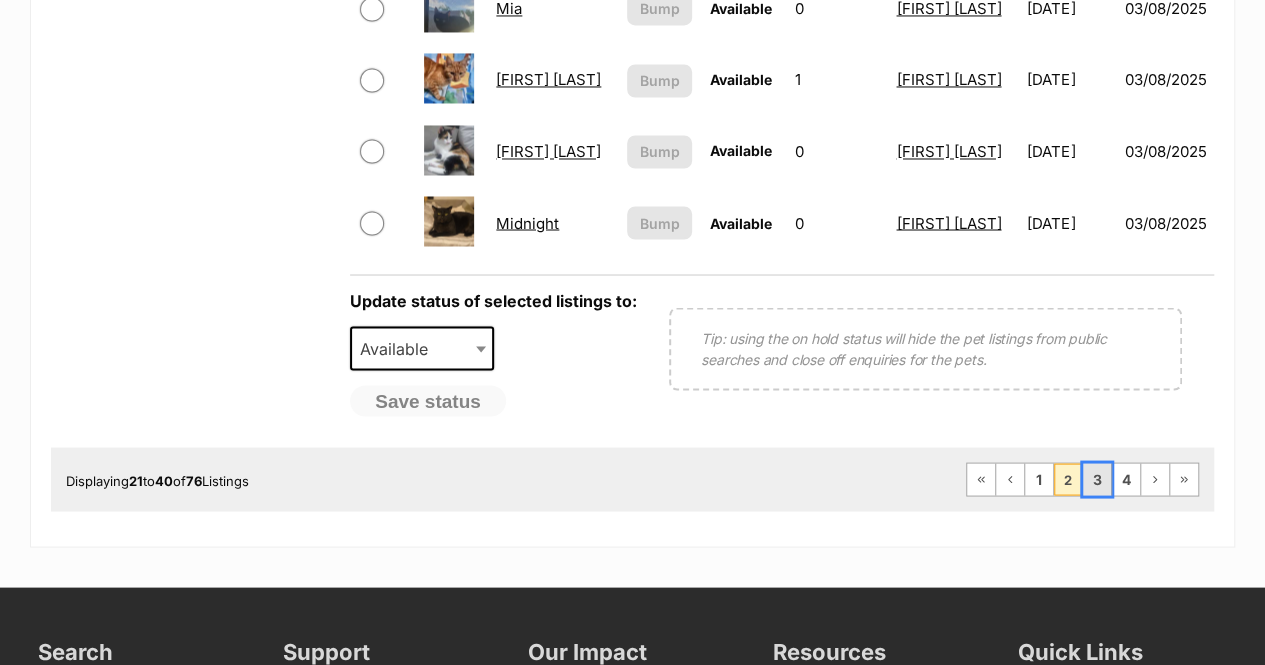 click on "3" at bounding box center [1097, 479] 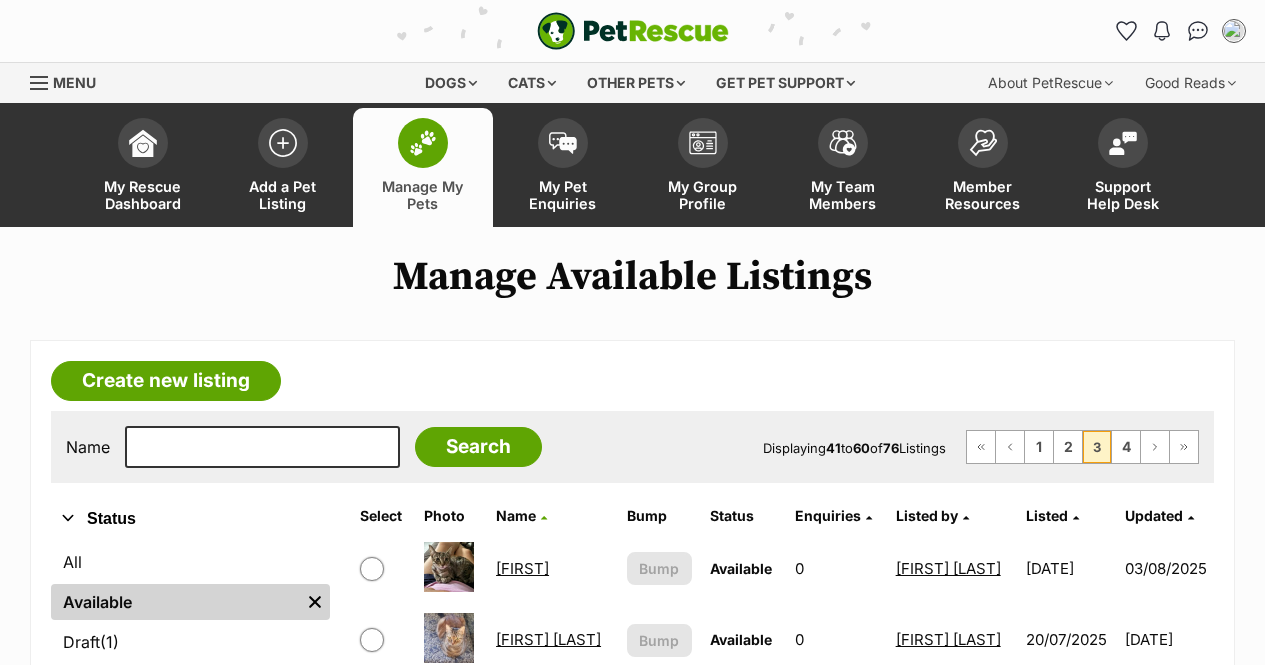 scroll, scrollTop: 0, scrollLeft: 0, axis: both 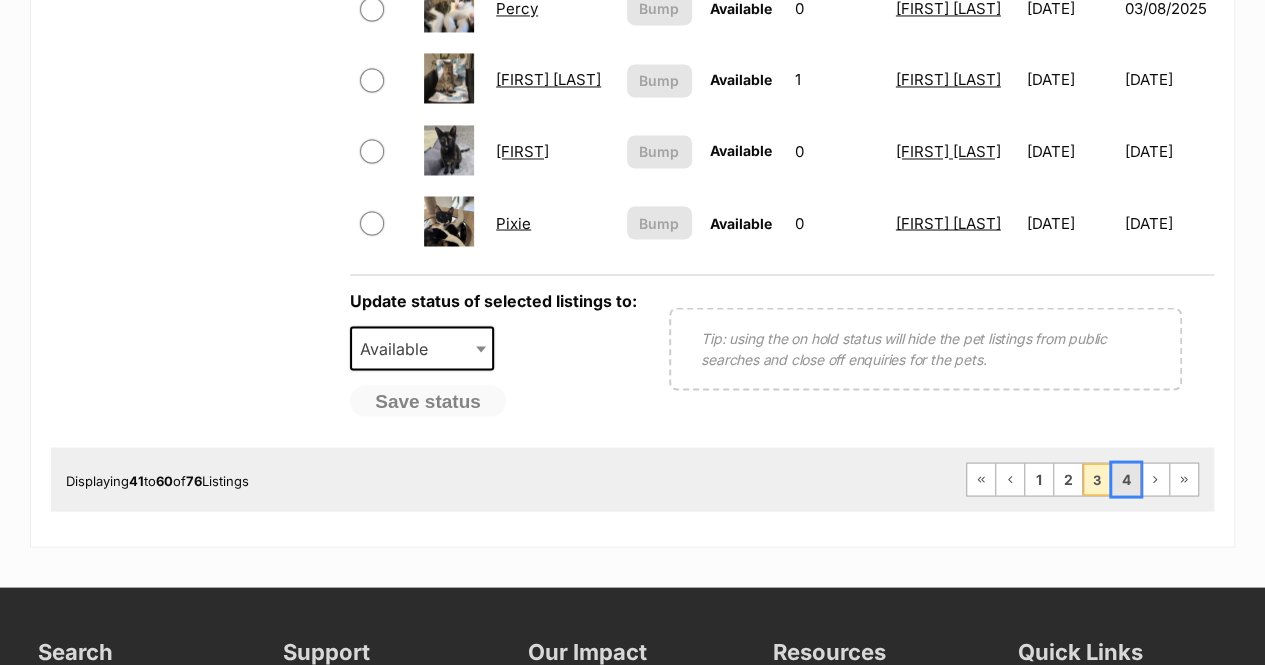click on "4" at bounding box center [1126, 479] 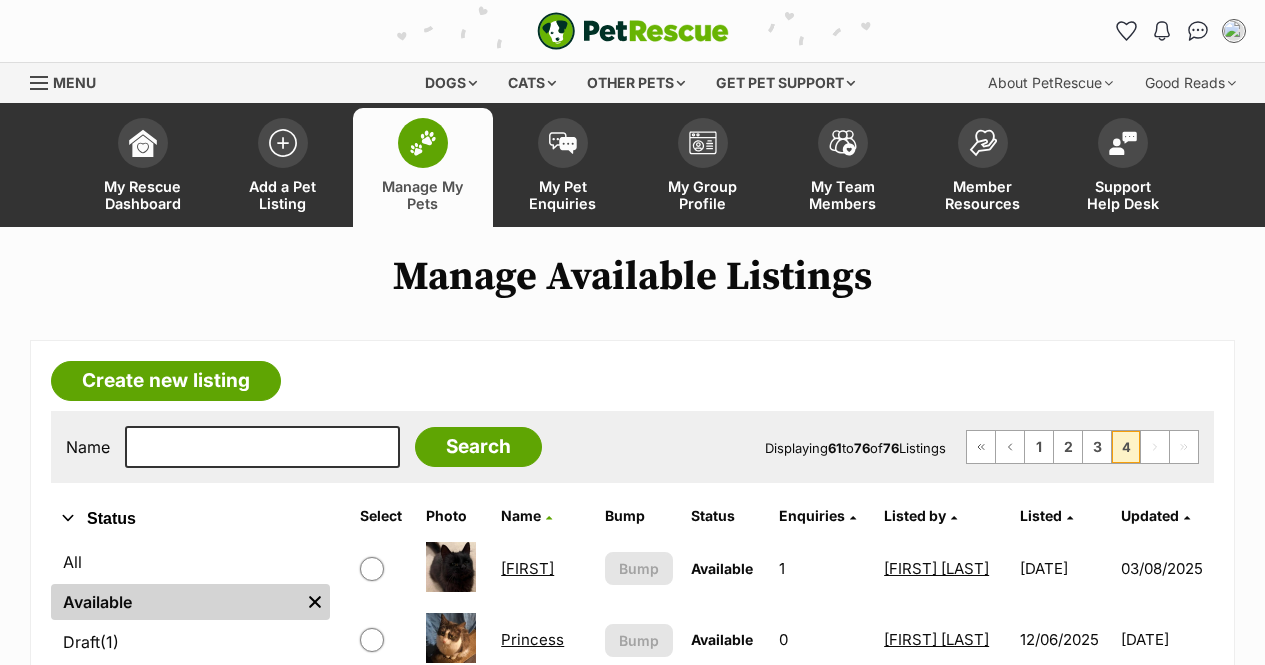 scroll, scrollTop: 70, scrollLeft: 0, axis: vertical 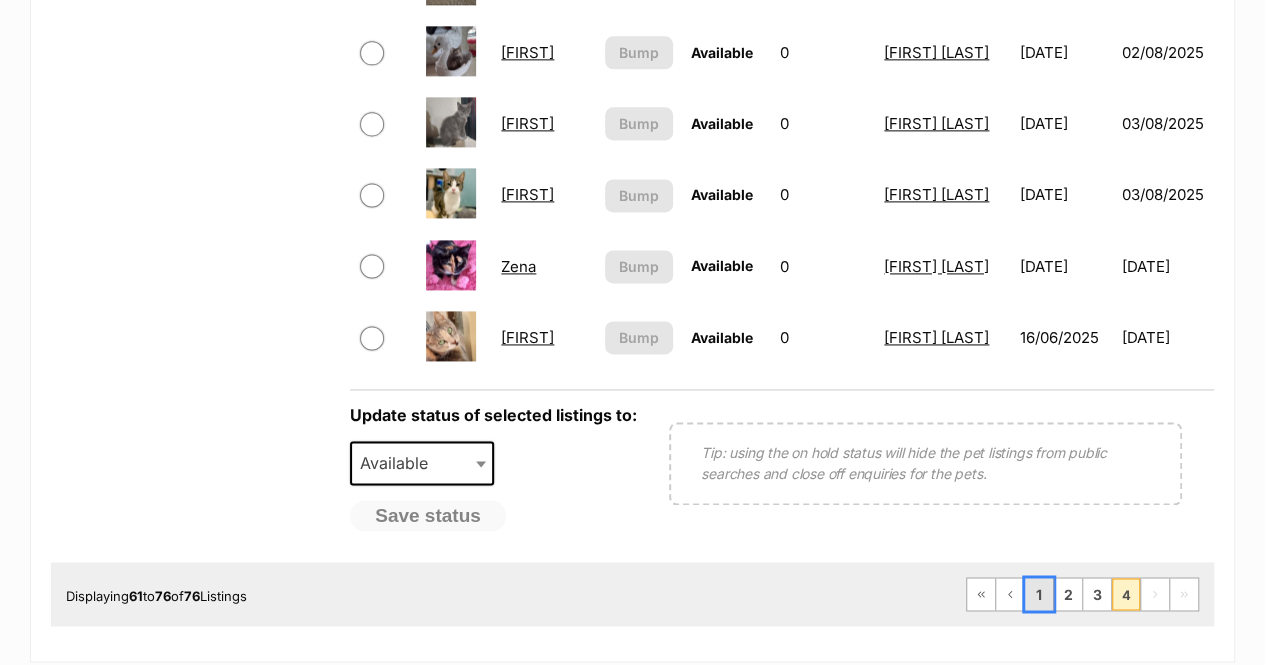 click on "1" at bounding box center [1039, 594] 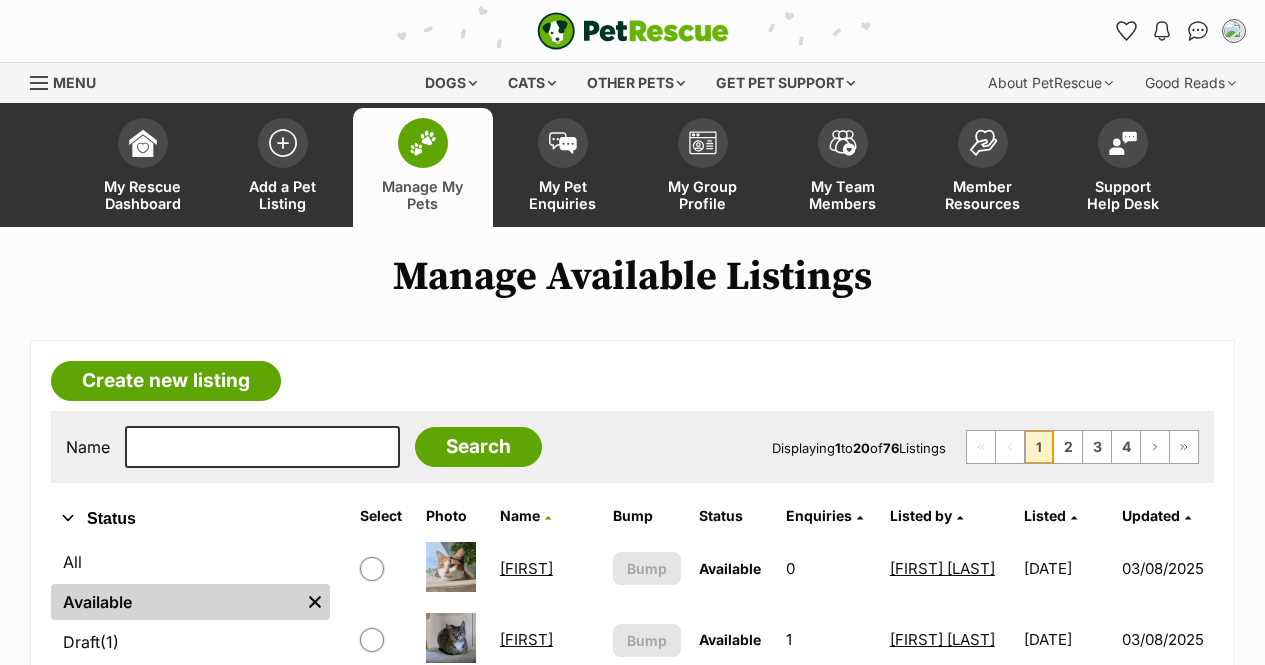 scroll, scrollTop: 0, scrollLeft: 0, axis: both 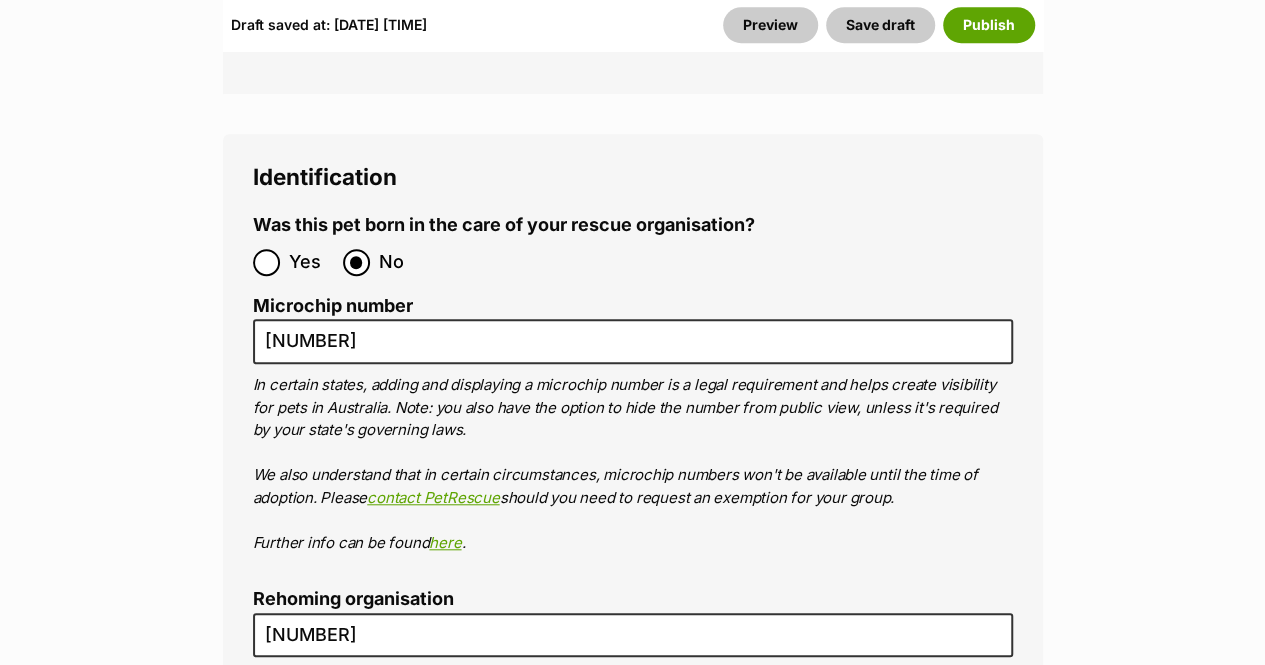 click on "Edit Shadow
Add or edit photos
Add up to 9 photos to show all
the cute sides of Shadow !
Have some adorable snapshots? Upload the first photo for Shadow !
Edit Photos
Add or edit videos
Add up to 4 videos to show all
the cute sides of Shadow !
Got some snippets of footage? Upload the first video for Shadow !
Edit Videos
Listing owner Choose an owner Naomi Sampol
The owner of the pet listing is able to edit the listing and manage enquiries with potential adopters. Note:
Group Admins
are also able to edit this pet listing and manage all it's enquiries.
Any time this pet receives new enquiries or messages from potential adopters, we'll also send you an email notification. Members can opt out of receiving these emails via their
notification settings .
About This Pet Name
listing page  instead!
Species Cat
Best feature (optional)
Personality 6579  characters remaining
How to write a great pet profile" at bounding box center [632, -3028] 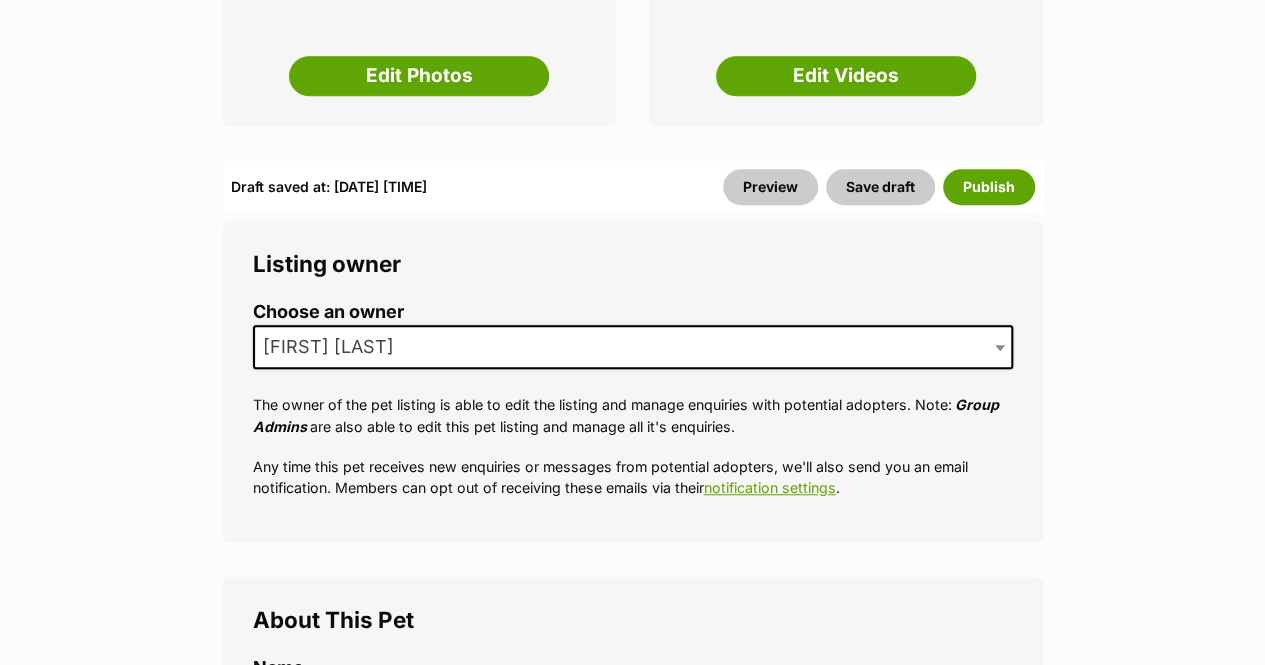 scroll, scrollTop: 200, scrollLeft: 0, axis: vertical 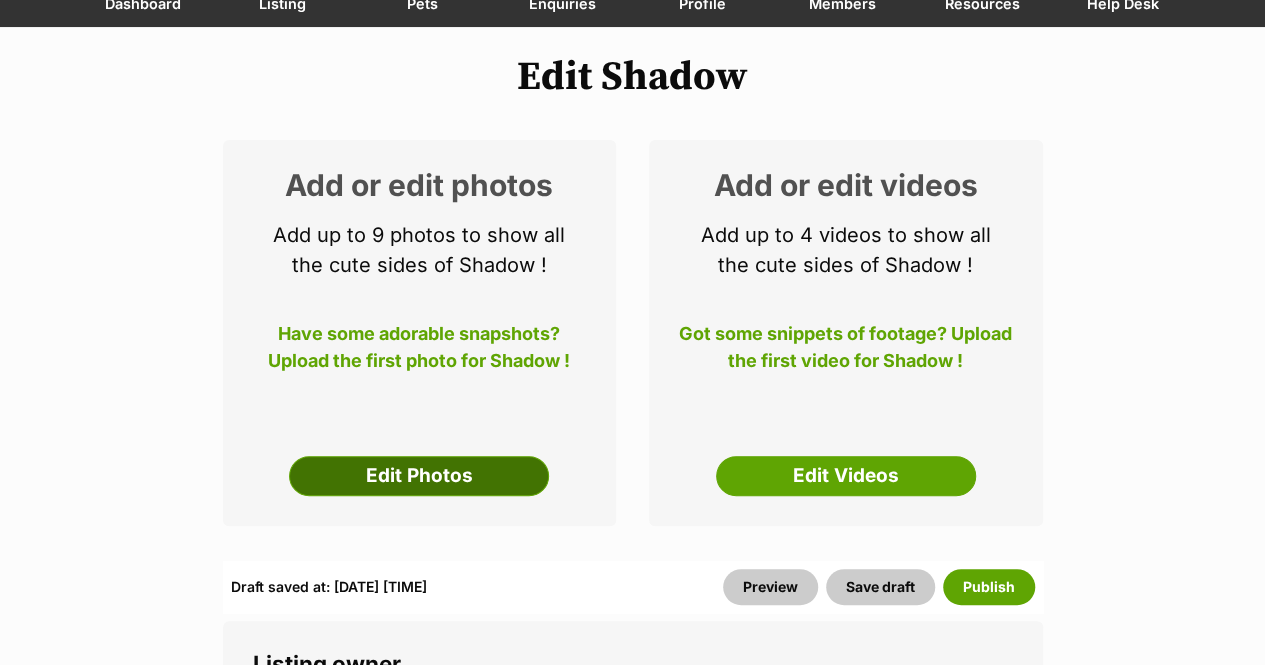 click on "Edit Photos" at bounding box center [419, 476] 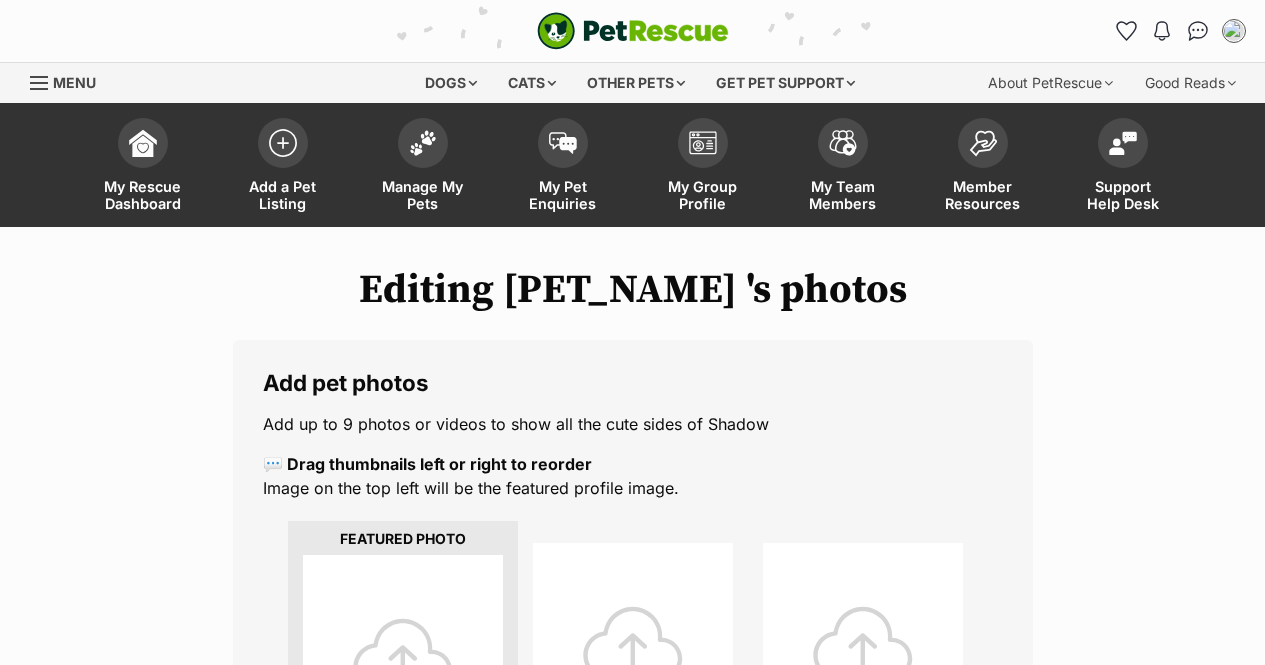scroll, scrollTop: 0, scrollLeft: 0, axis: both 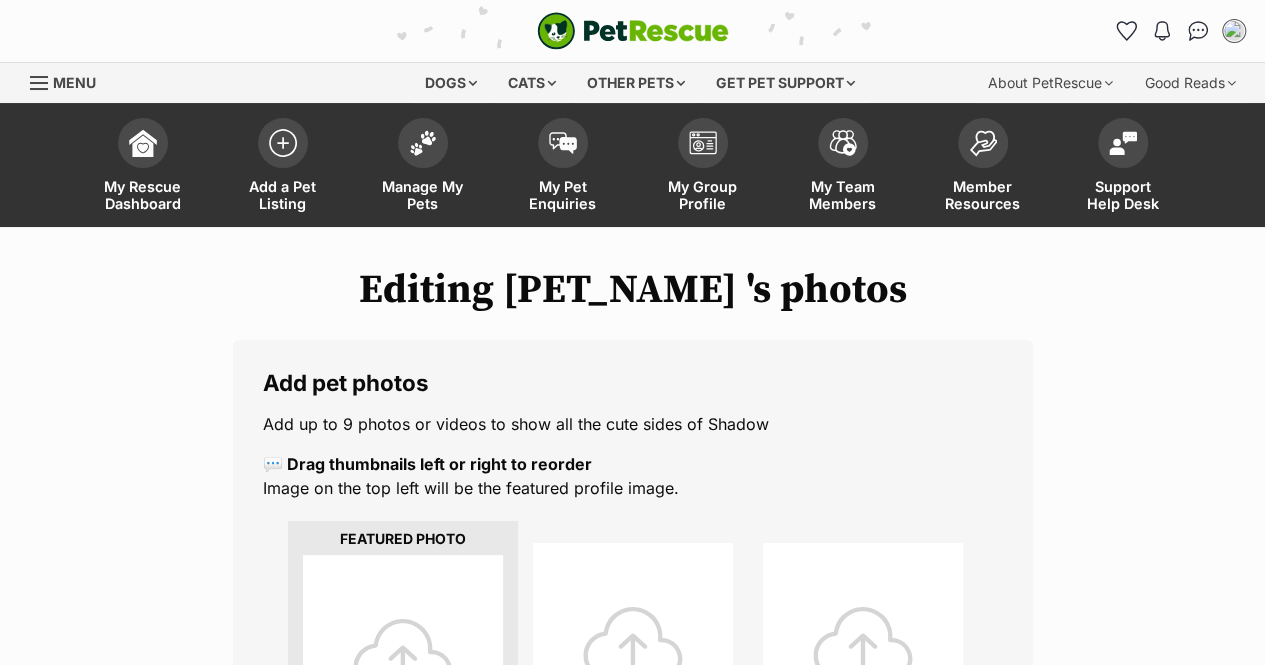 drag, startPoint x: 138, startPoint y: 335, endPoint x: 228, endPoint y: 363, distance: 94.254974 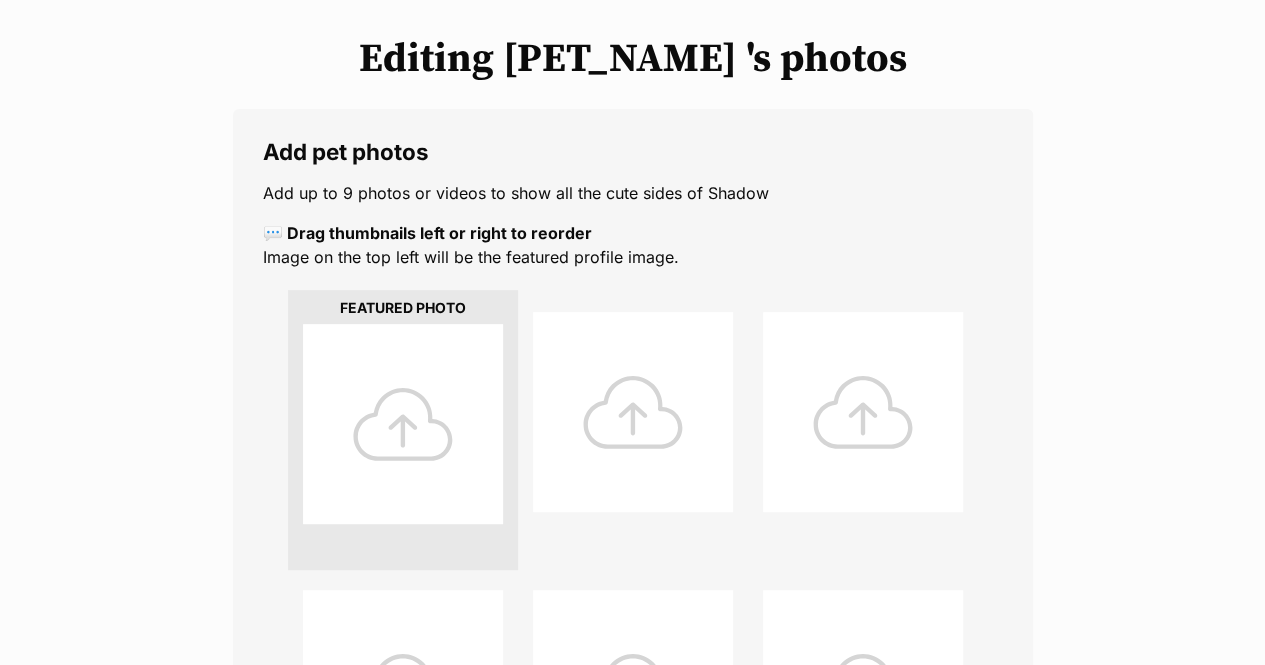 scroll, scrollTop: 400, scrollLeft: 0, axis: vertical 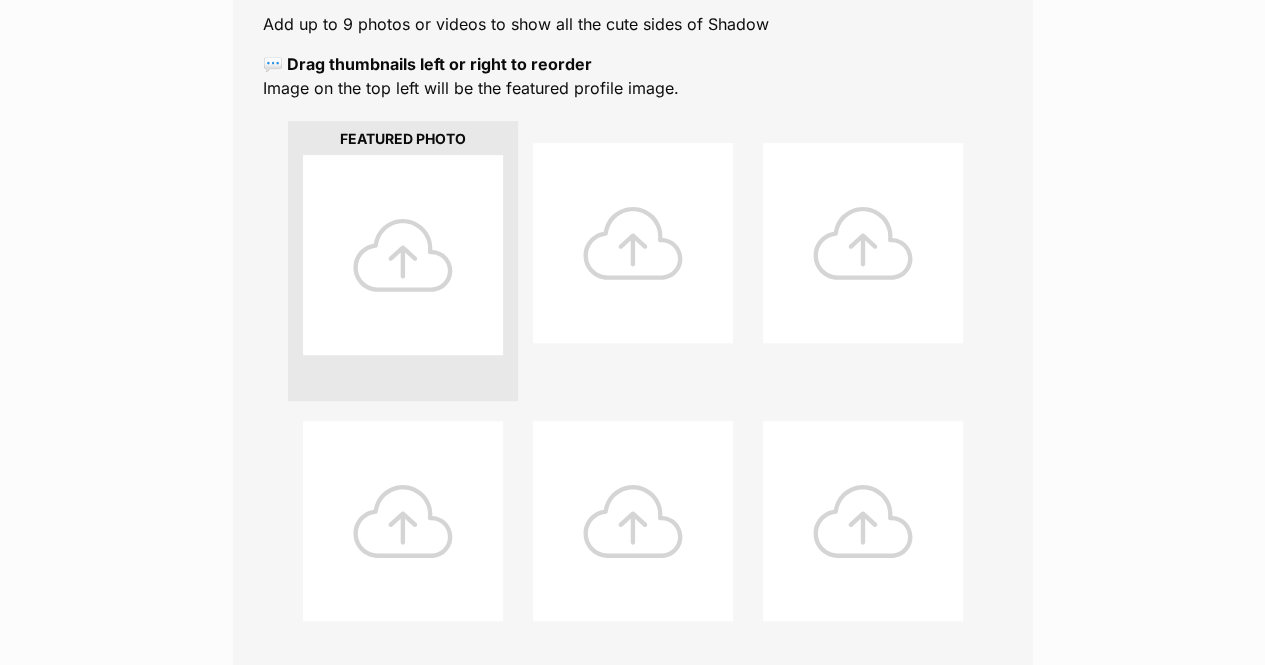 click at bounding box center [403, 255] 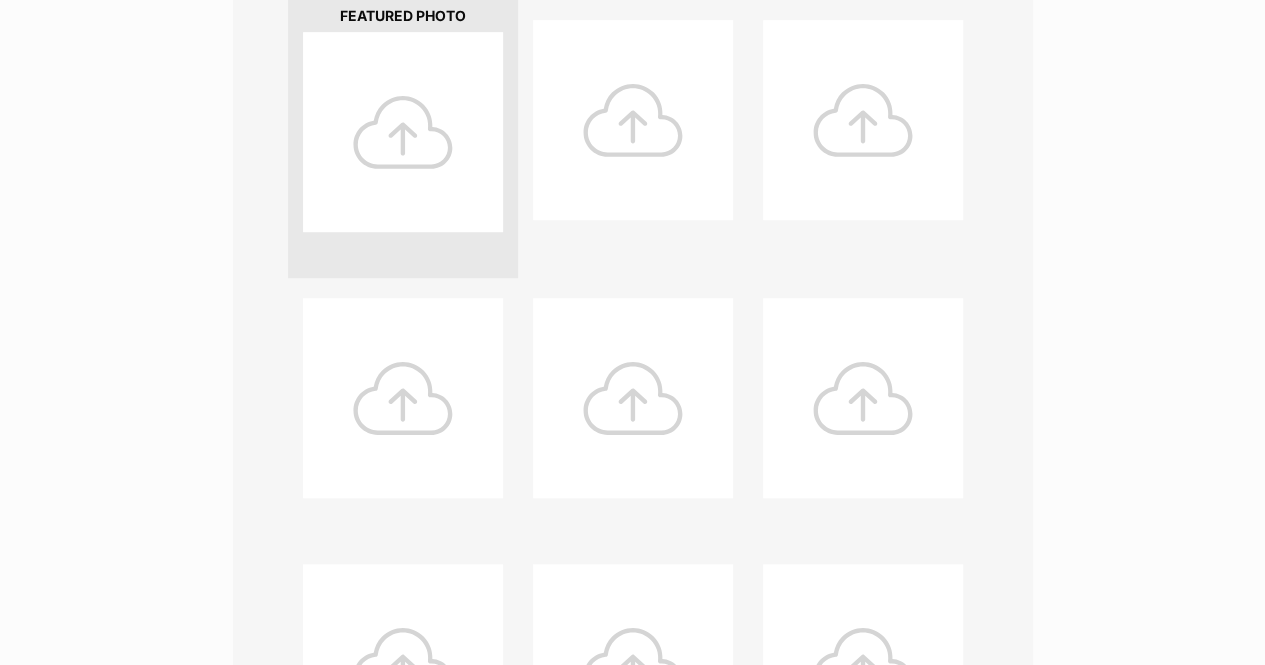scroll, scrollTop: 300, scrollLeft: 0, axis: vertical 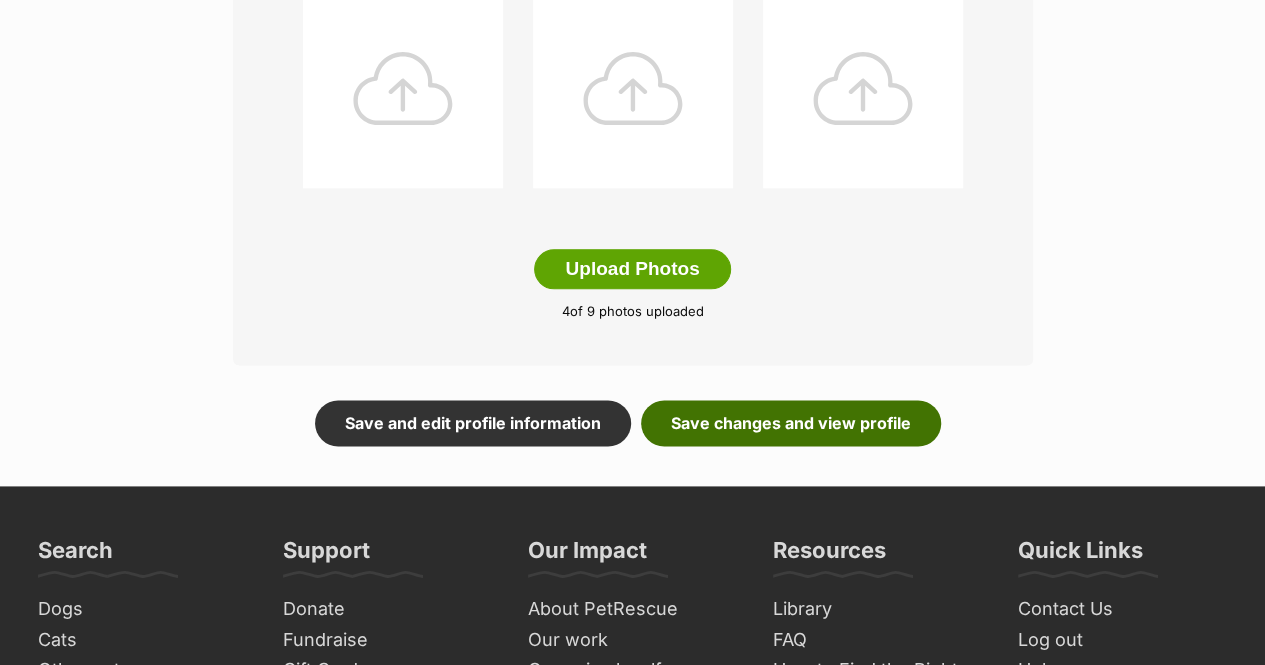 click on "Save changes and view profile" at bounding box center [791, 423] 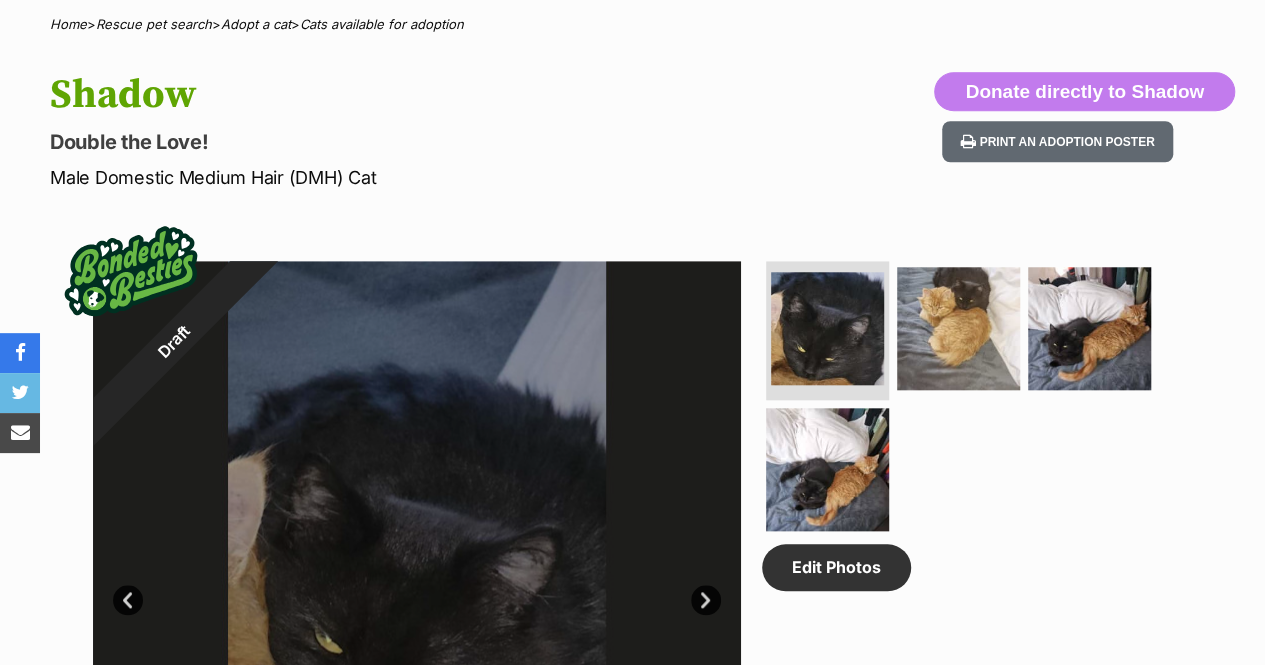scroll, scrollTop: 1000, scrollLeft: 0, axis: vertical 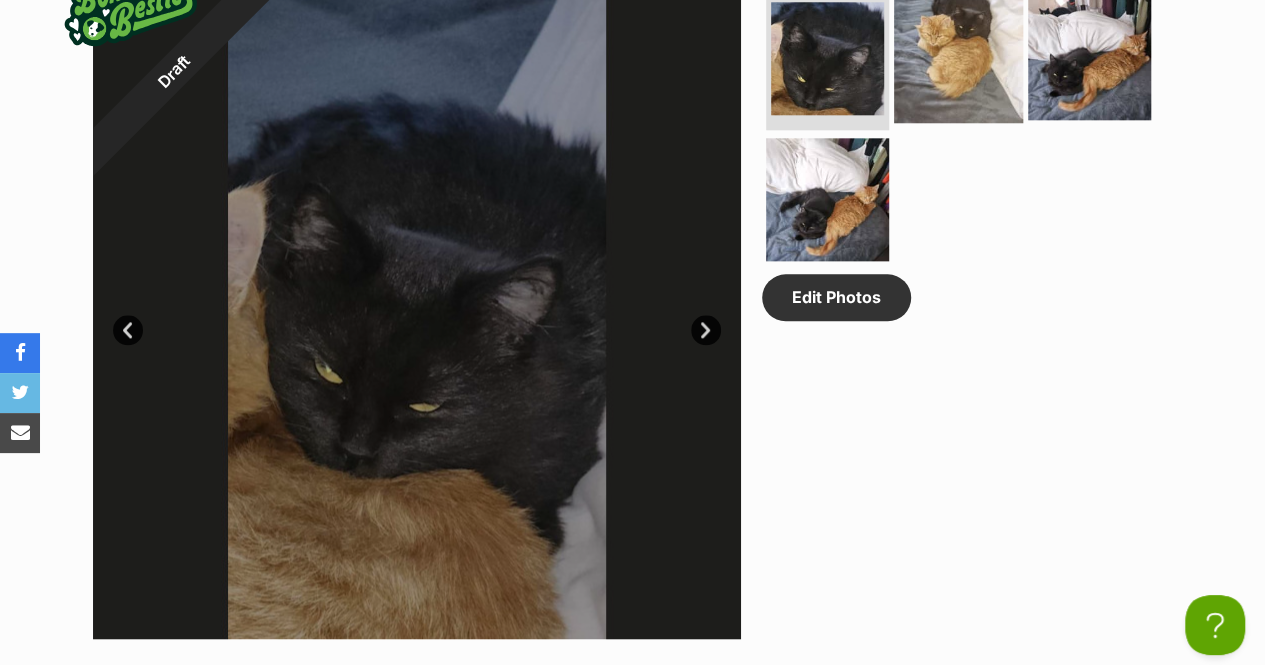 click at bounding box center [958, 57] 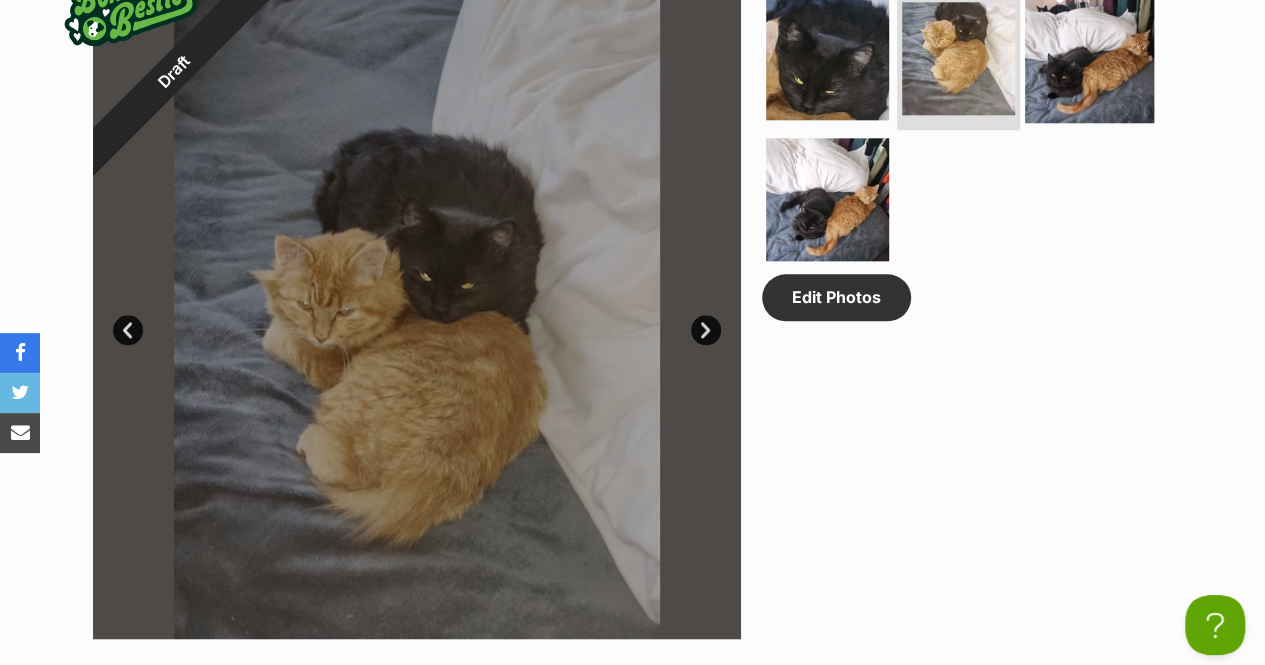 click at bounding box center [1089, 57] 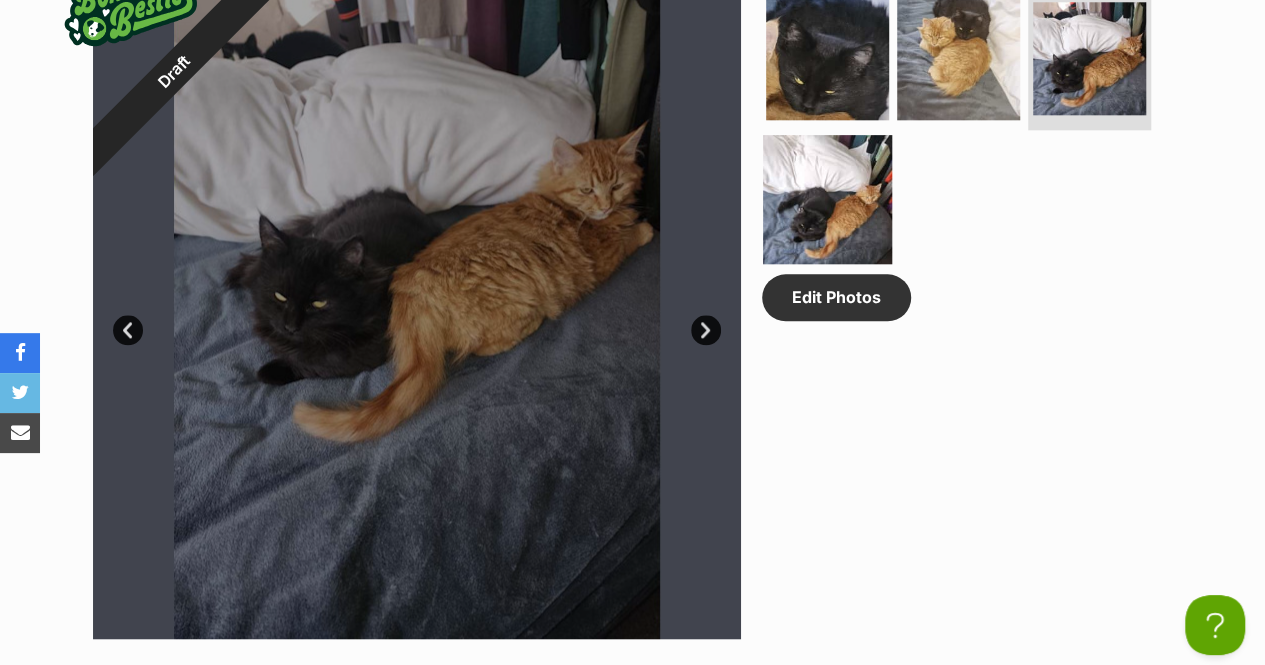 click at bounding box center [827, 199] 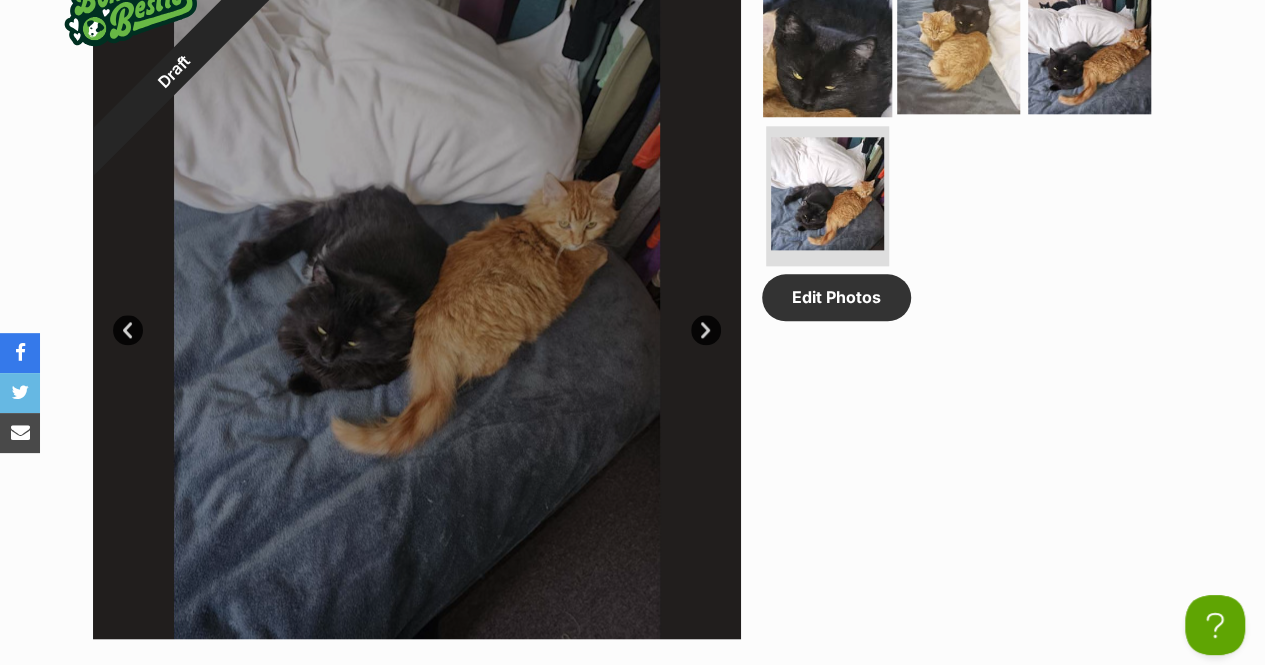 click at bounding box center [827, 51] 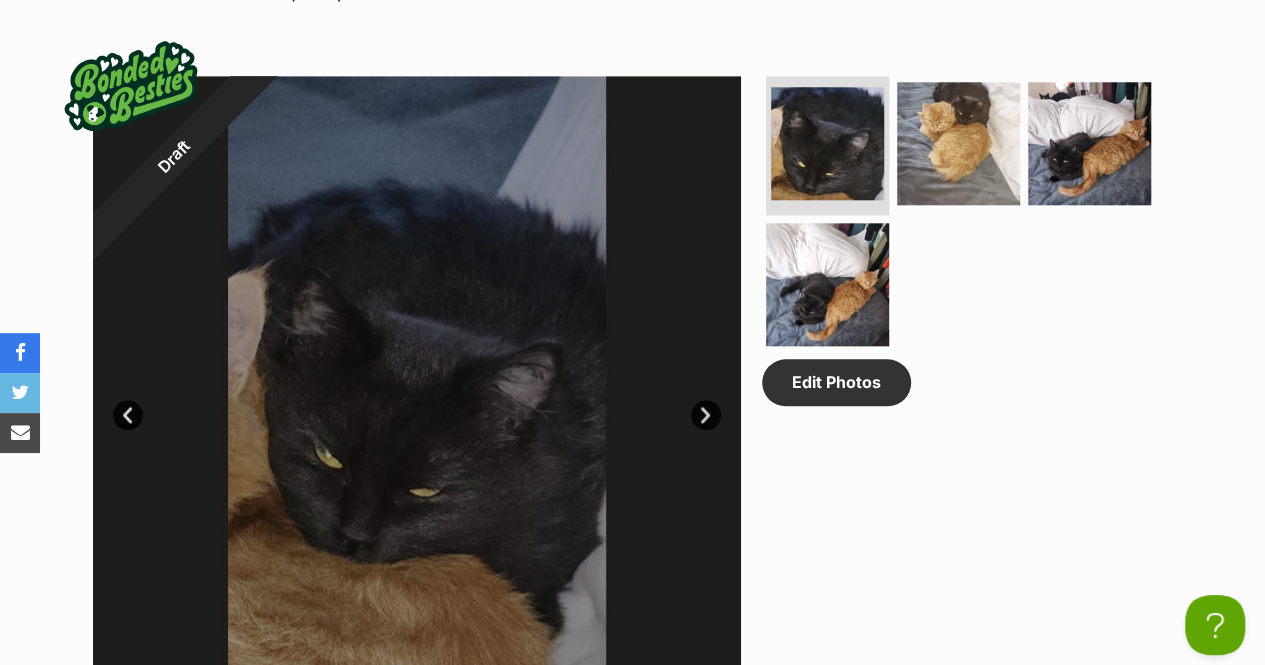 scroll, scrollTop: 1000, scrollLeft: 0, axis: vertical 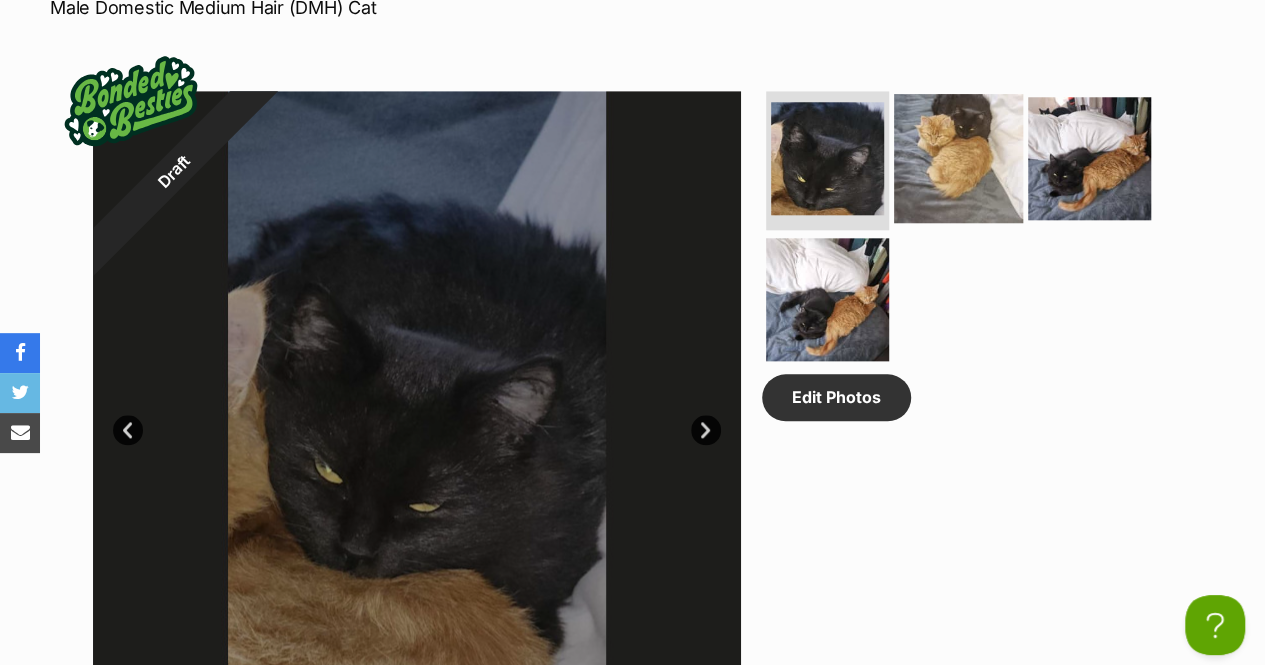 click at bounding box center (958, 157) 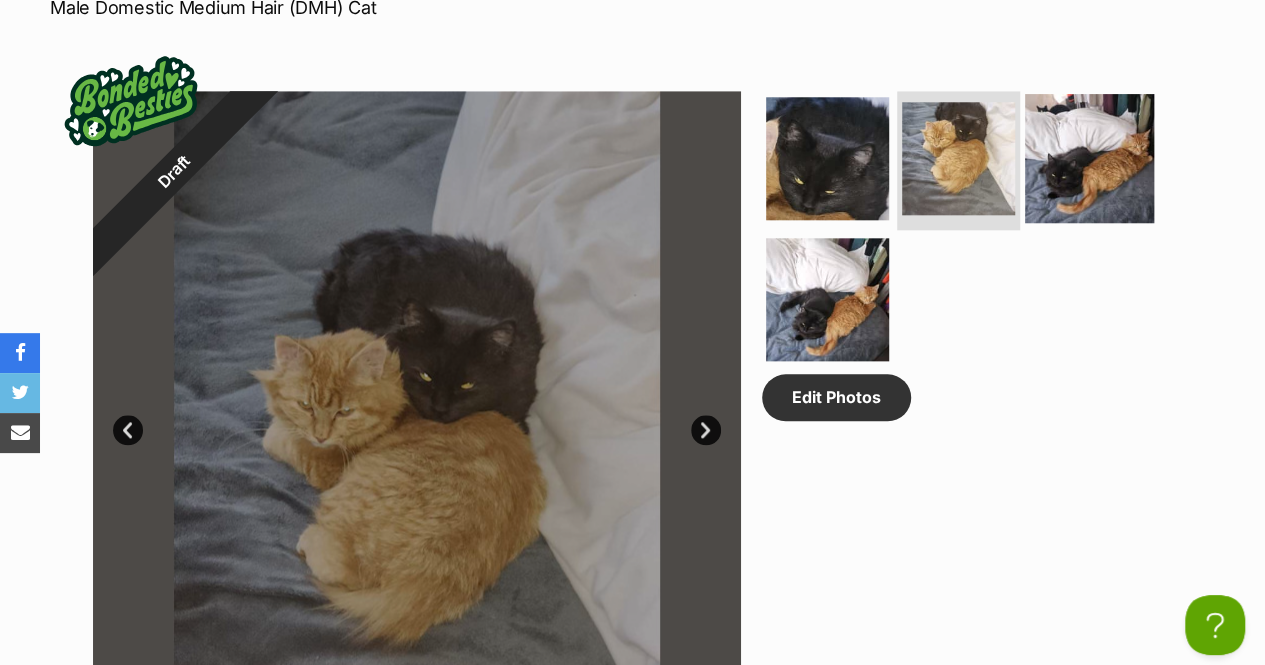 click at bounding box center [1089, 157] 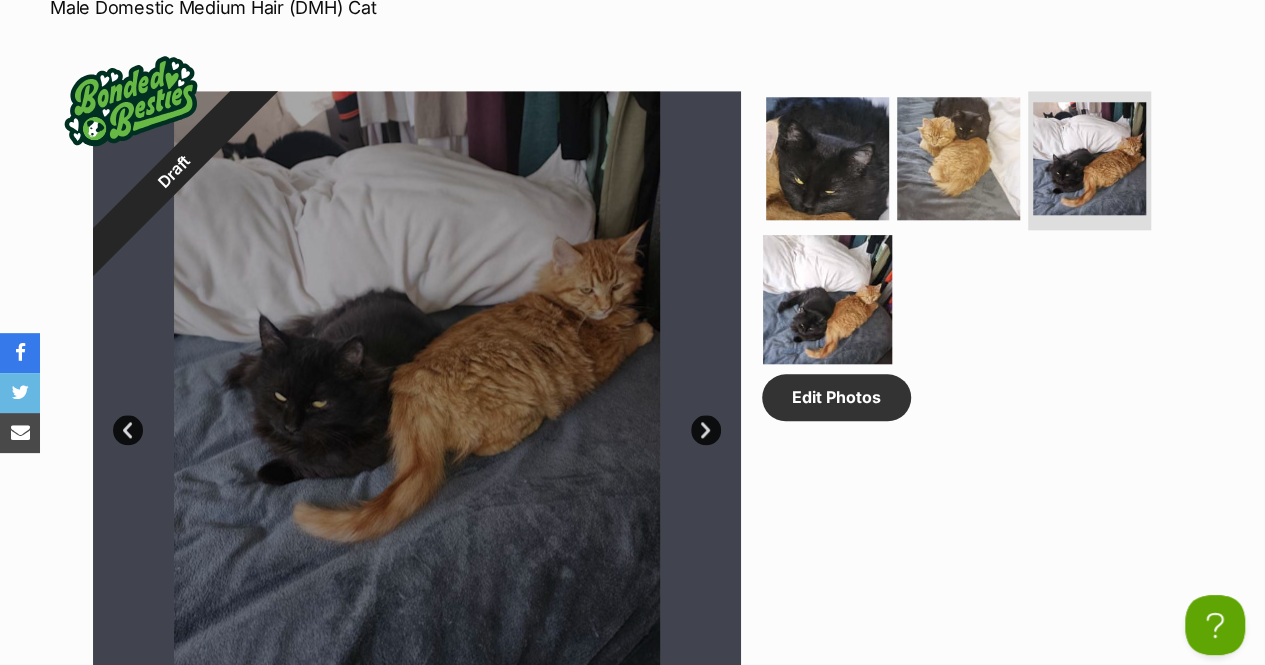 click at bounding box center (827, 299) 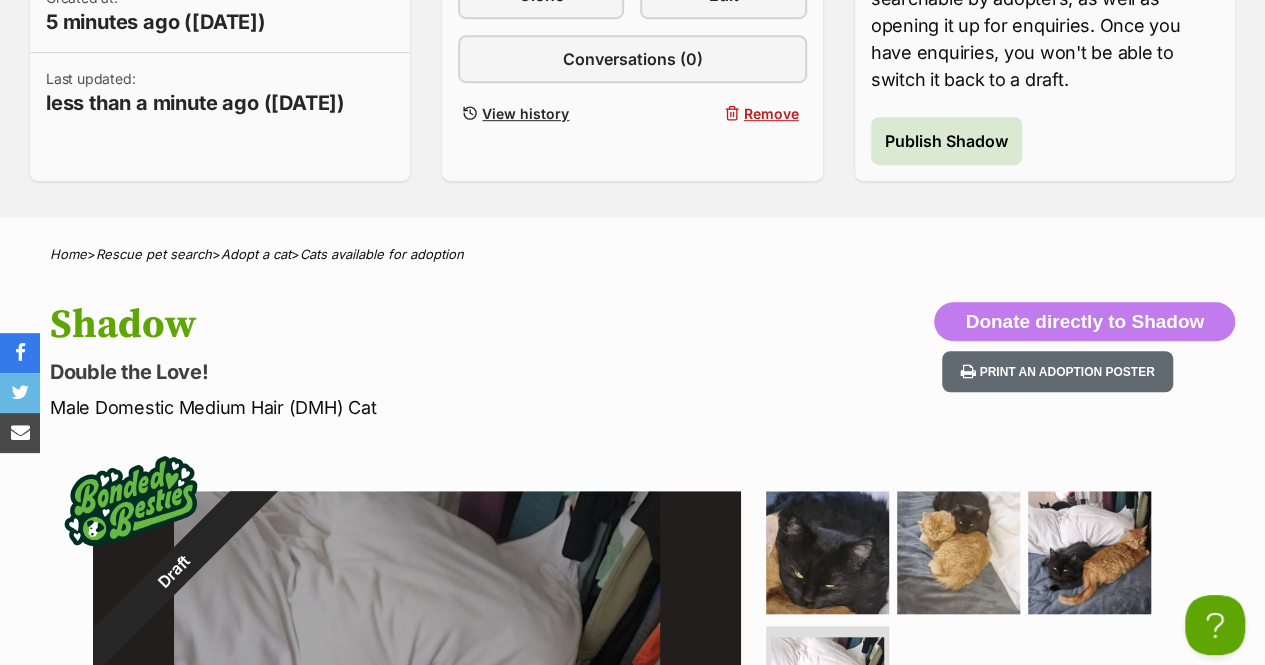 scroll, scrollTop: 400, scrollLeft: 0, axis: vertical 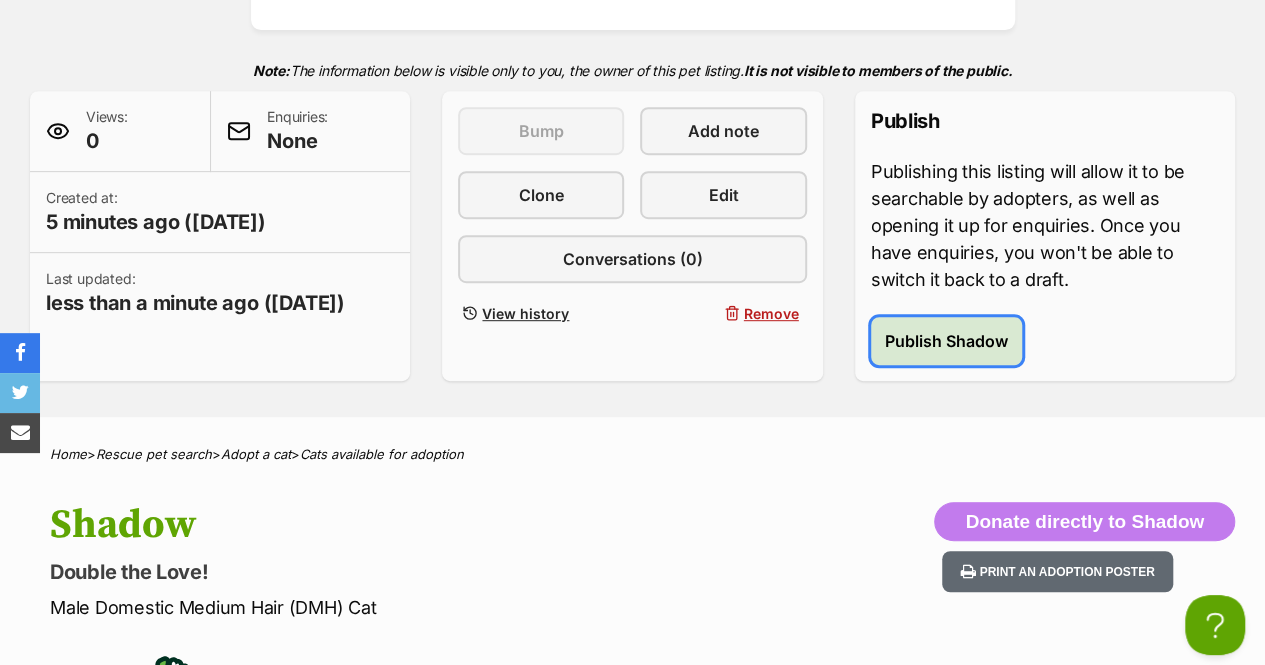click on "Publish Shadow" at bounding box center (946, 341) 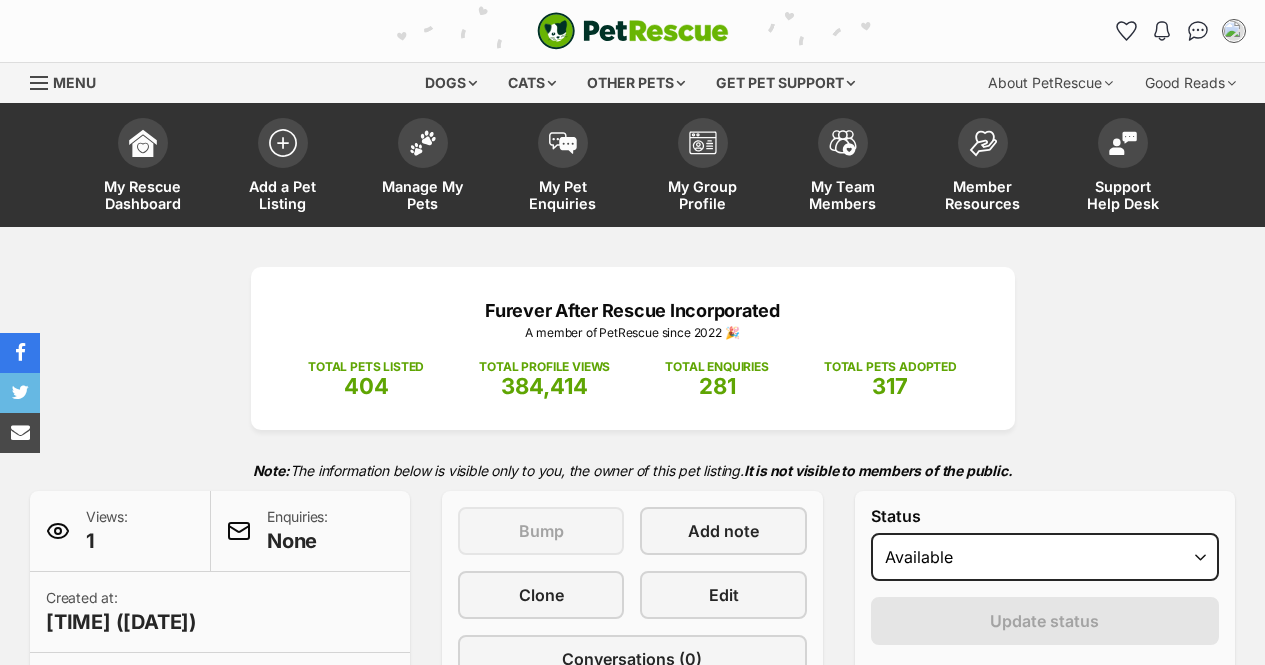 scroll, scrollTop: 0, scrollLeft: 0, axis: both 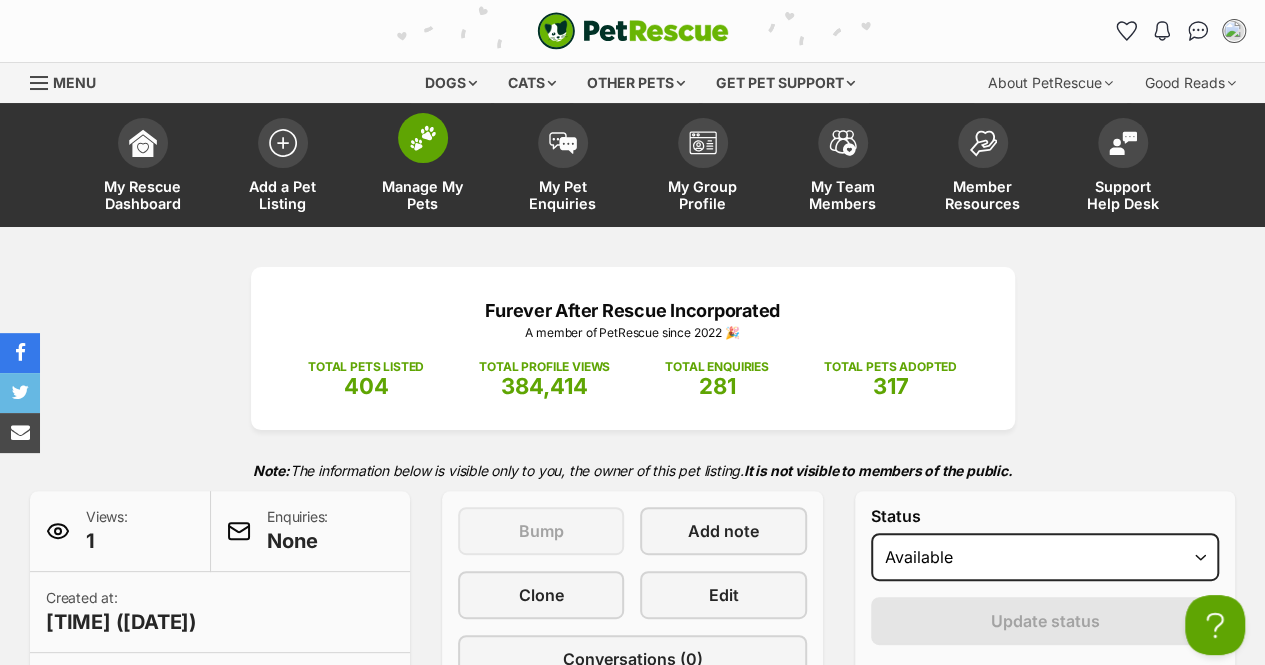 click at bounding box center (423, 138) 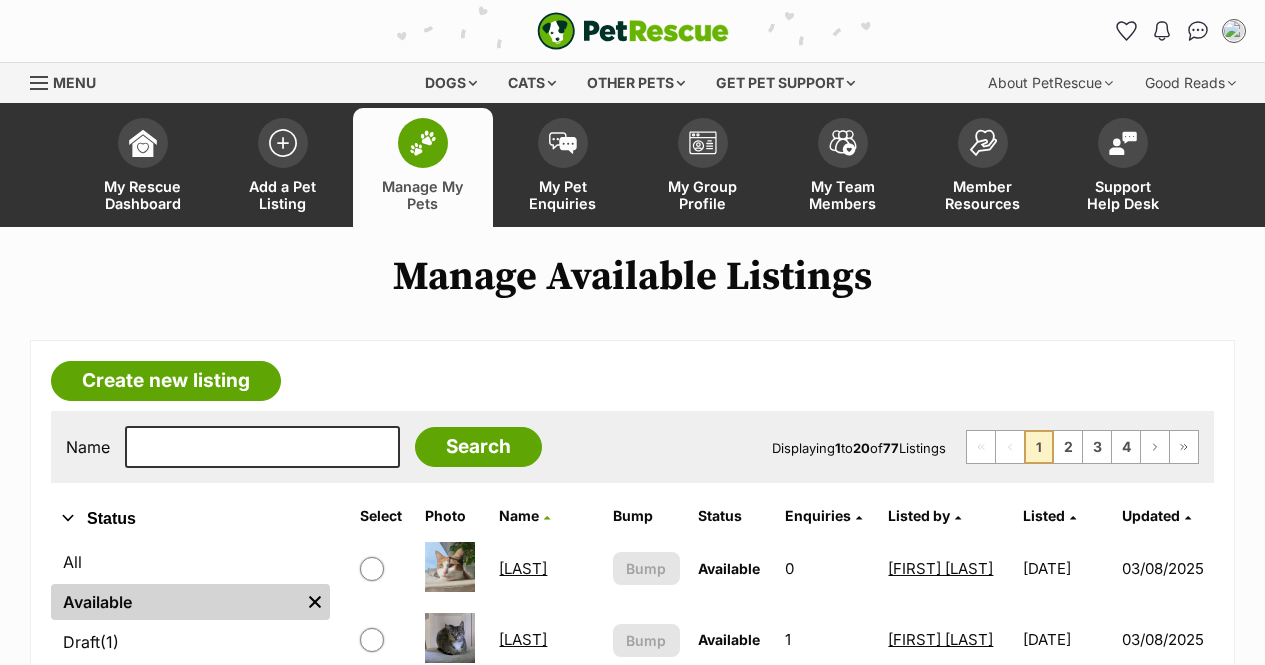 scroll, scrollTop: 0, scrollLeft: 0, axis: both 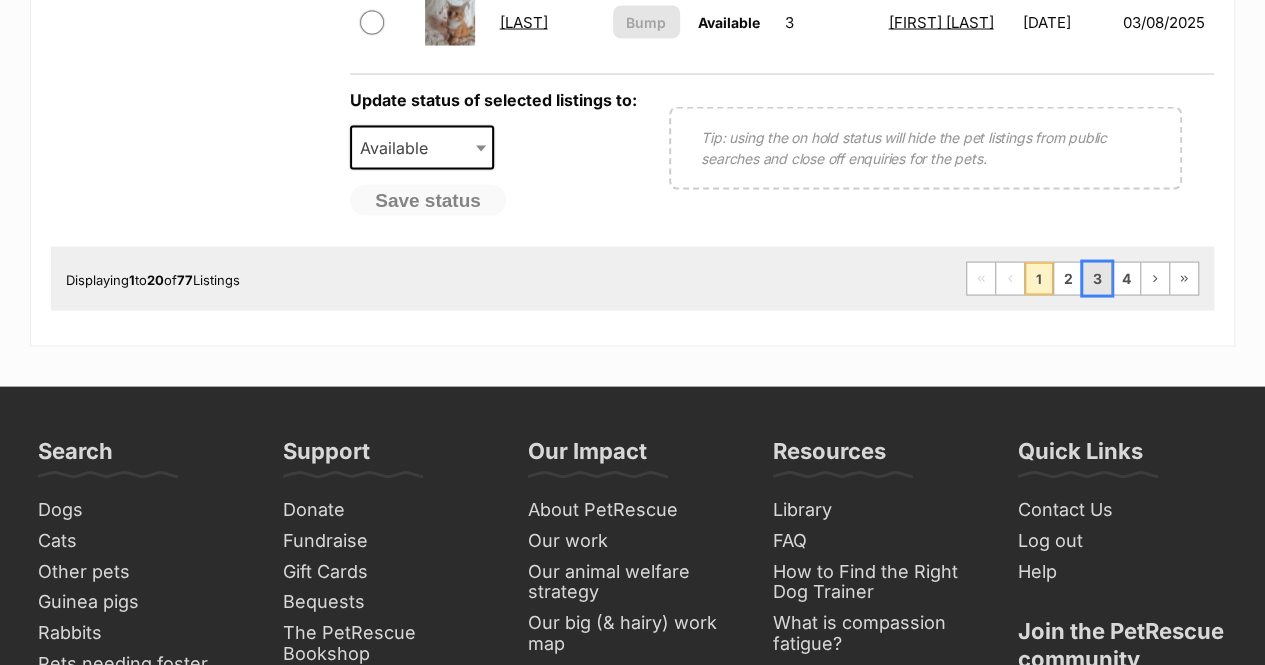 click on "3" at bounding box center [1097, 279] 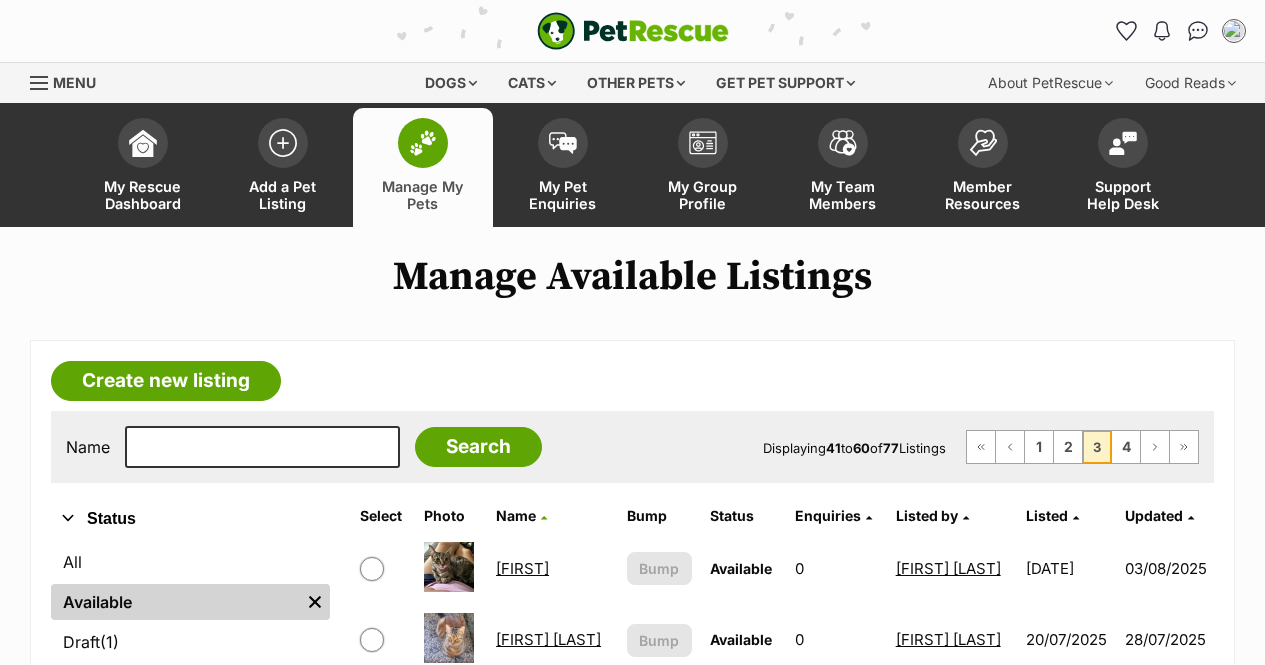 scroll, scrollTop: 0, scrollLeft: 0, axis: both 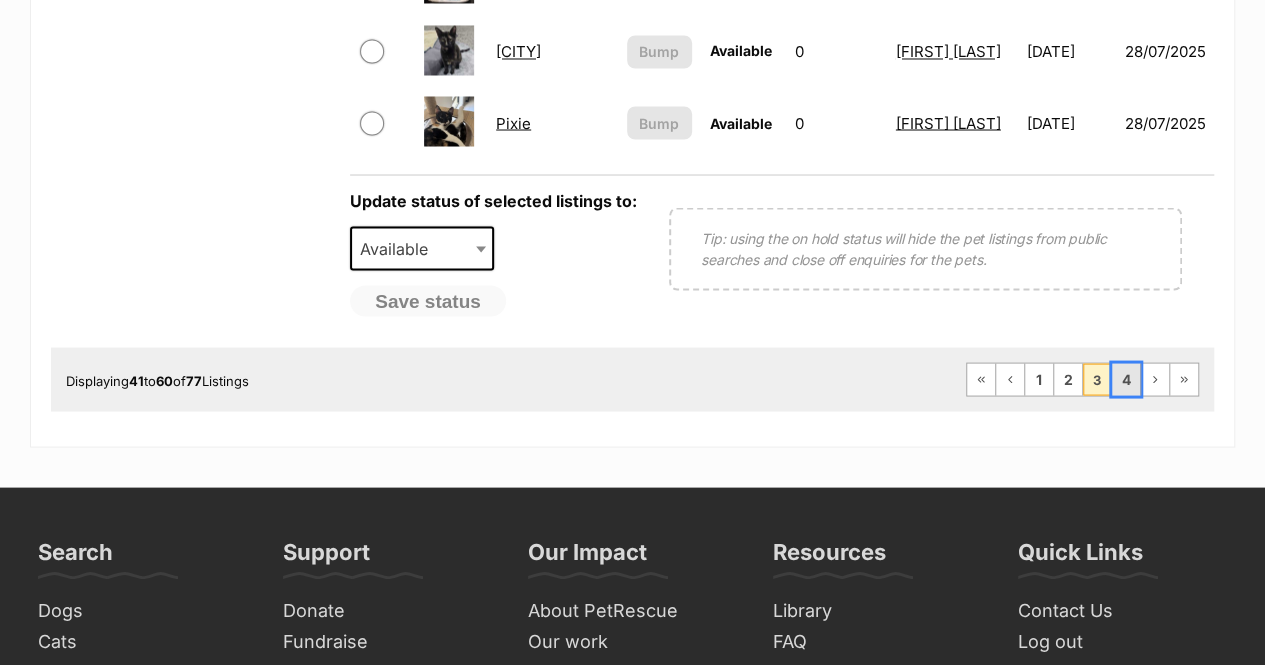 click on "4" at bounding box center [1126, 379] 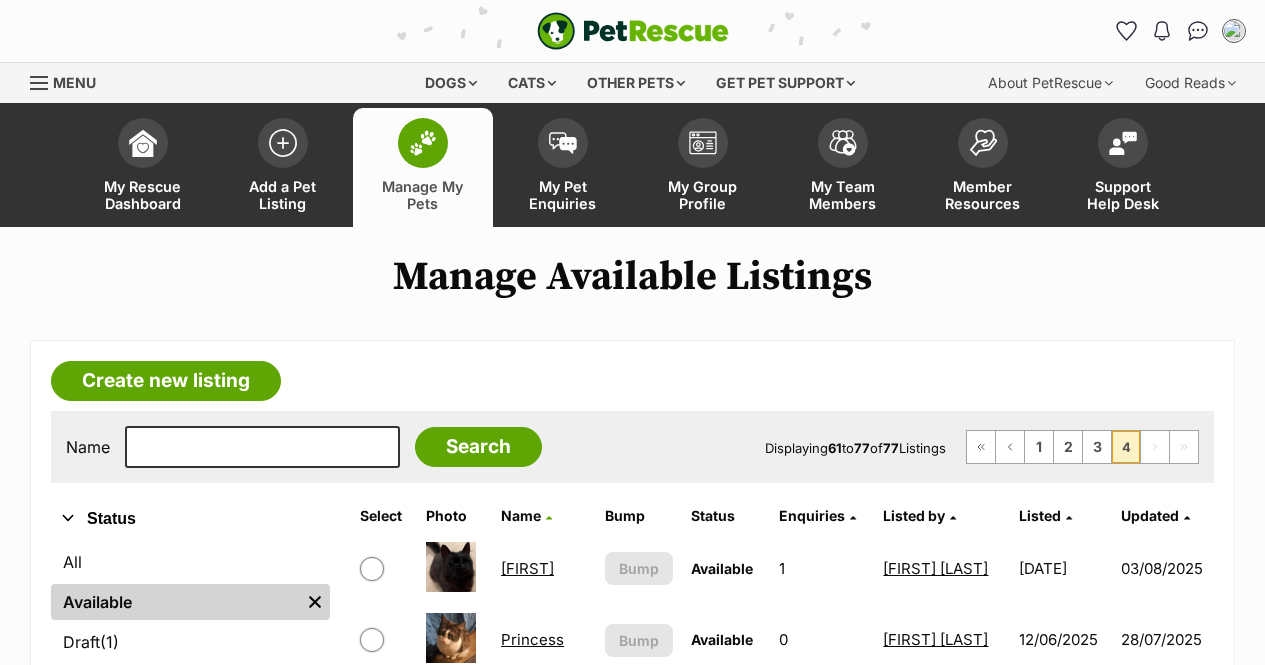 scroll, scrollTop: 0, scrollLeft: 0, axis: both 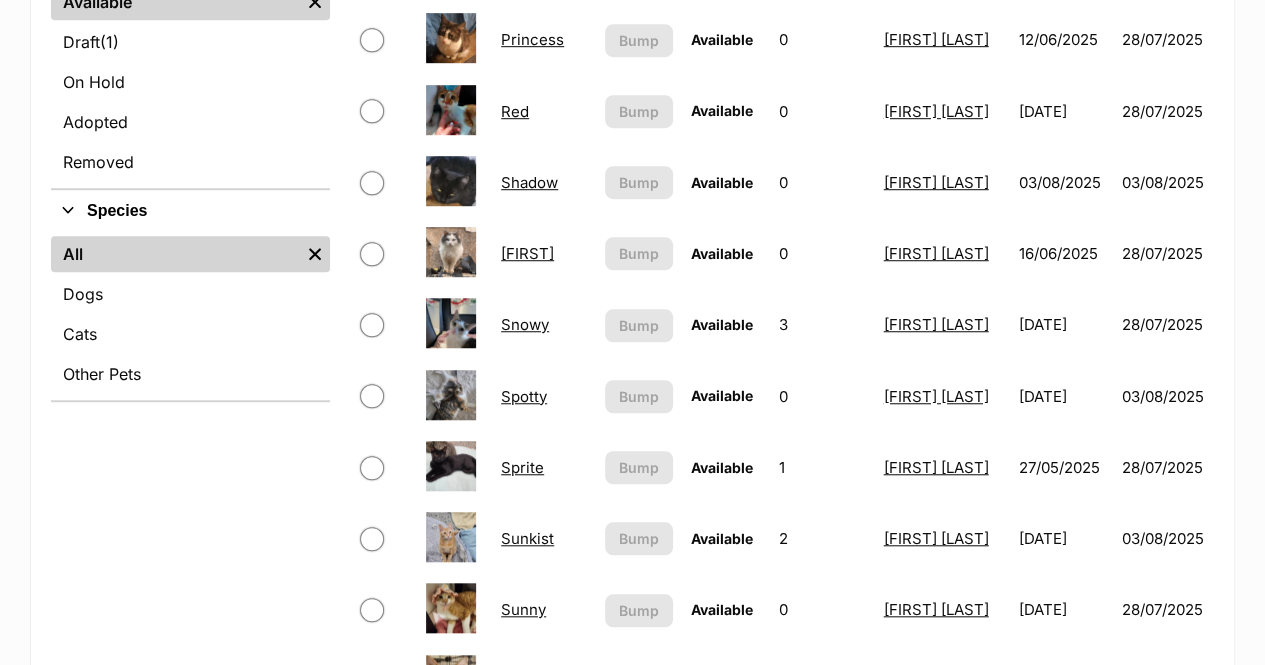 click on "Shadow" at bounding box center (529, 182) 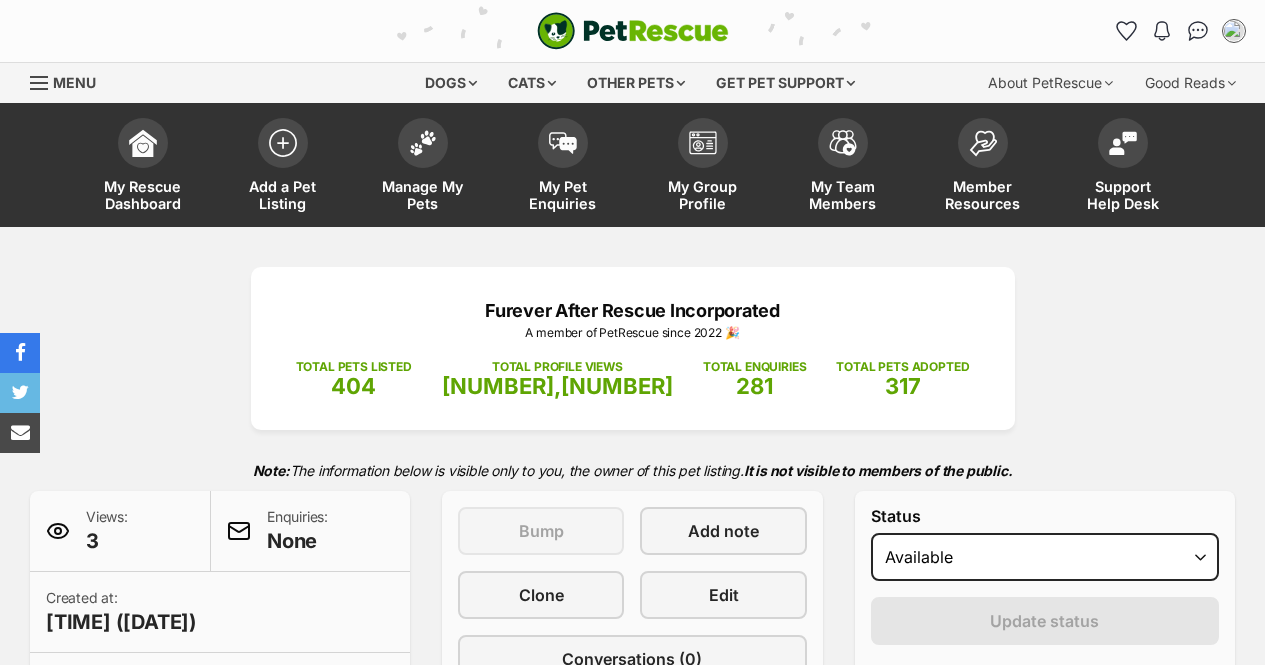 scroll, scrollTop: 500, scrollLeft: 0, axis: vertical 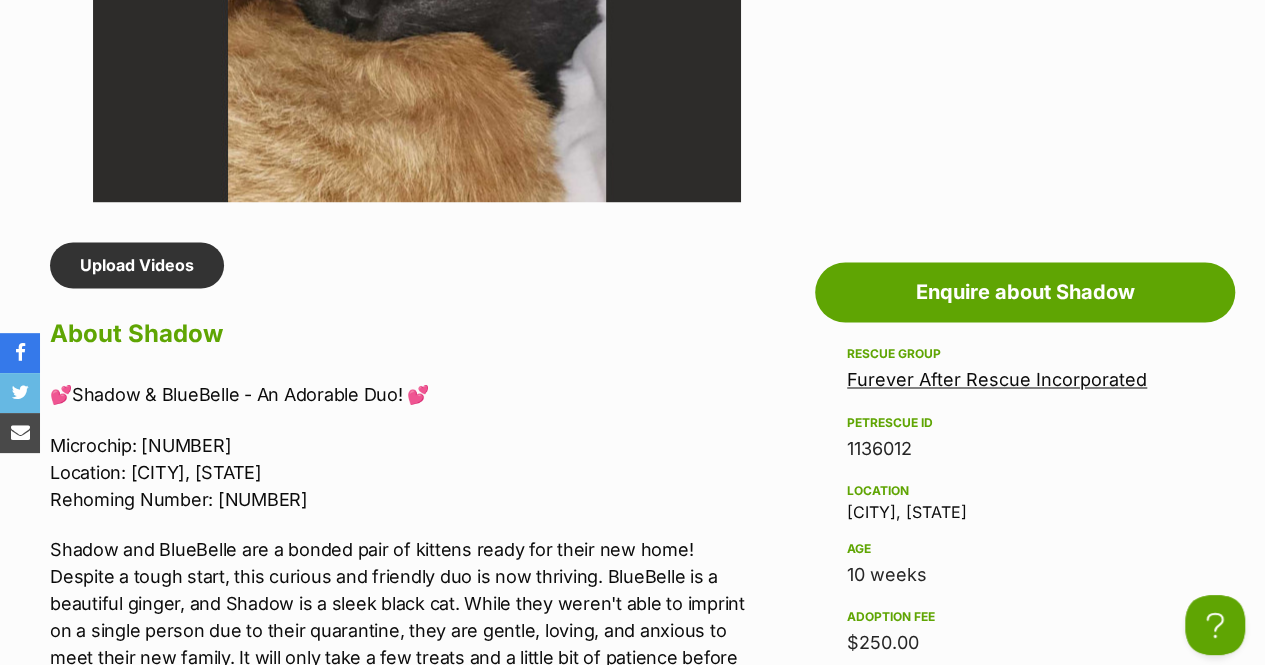 click on "Microchip: [NUMBER]
Location: [CITY], [STATE]
Rehoming Number: [NUMBER]" at bounding box center [401, 471] 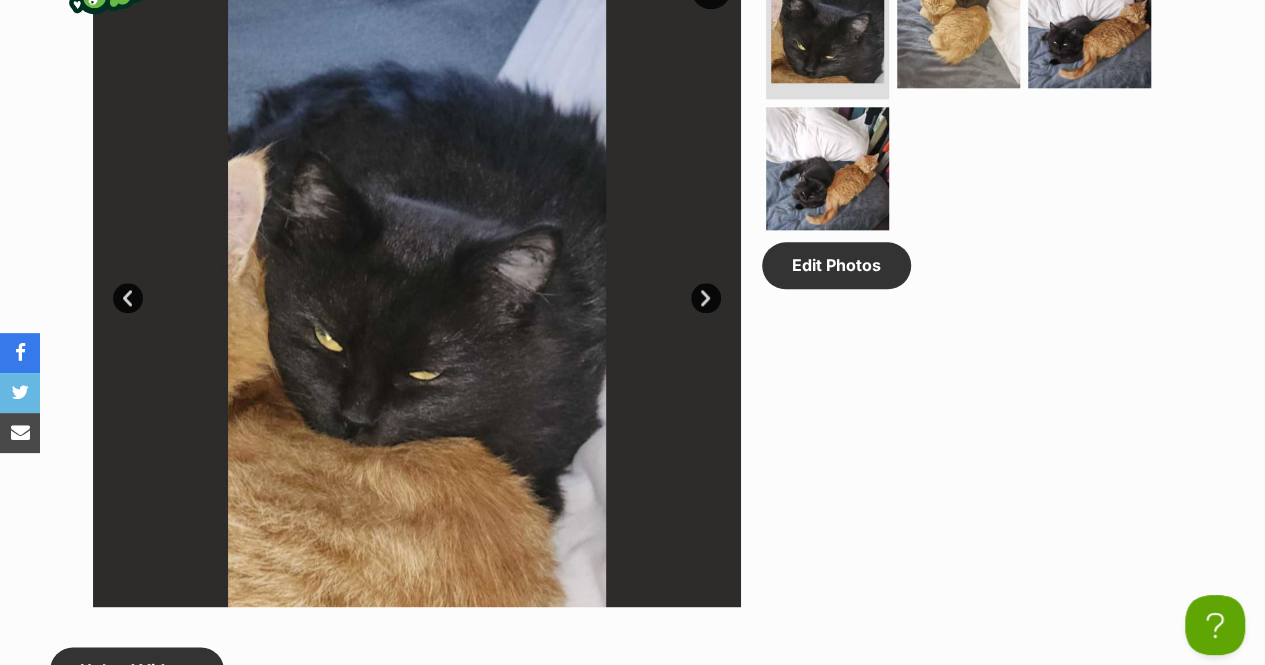 scroll, scrollTop: 1000, scrollLeft: 0, axis: vertical 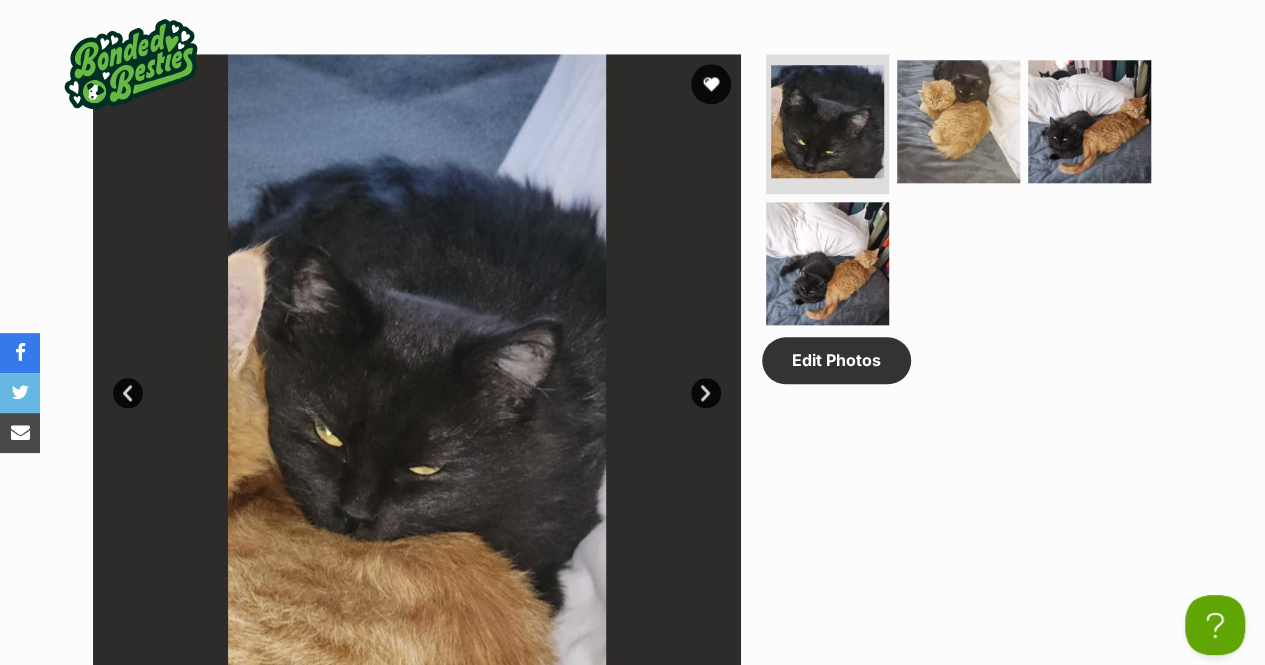 click on "Next" at bounding box center (706, 393) 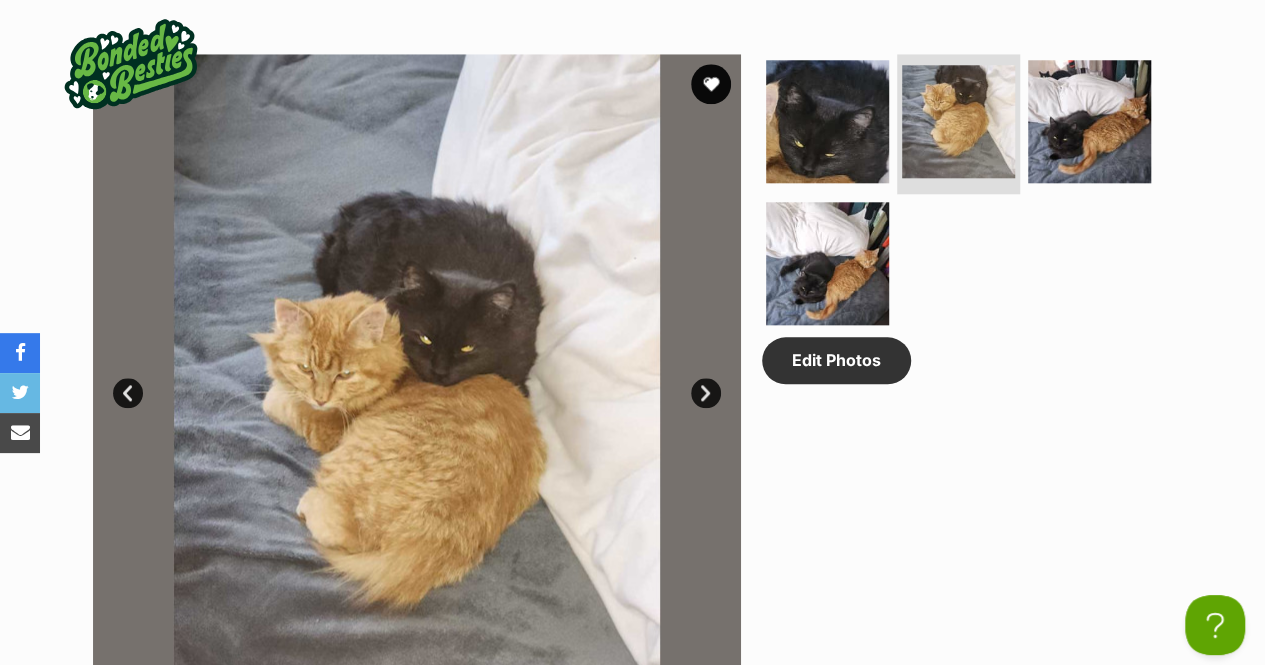 click on "Next" at bounding box center [706, 393] 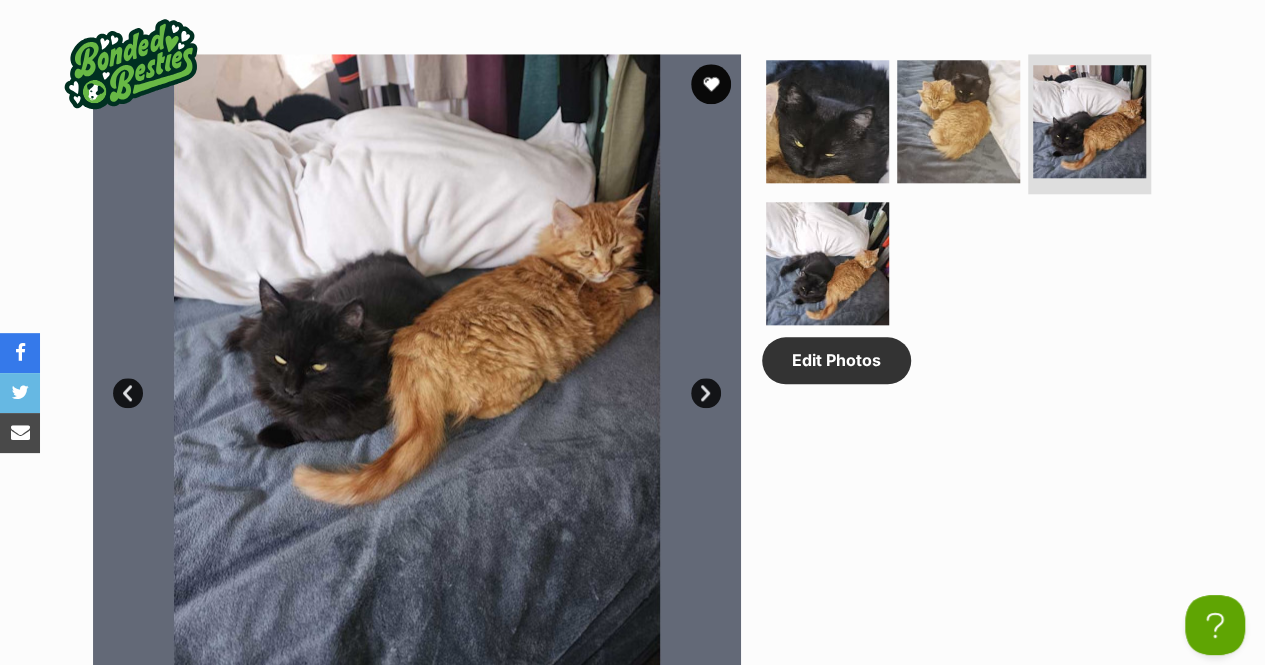 click on "Next" at bounding box center (706, 393) 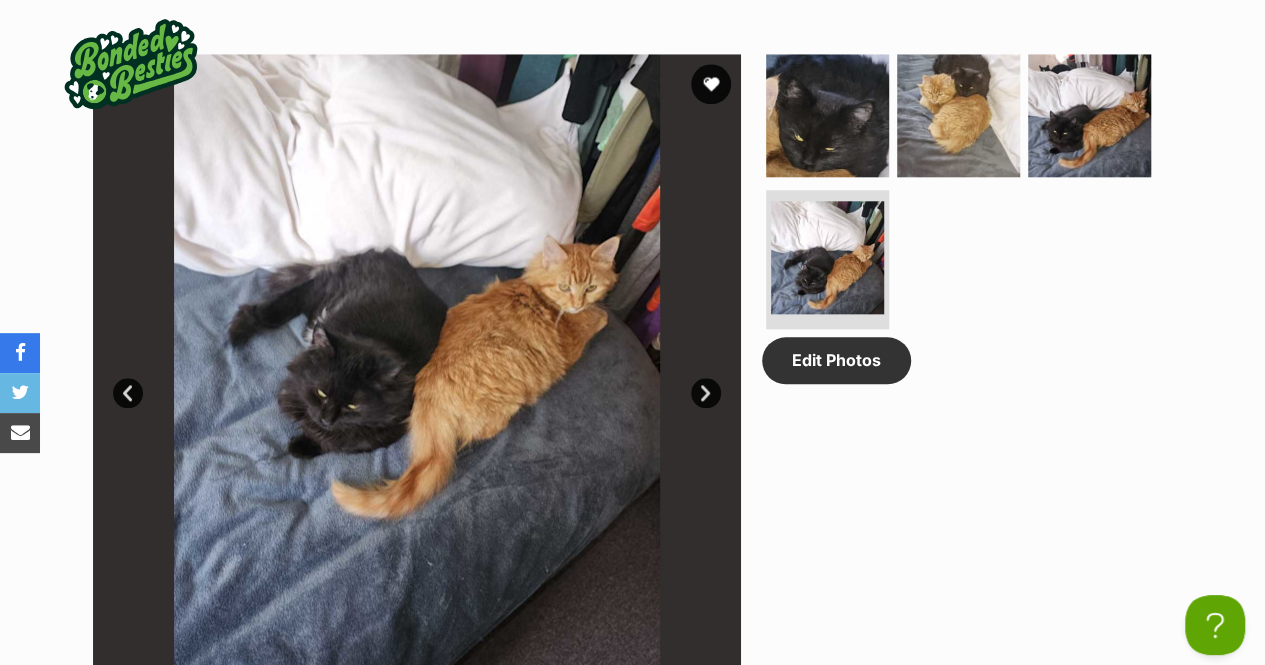 click on "Next" at bounding box center (706, 393) 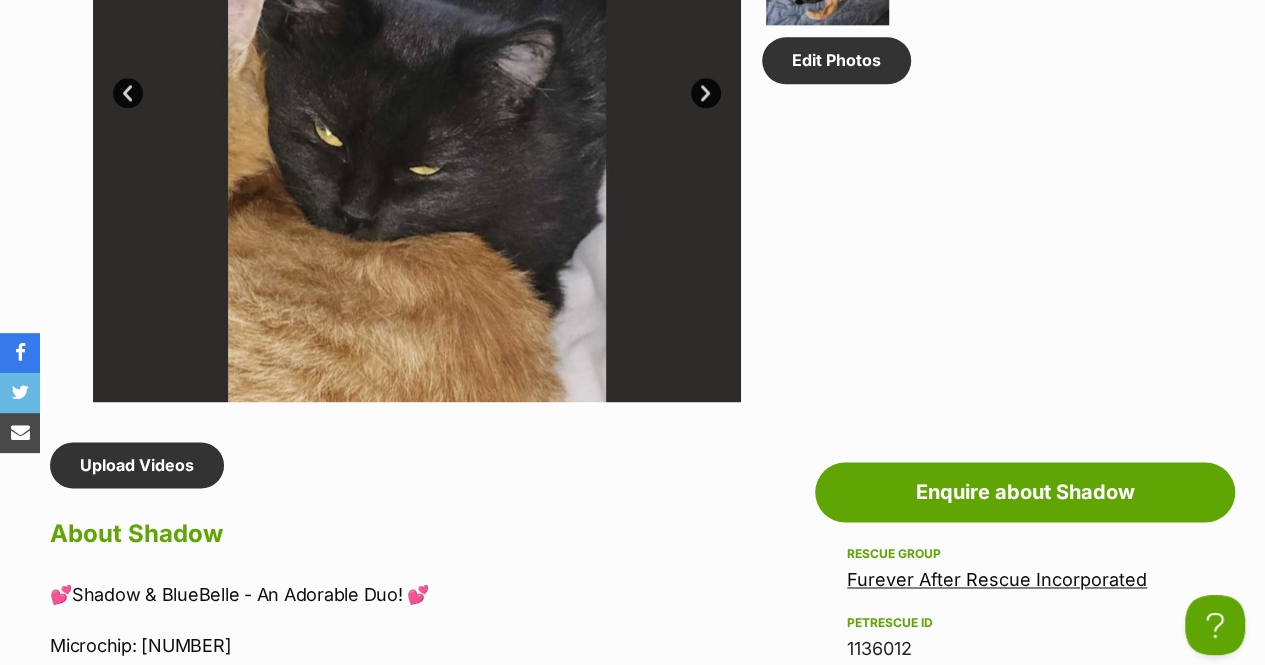scroll, scrollTop: 1100, scrollLeft: 0, axis: vertical 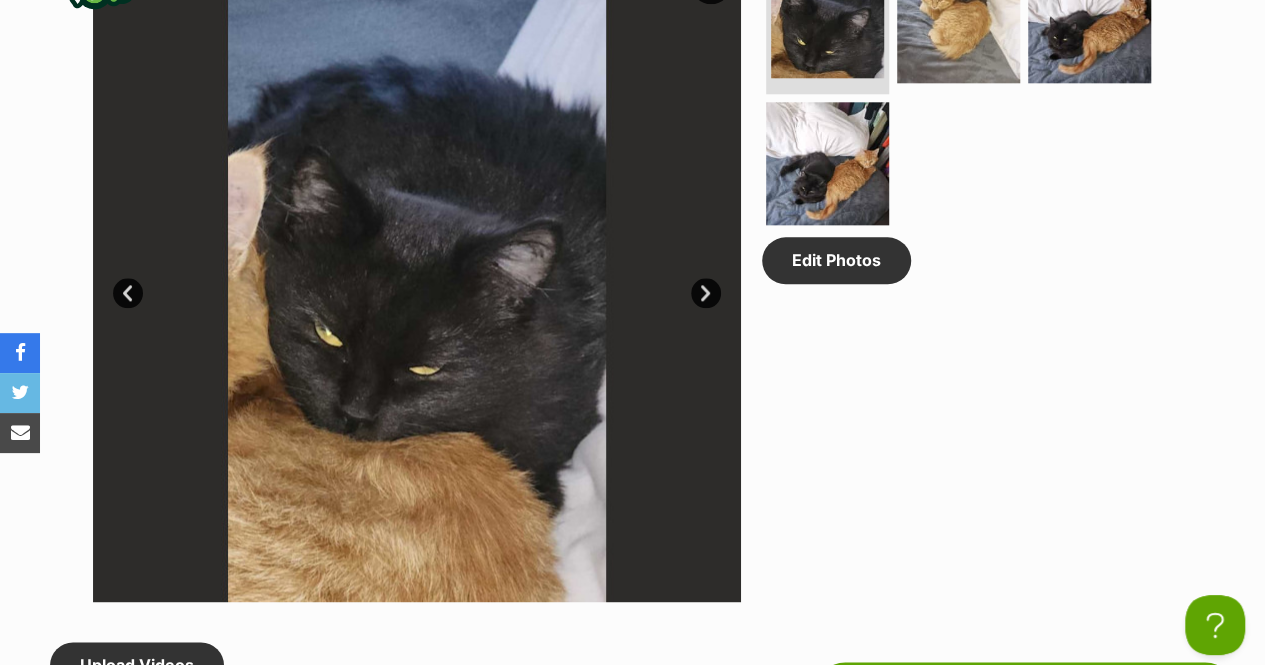 click on "Next" at bounding box center [706, 293] 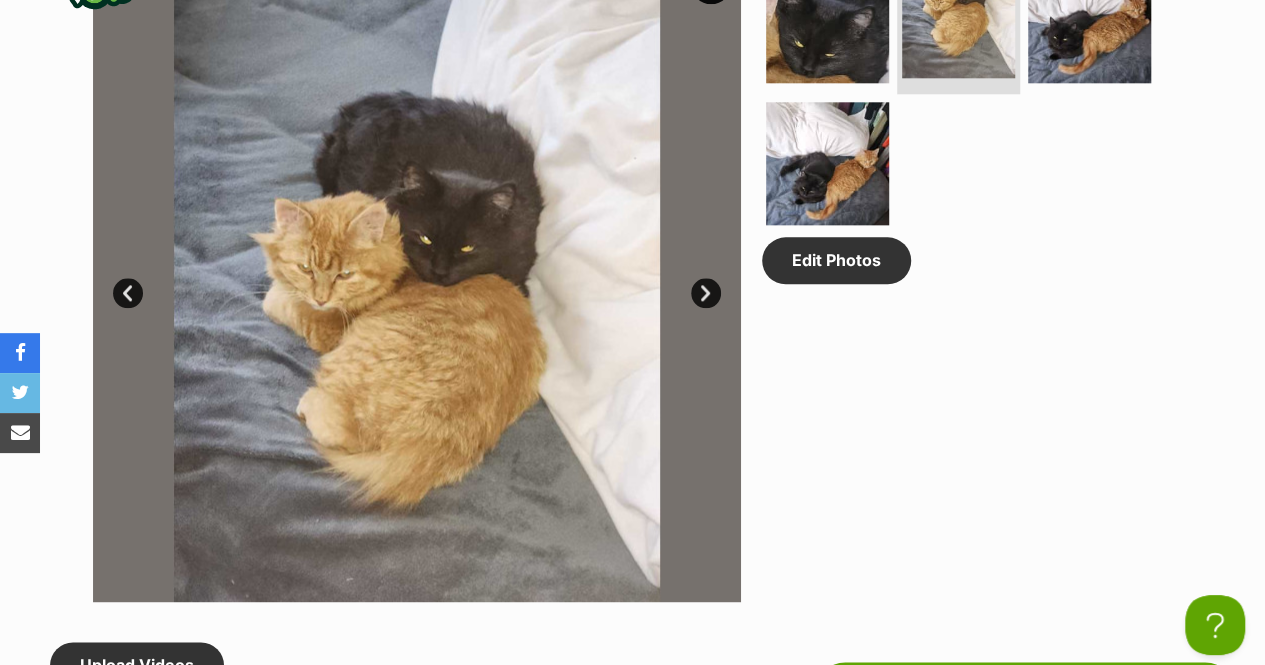 click on "Next" at bounding box center [706, 293] 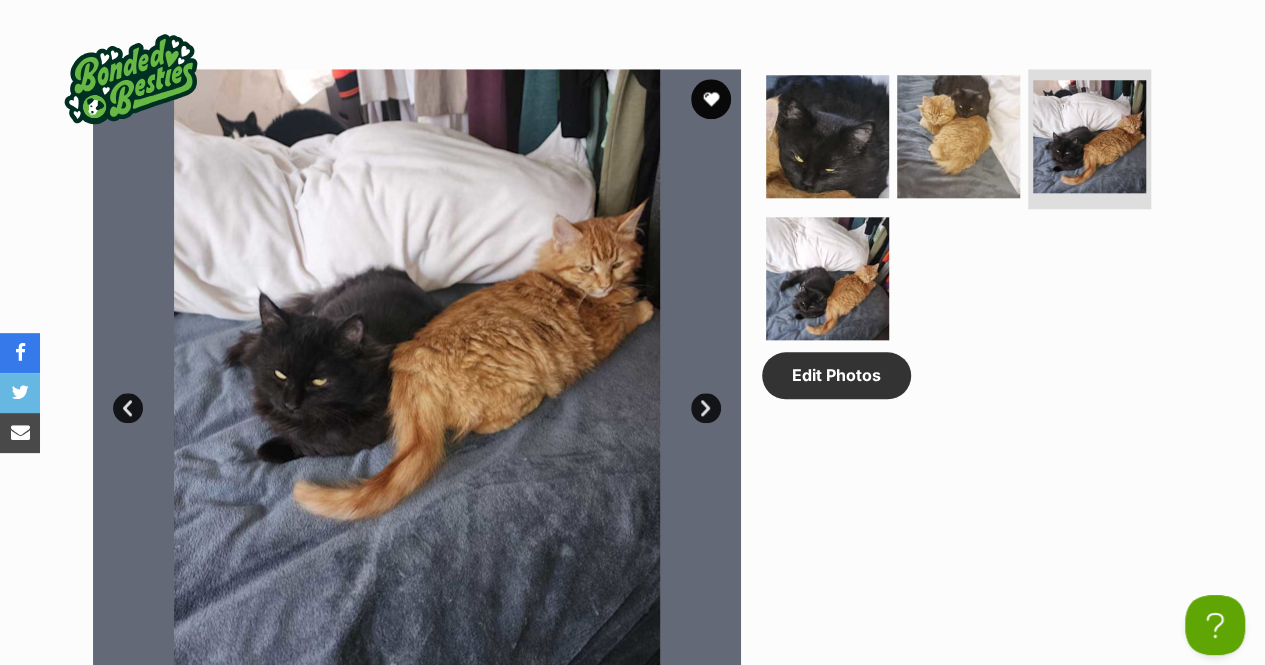 scroll, scrollTop: 1100, scrollLeft: 0, axis: vertical 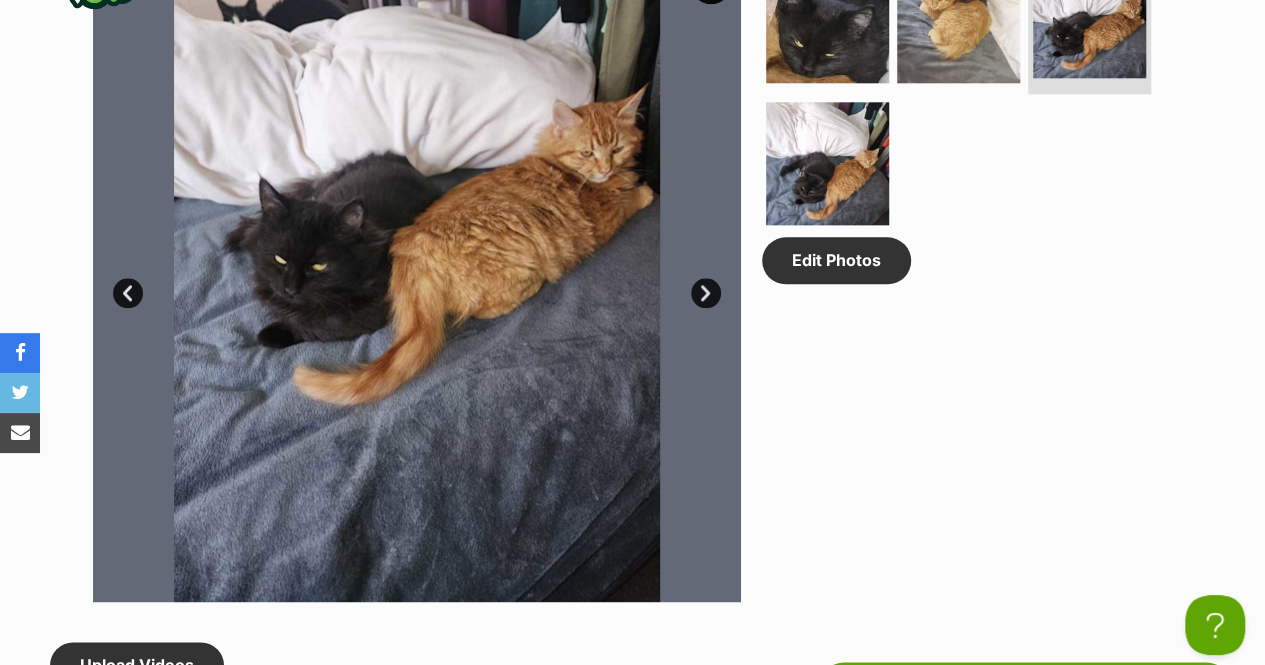 click at bounding box center [417, 278] 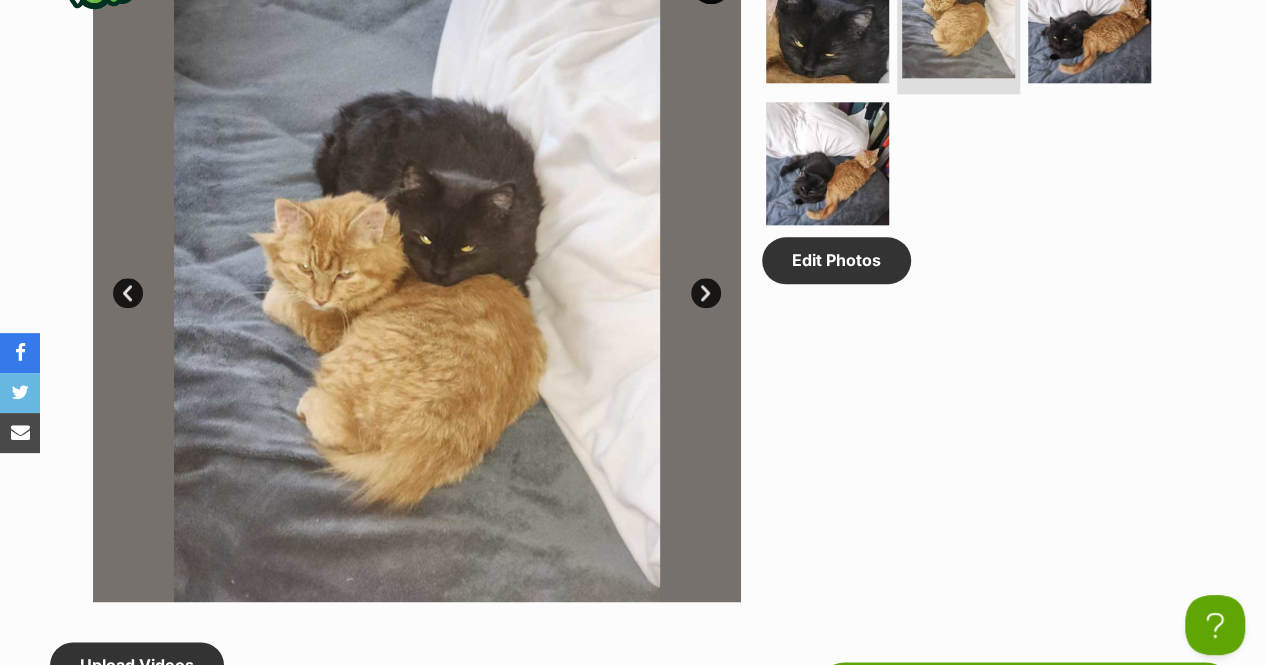 click on "Prev" at bounding box center (128, 293) 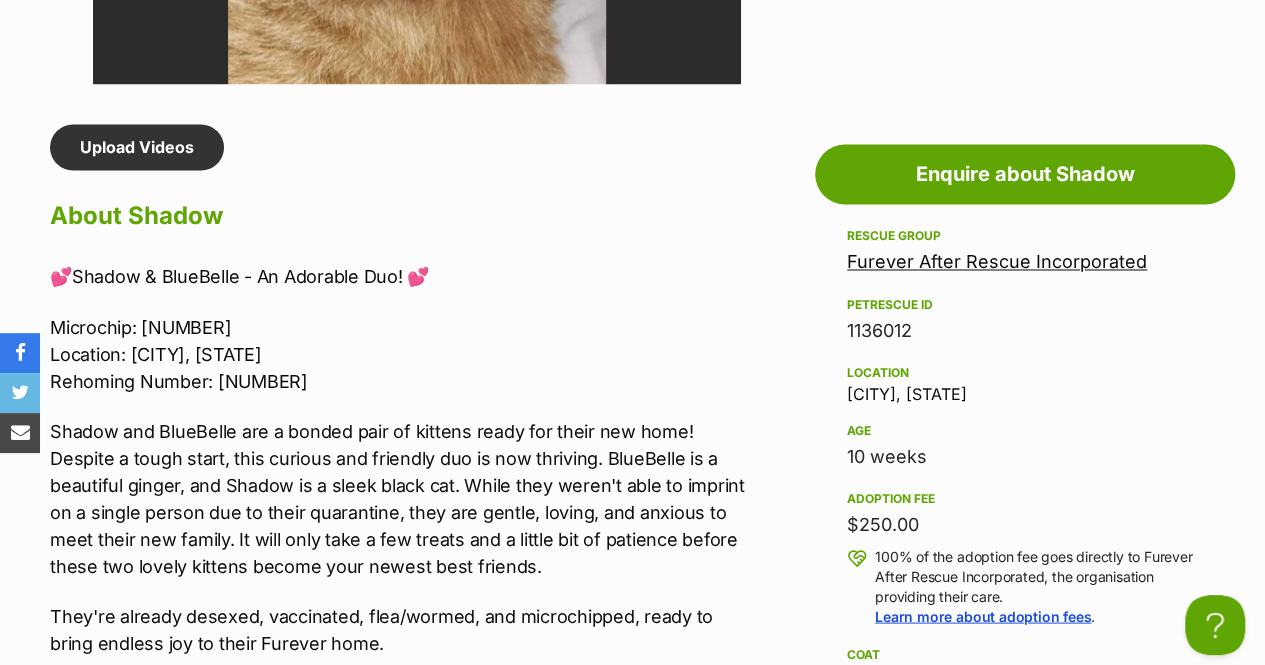 scroll, scrollTop: 1700, scrollLeft: 0, axis: vertical 